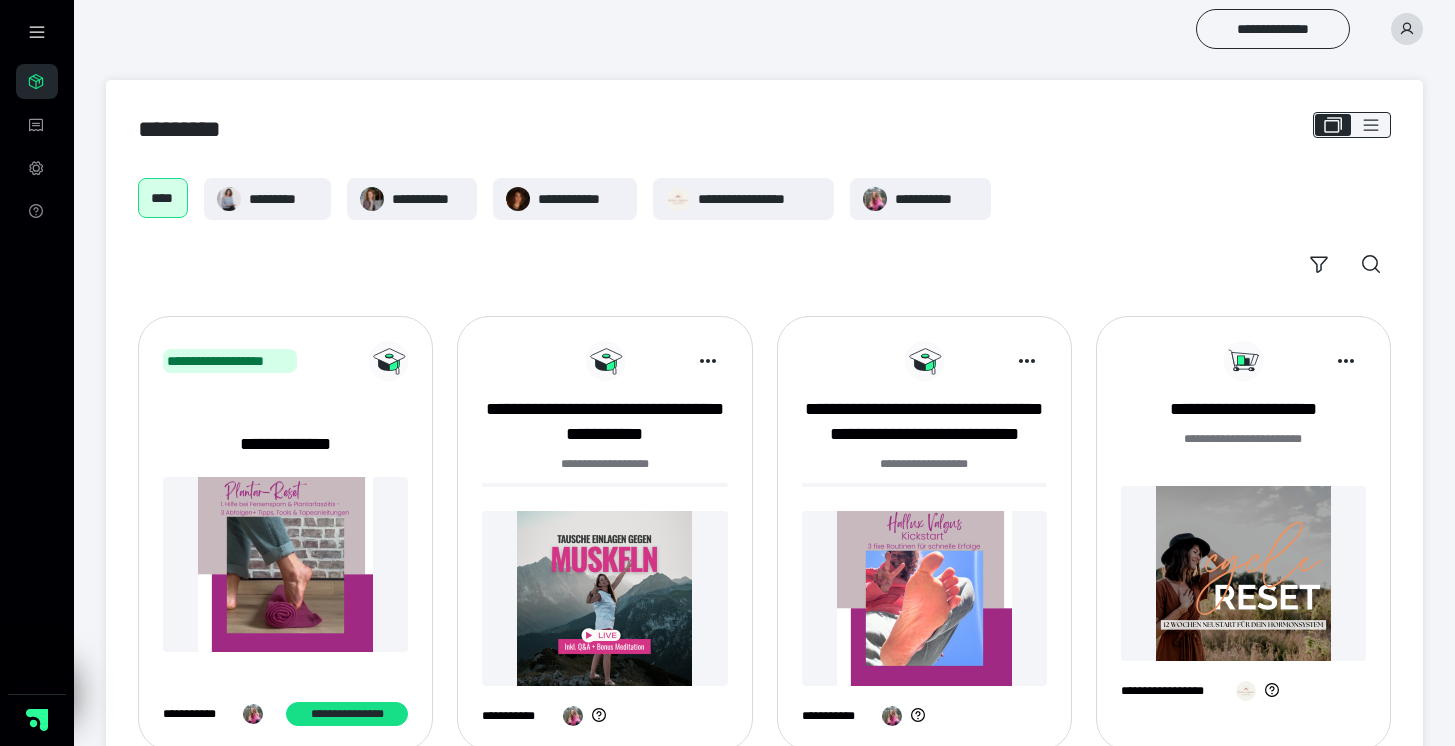 scroll, scrollTop: 0, scrollLeft: 0, axis: both 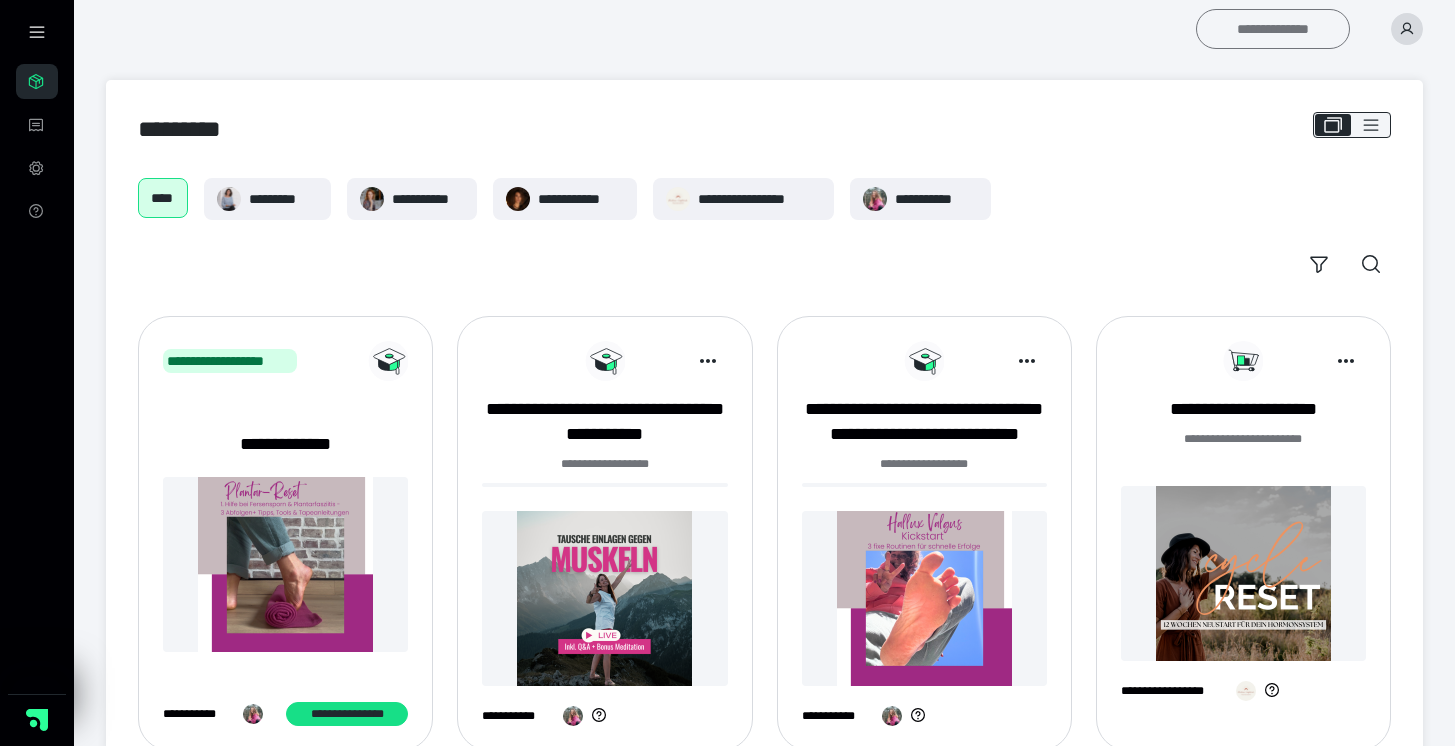 click on "**********" at bounding box center (1273, 29) 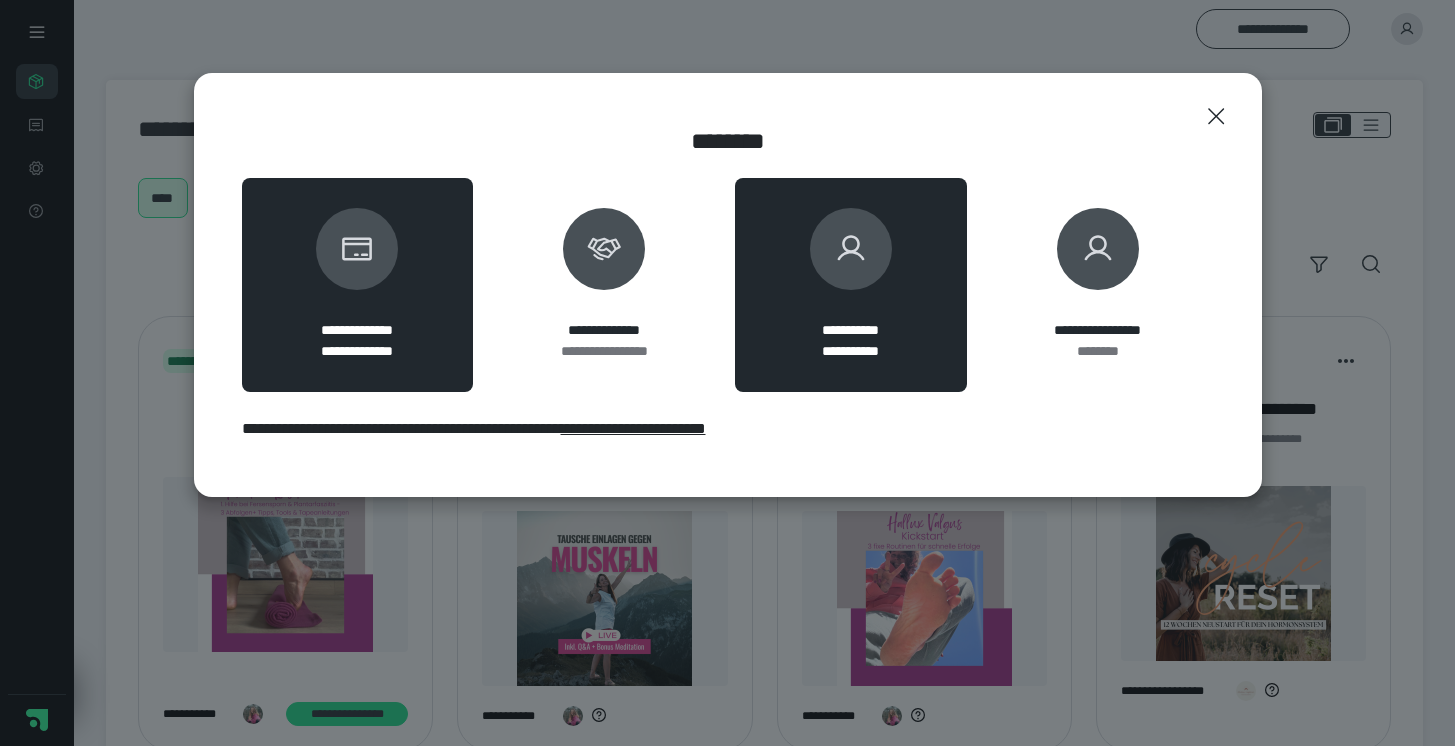 click at bounding box center [851, 249] 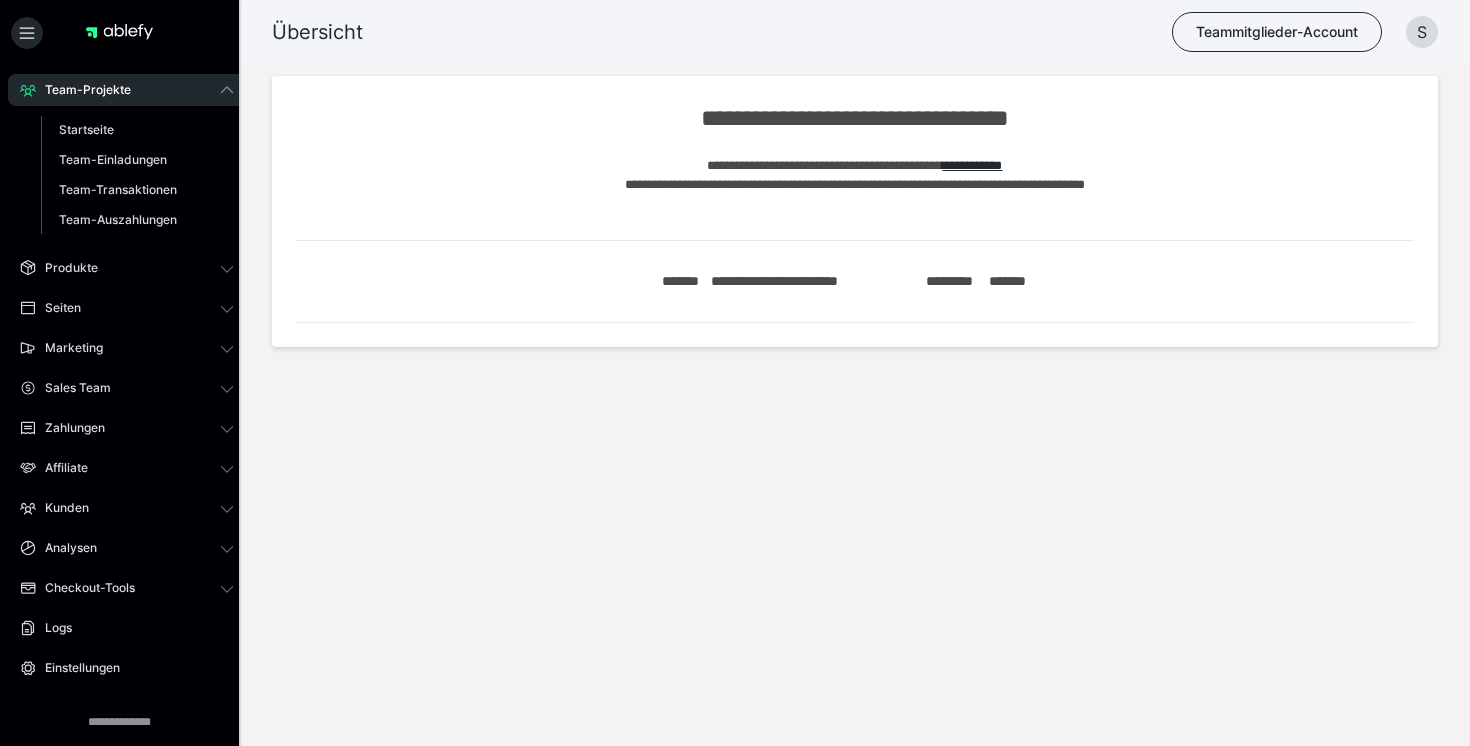 scroll, scrollTop: 0, scrollLeft: 0, axis: both 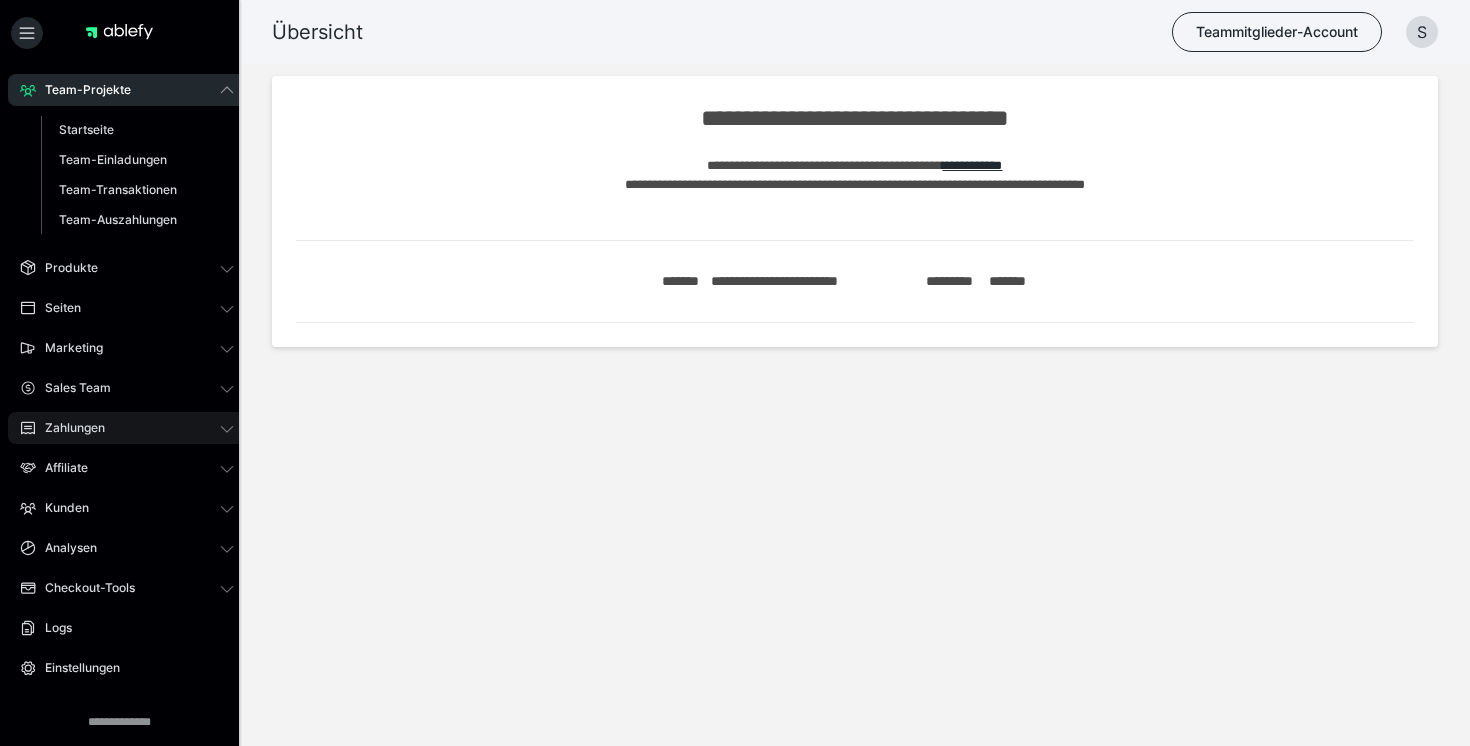 click on "Zahlungen" at bounding box center [127, 428] 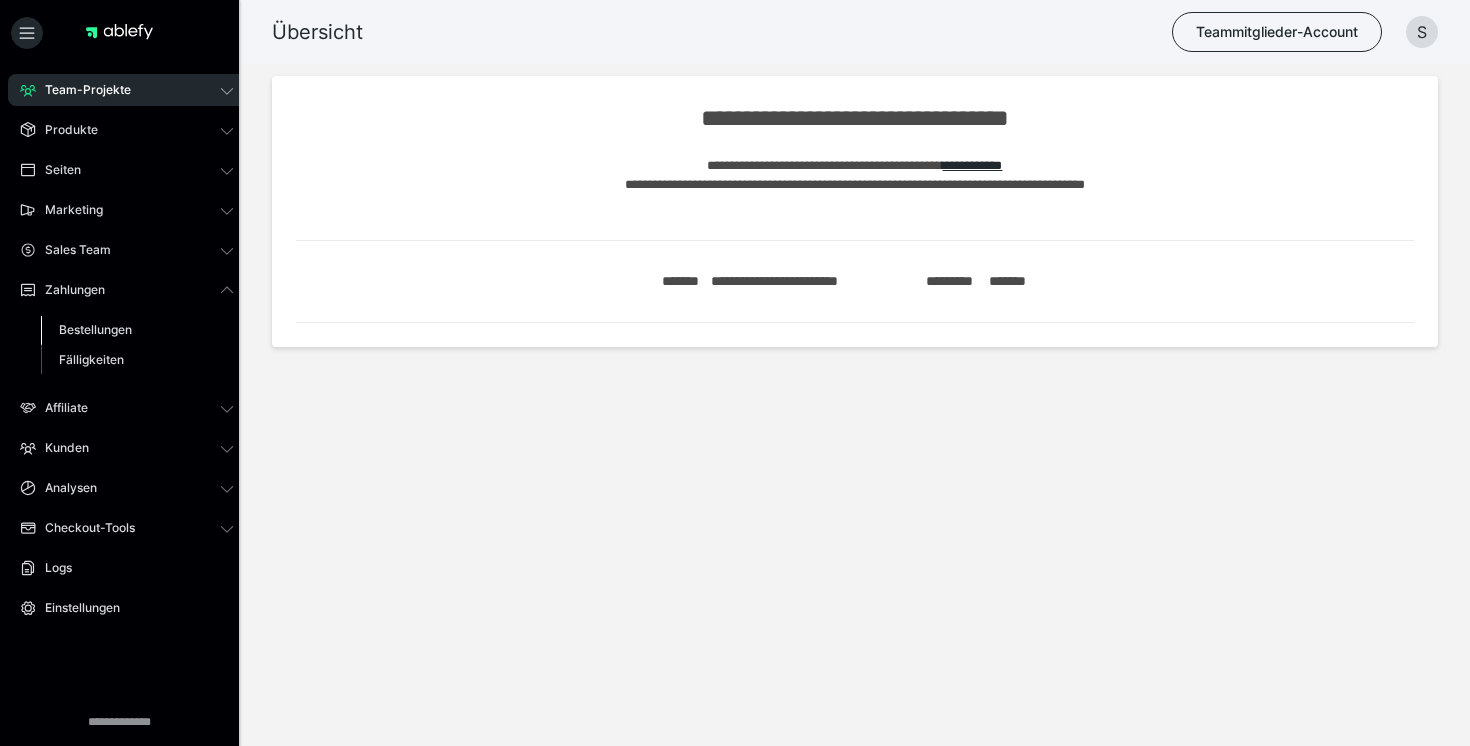 click on "Bestellungen" at bounding box center (95, 329) 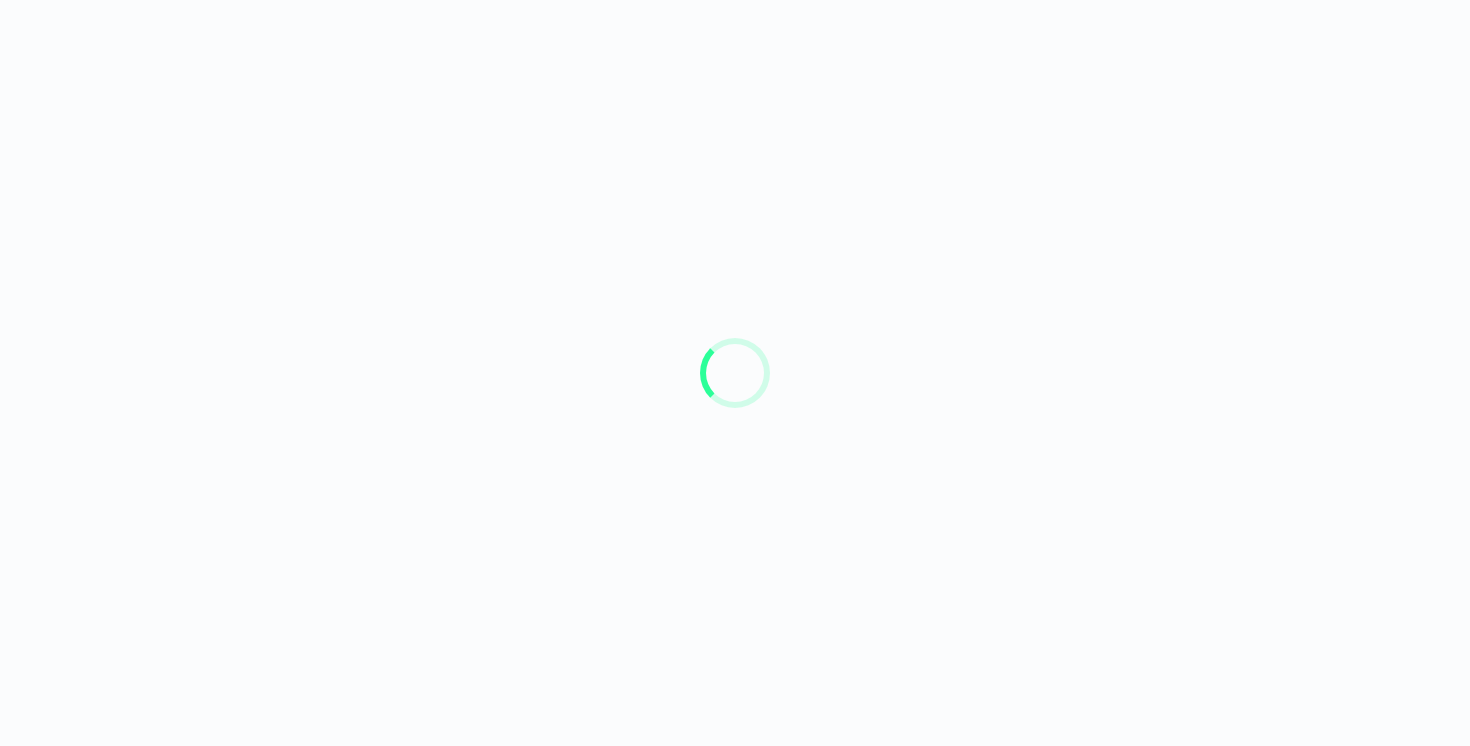 scroll, scrollTop: 0, scrollLeft: 0, axis: both 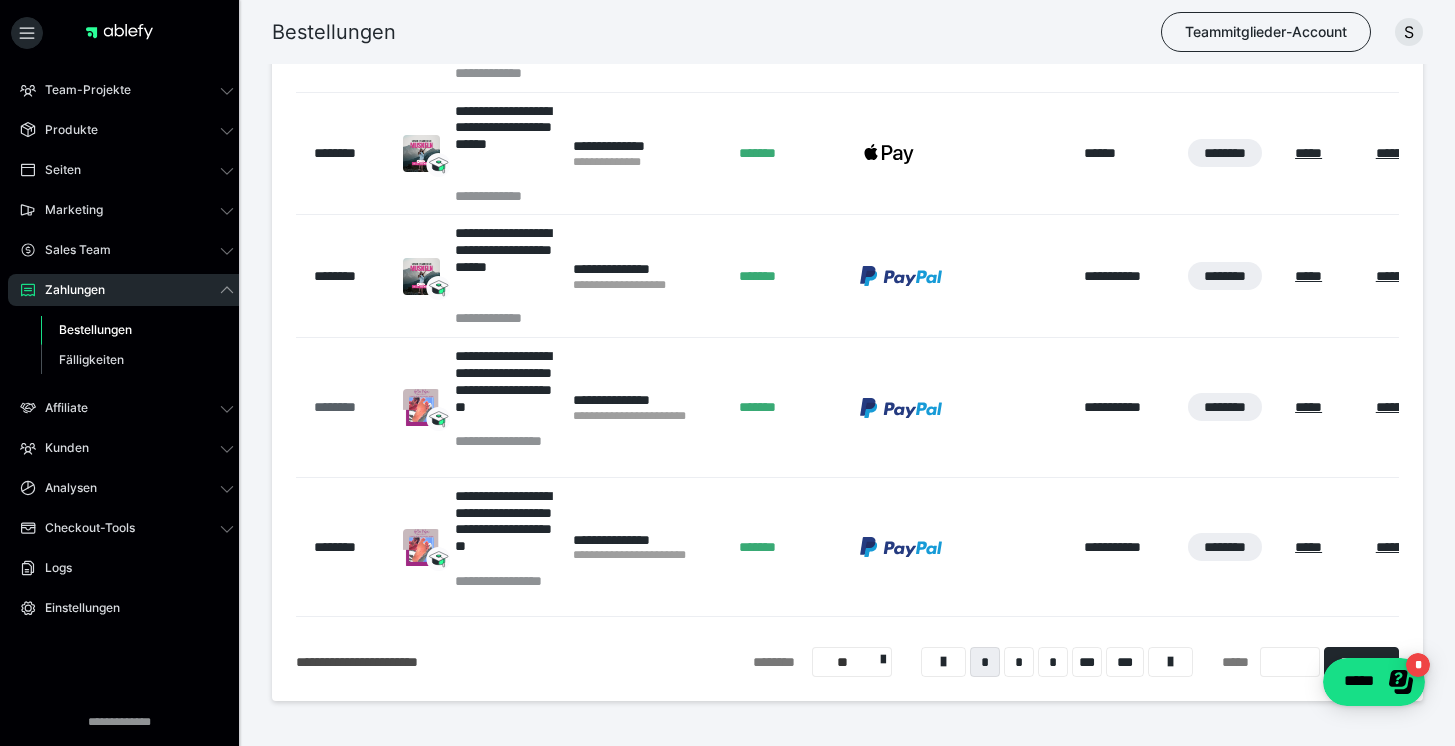 click on "********" at bounding box center [348, 407] 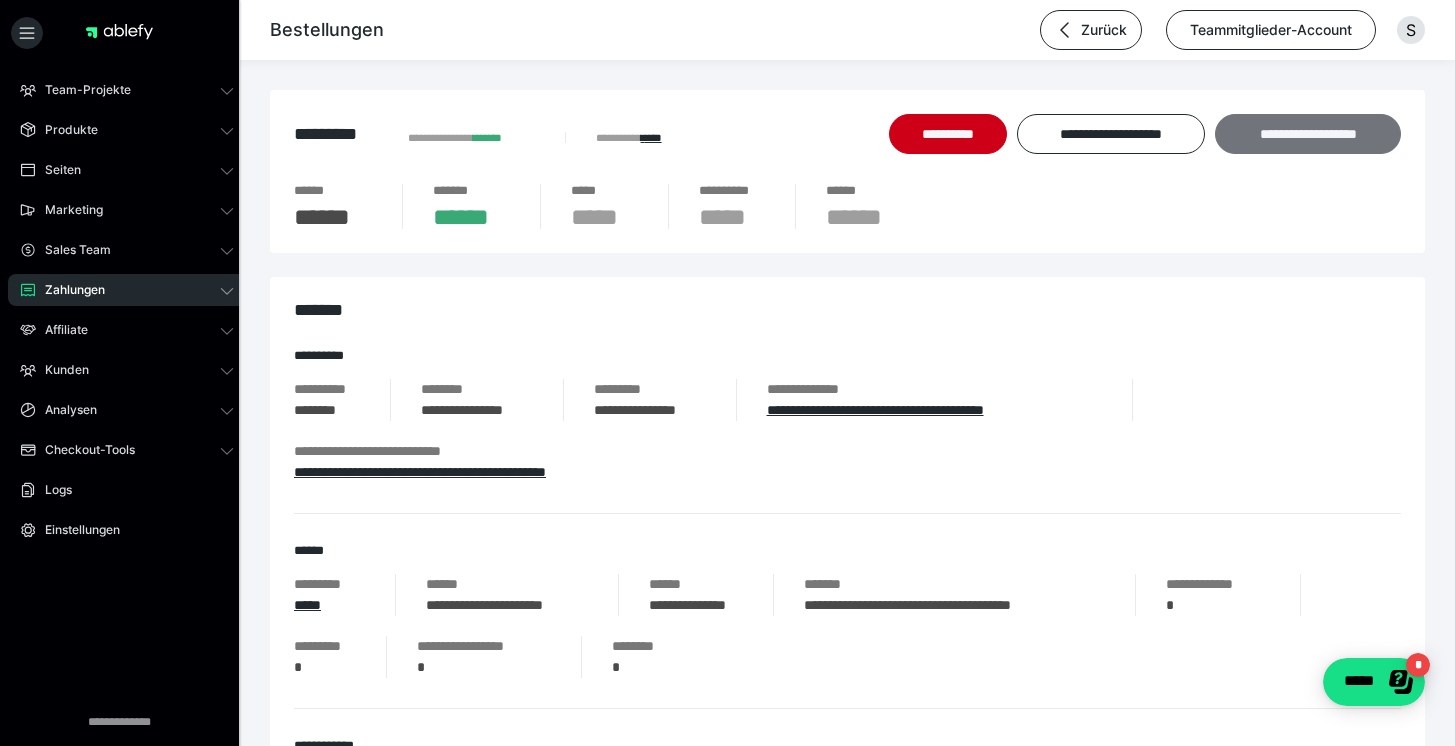 click on "**********" at bounding box center (1308, 134) 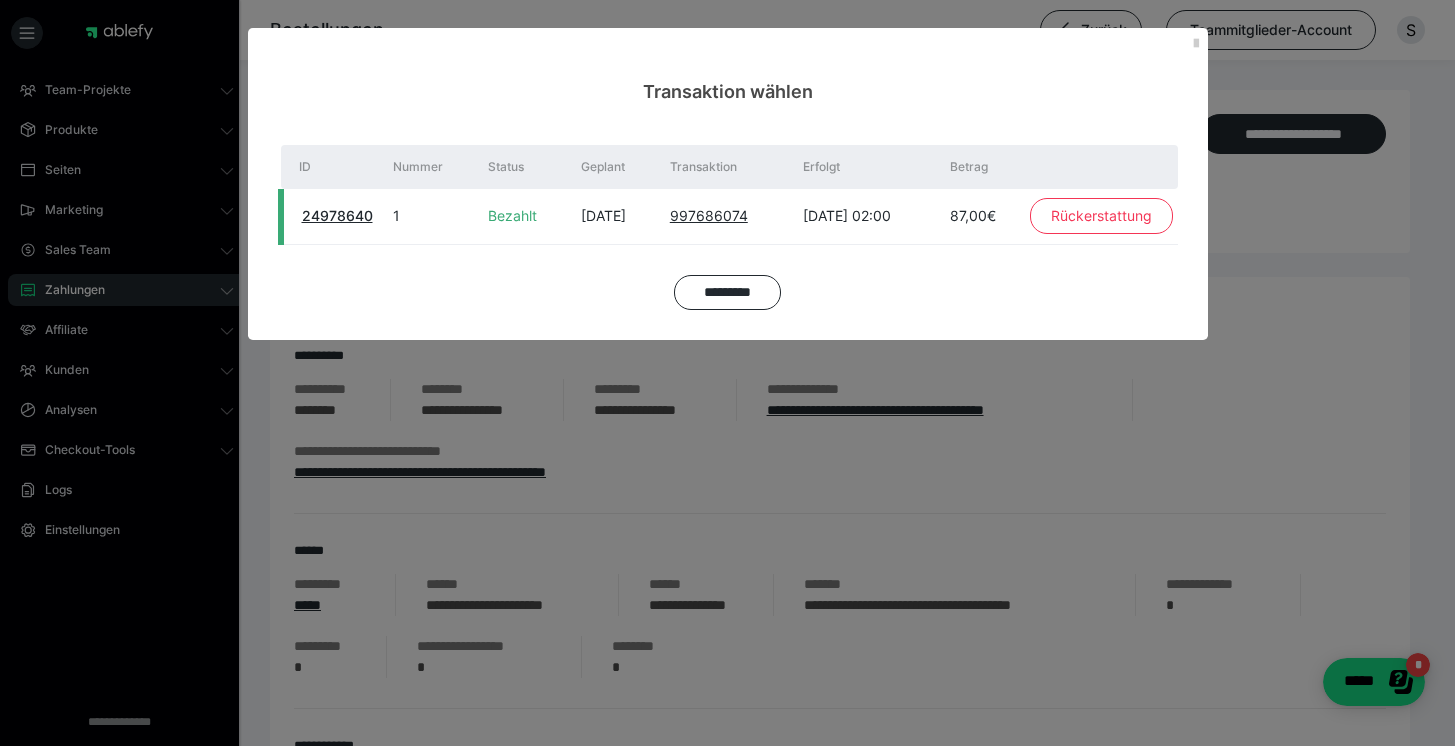 click on "Rückerstattung" at bounding box center [1101, 216] 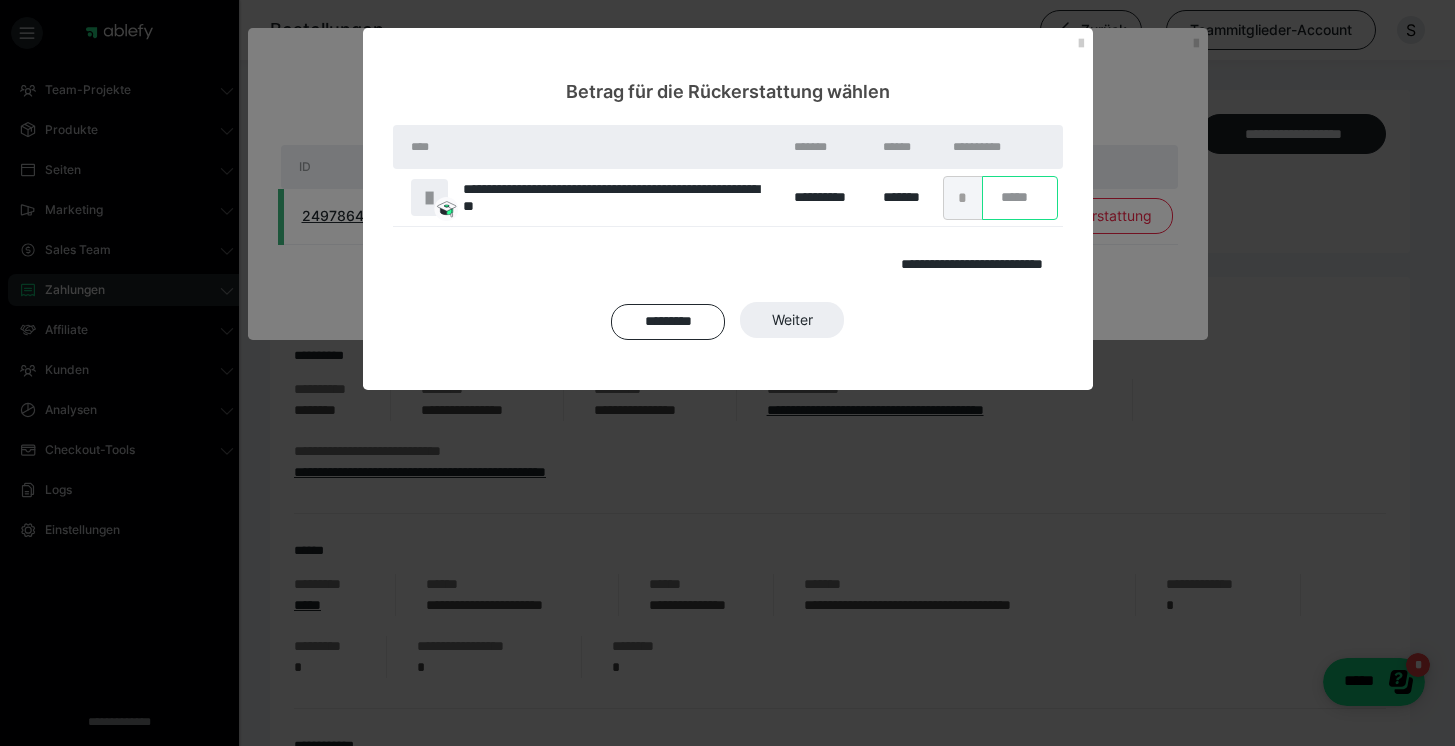drag, startPoint x: 1042, startPoint y: 198, endPoint x: 961, endPoint y: 172, distance: 85.07056 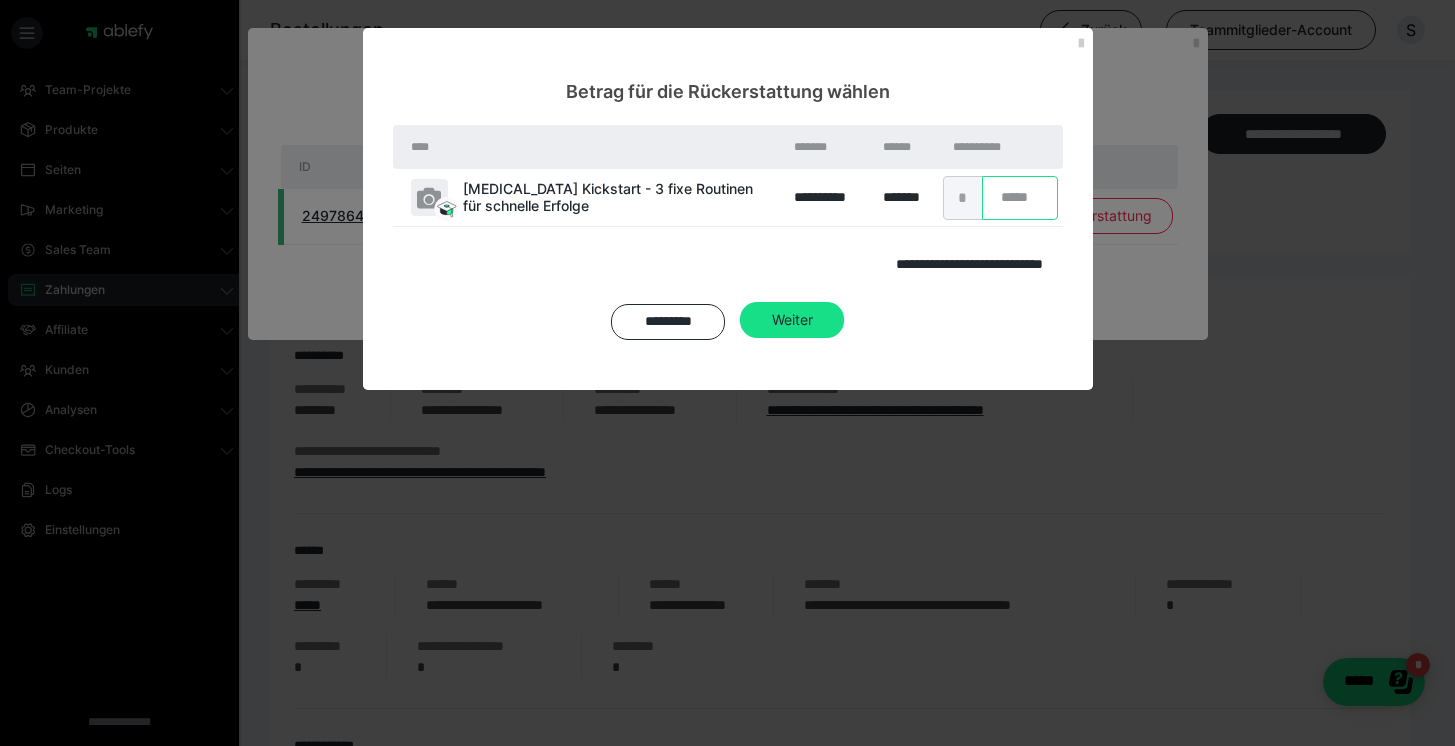 type on "**" 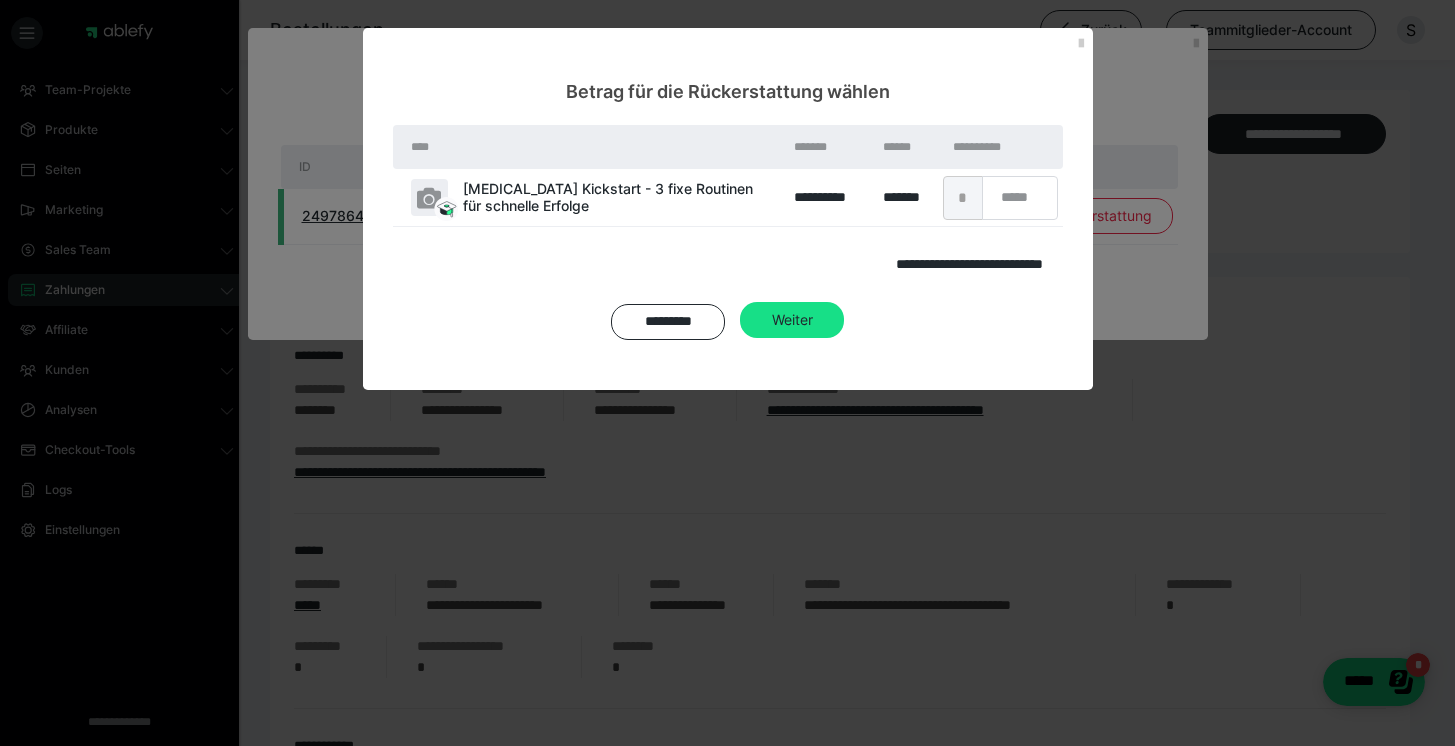 click on "**********" at bounding box center [728, 247] 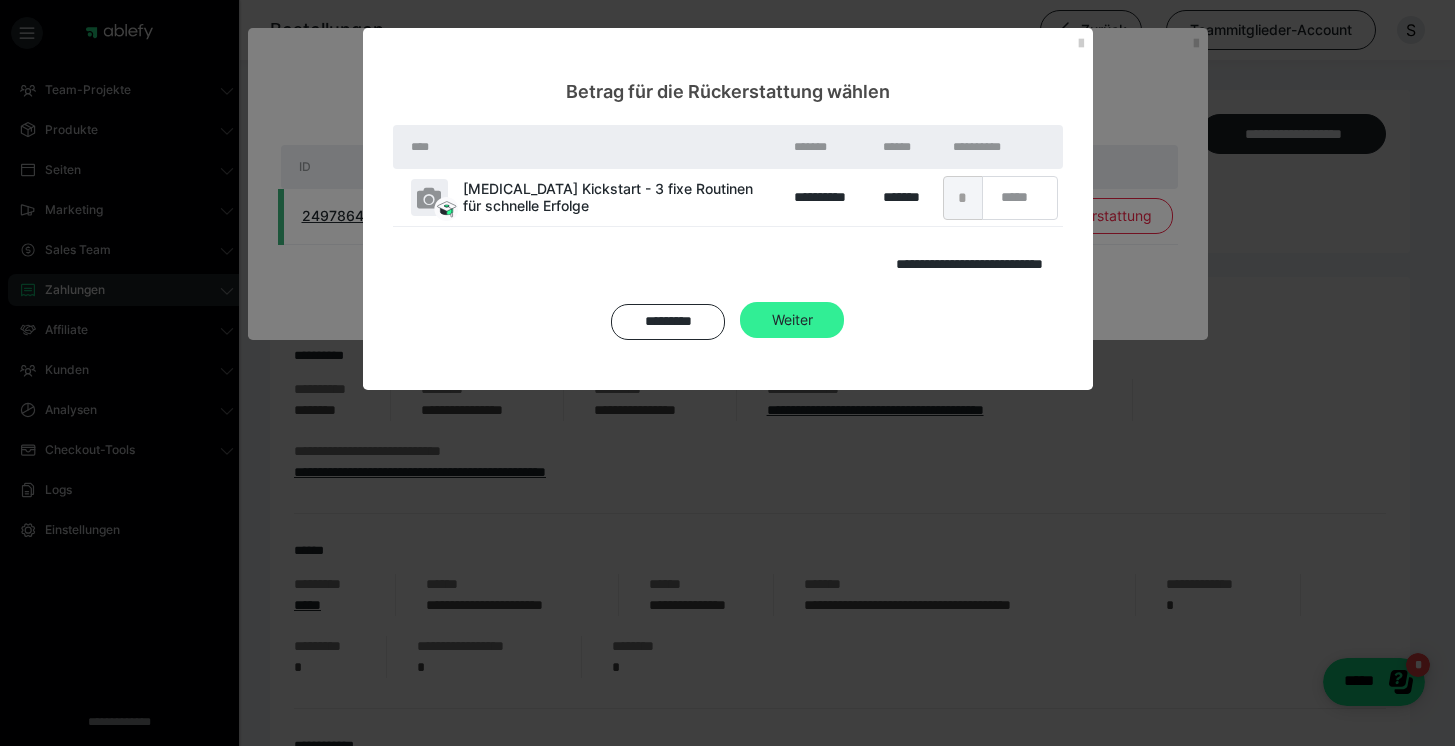 click on "Weiter" at bounding box center (792, 320) 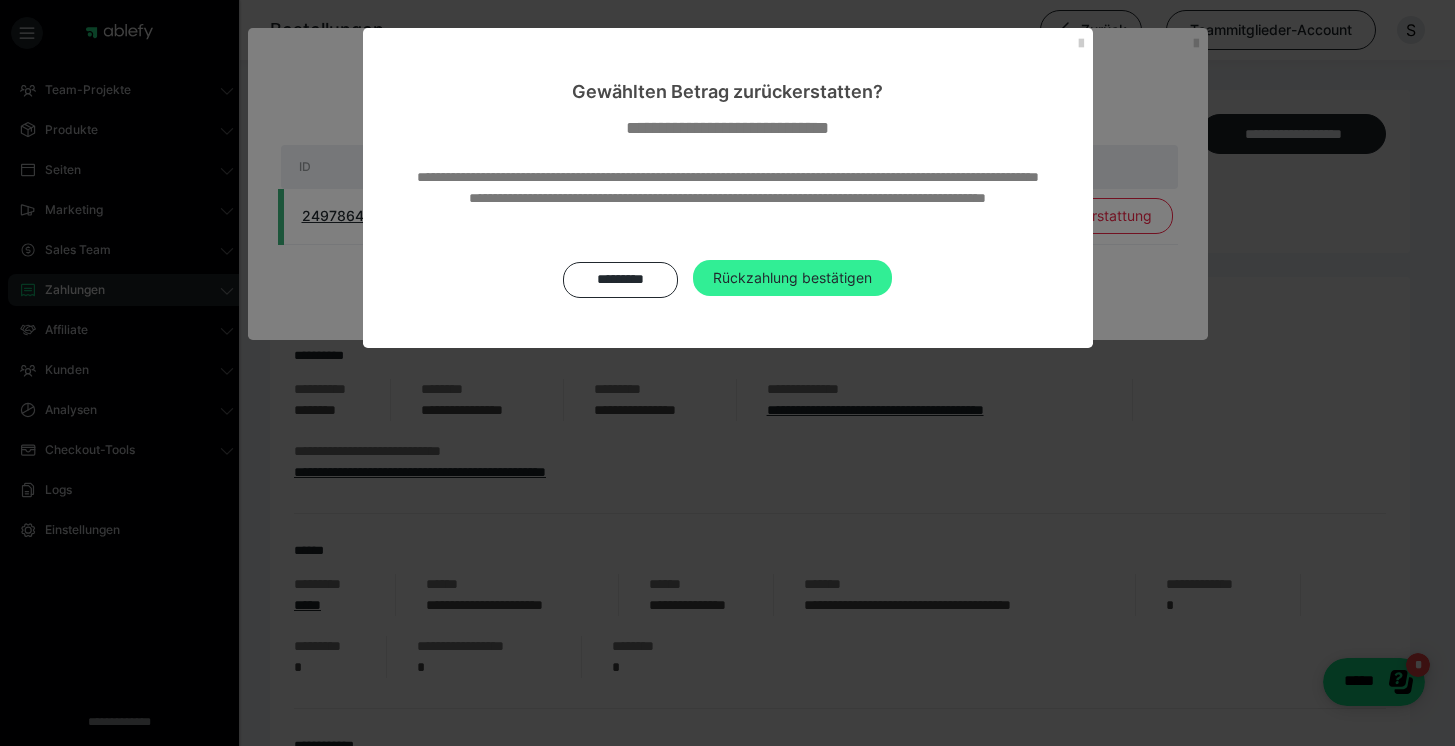 click on "Rückzahlung bestätigen" at bounding box center [792, 278] 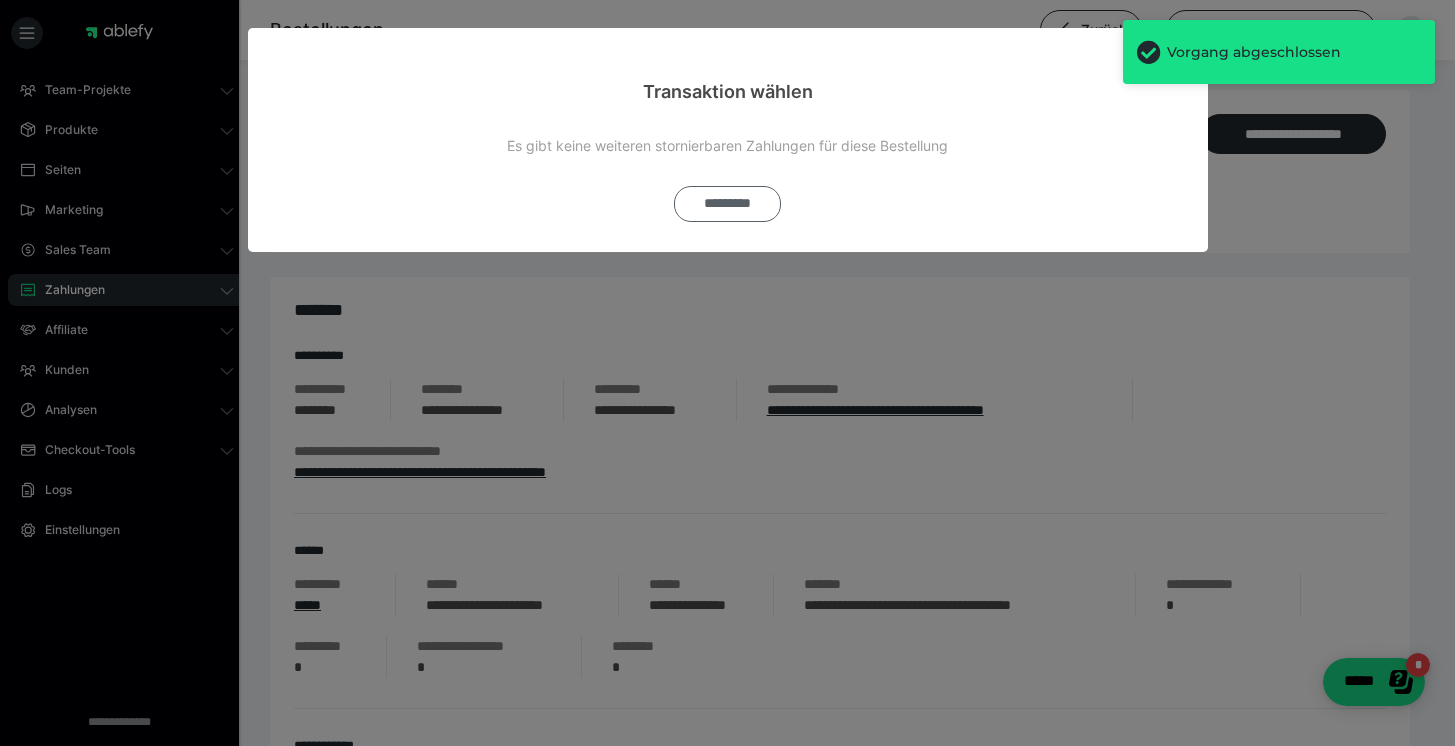 click on "*********" at bounding box center [727, 204] 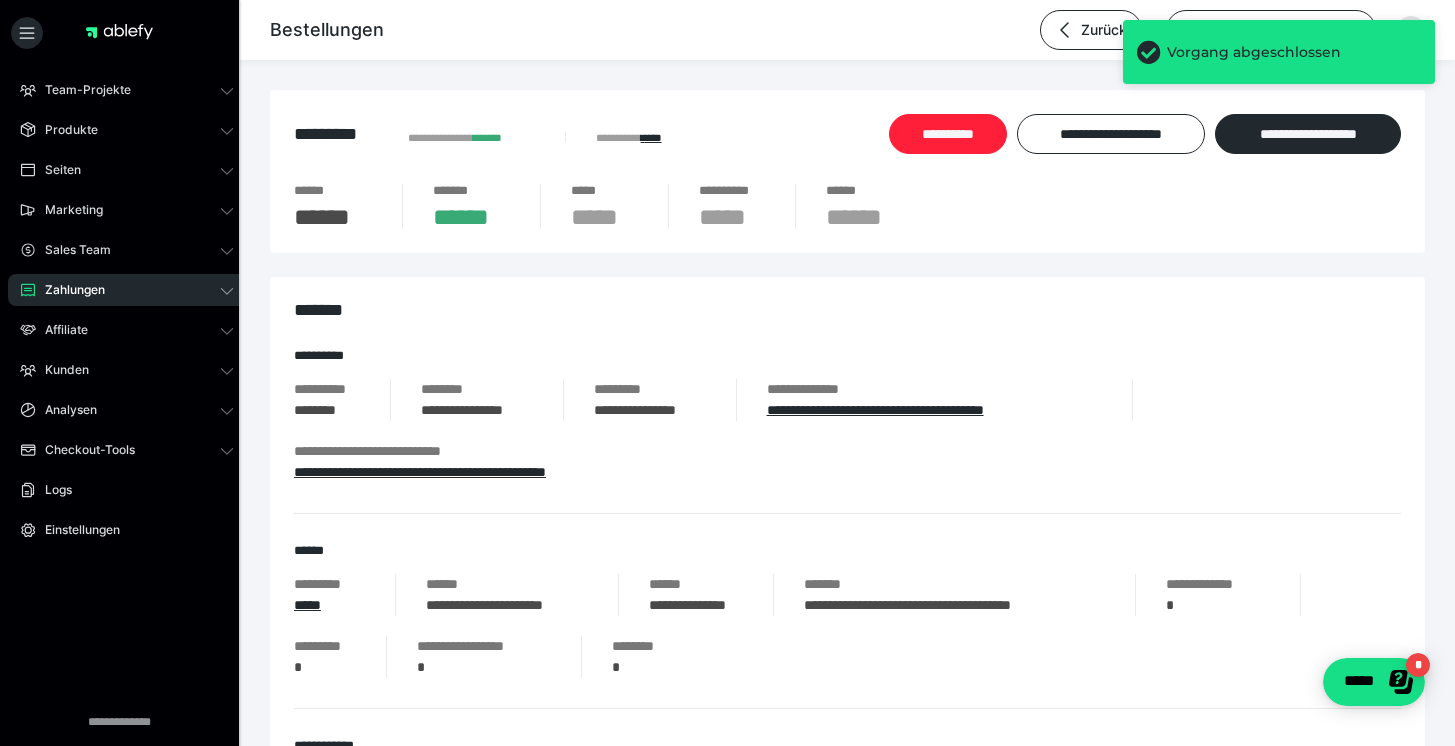 click on "**********" at bounding box center [948, 134] 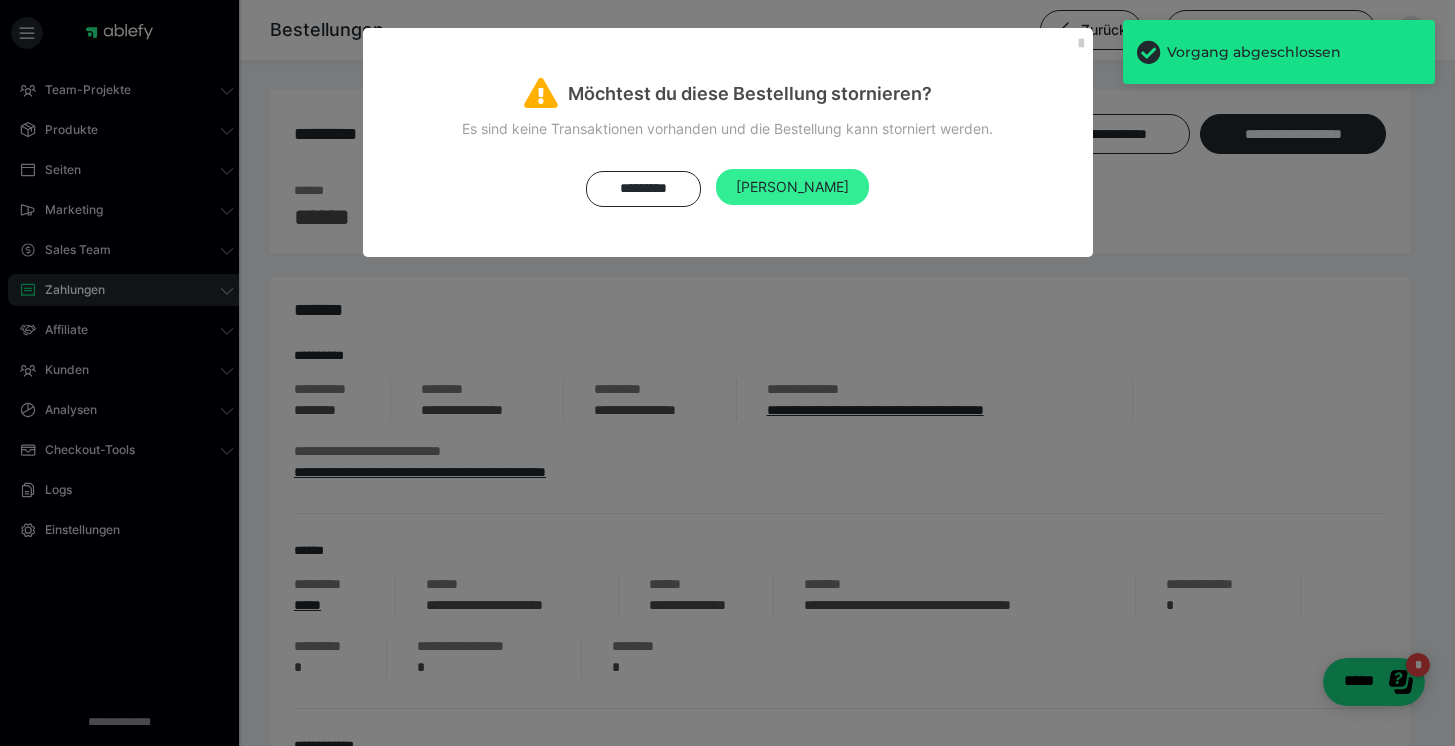 click on "Ja" at bounding box center (792, 187) 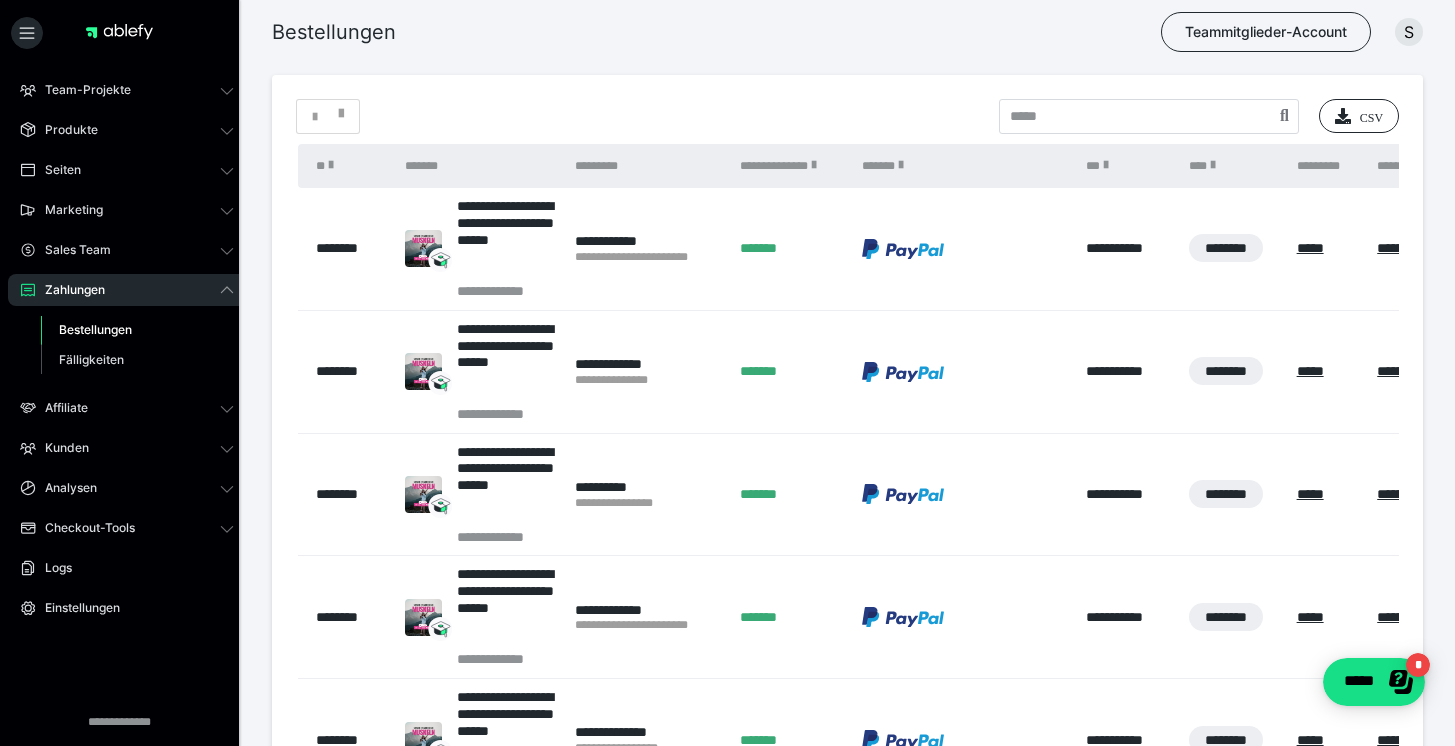 scroll, scrollTop: 0, scrollLeft: 0, axis: both 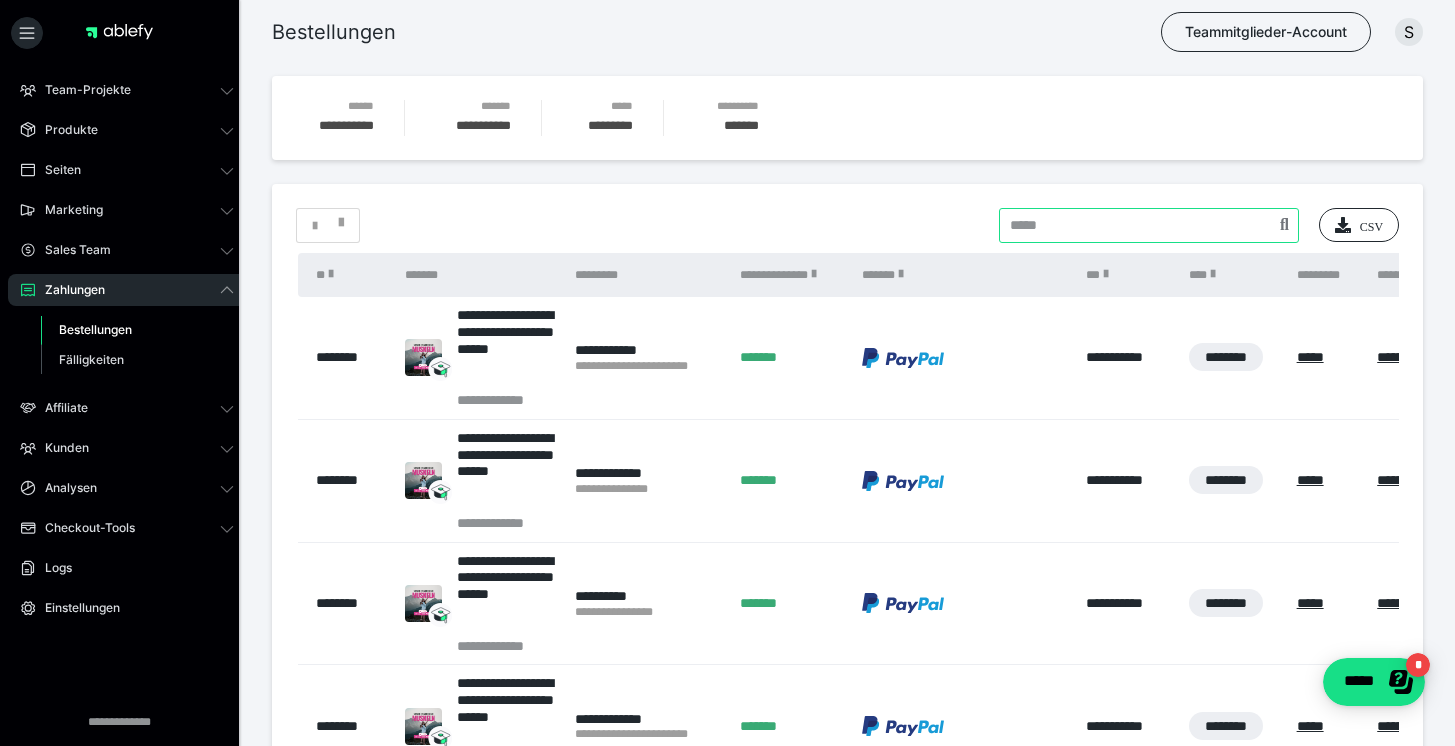 click at bounding box center [1149, 225] 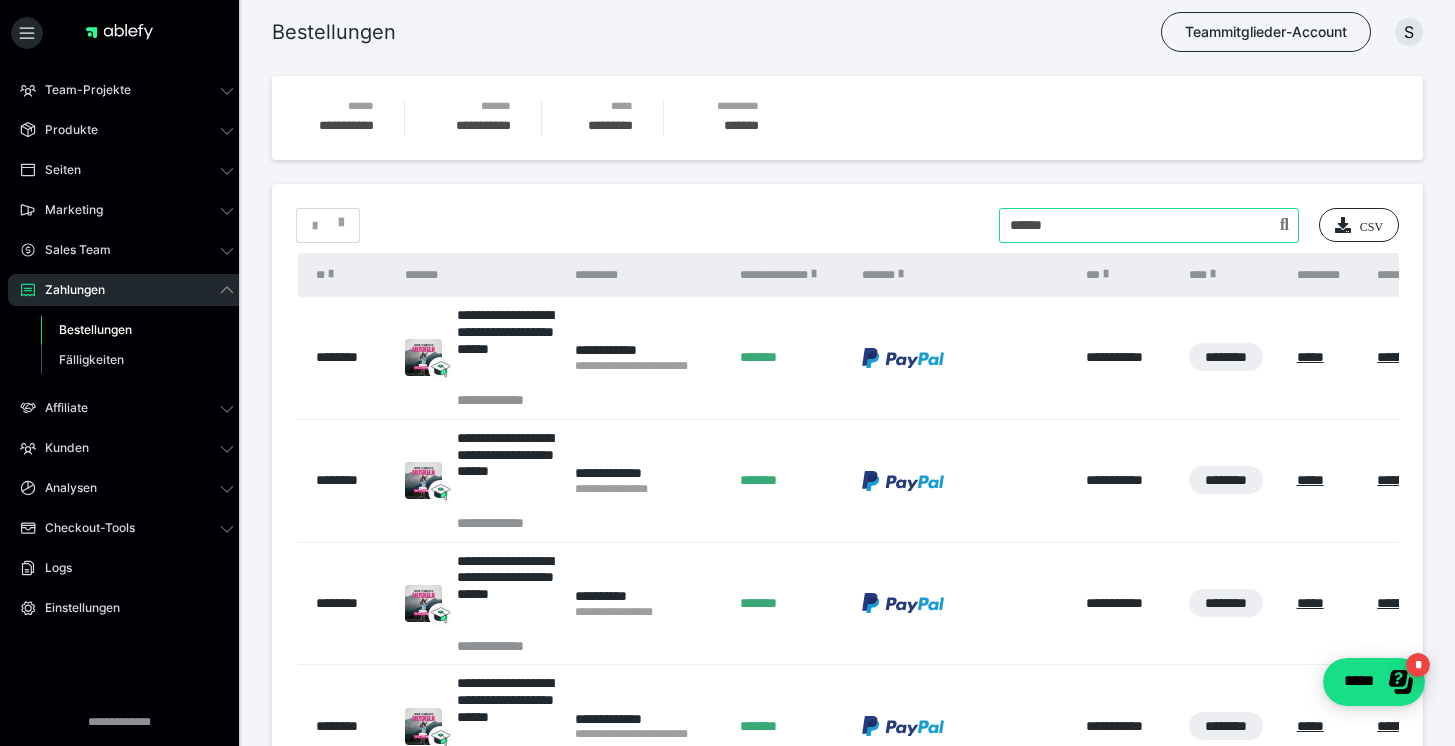 type on "******" 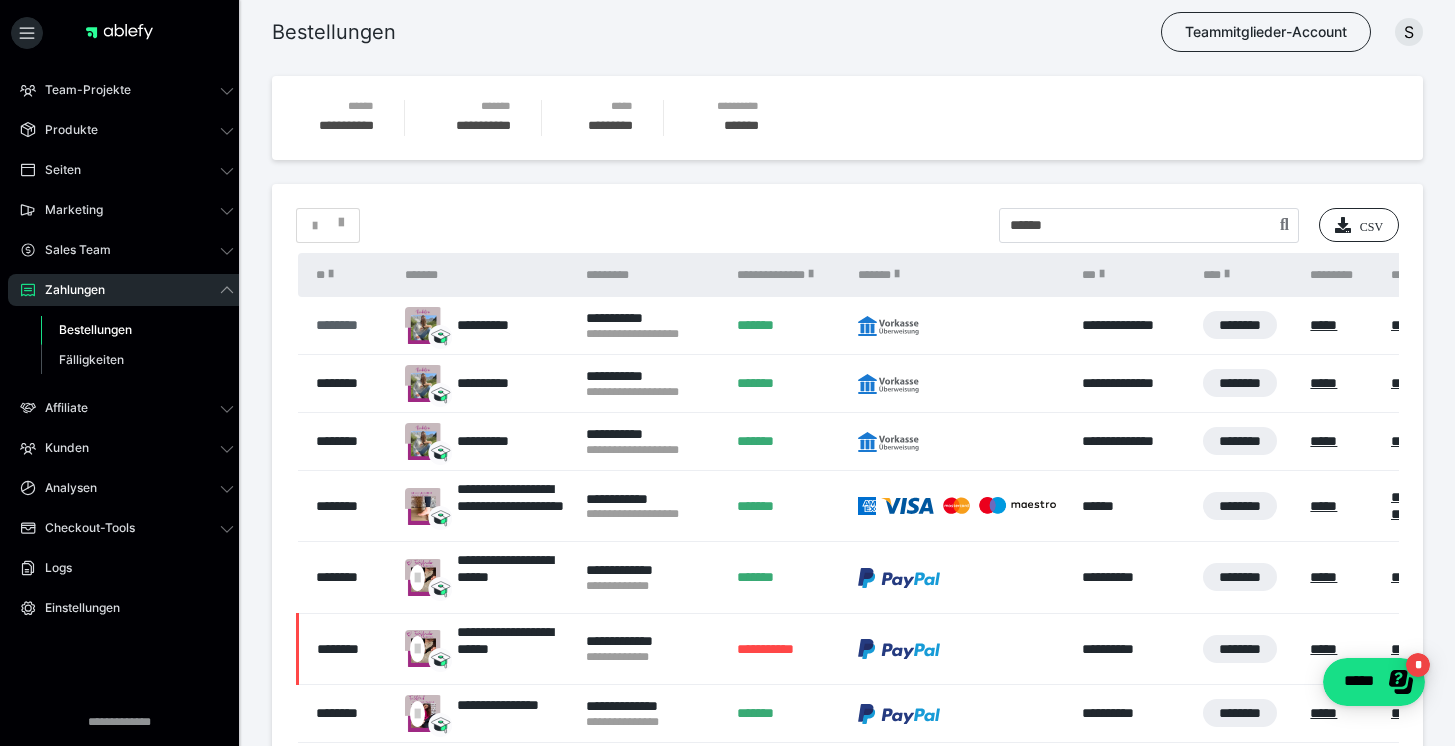 click on "********" at bounding box center (350, 325) 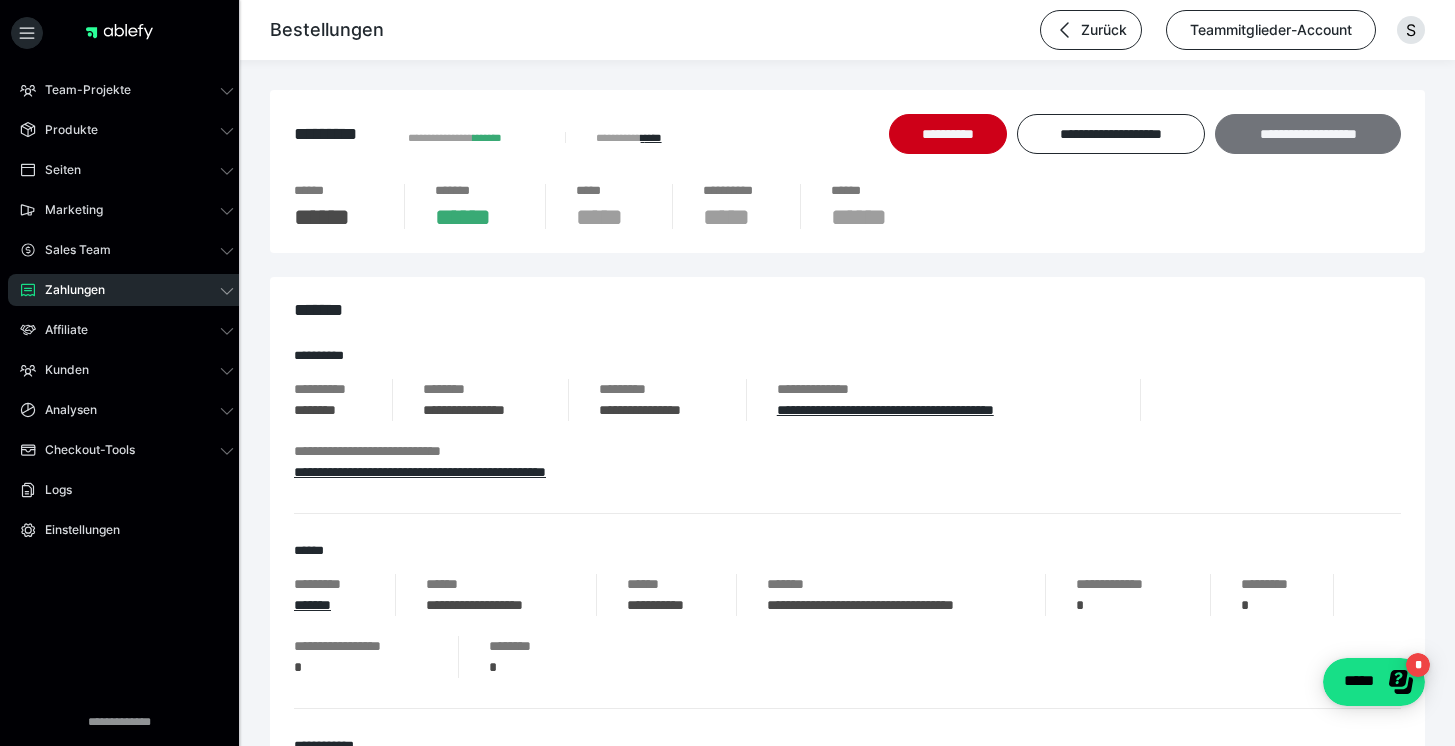 click on "**********" at bounding box center (1308, 134) 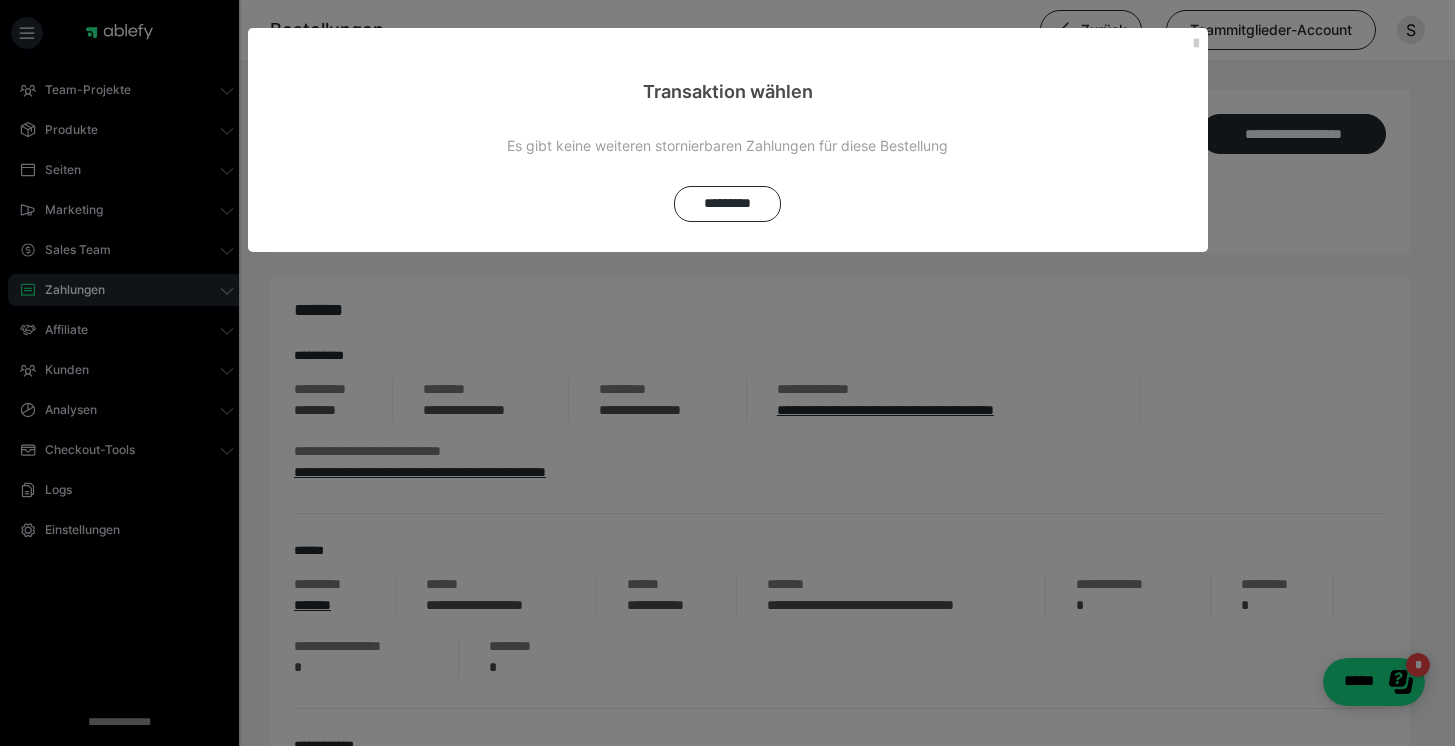 click on "Transaktion wählen" at bounding box center (728, 66) 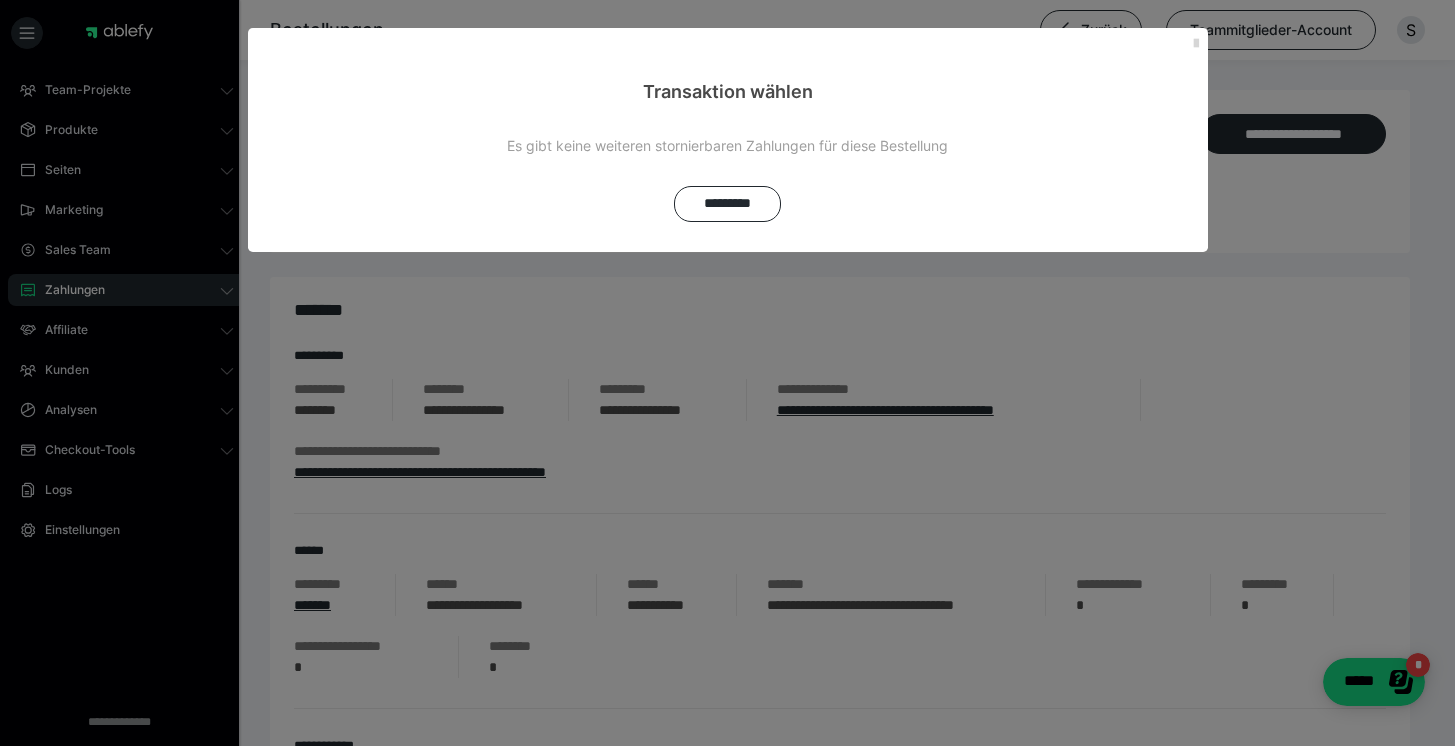 click at bounding box center [1196, 44] 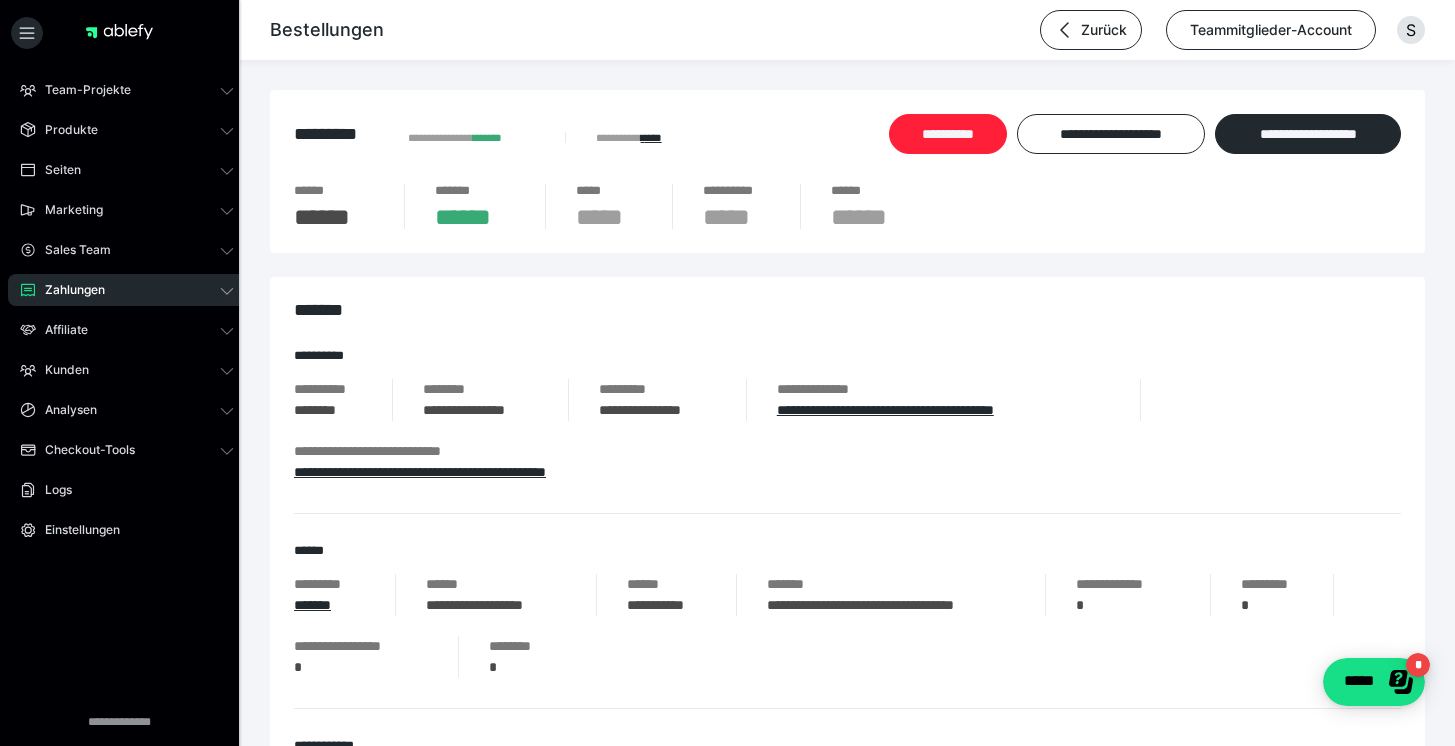 click on "**********" at bounding box center (948, 134) 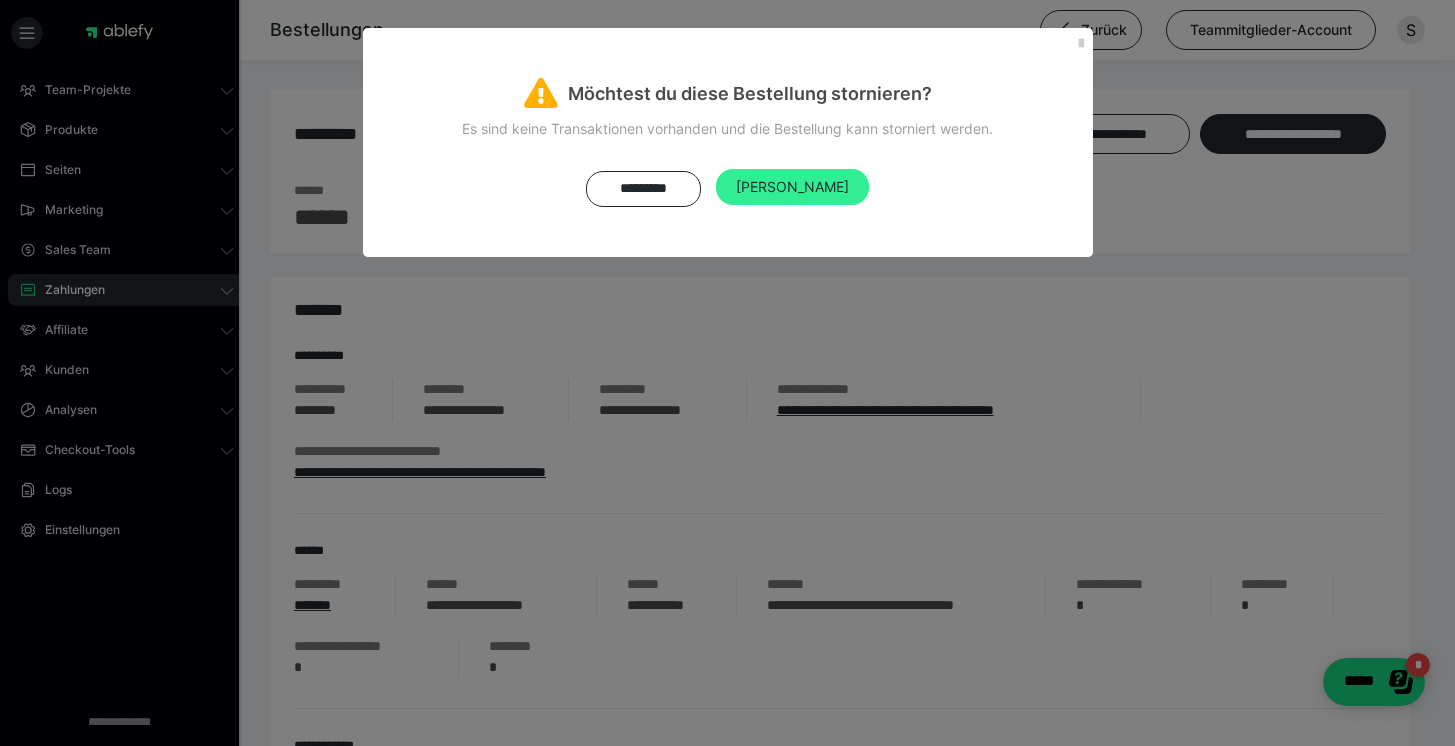 click on "Ja" at bounding box center (792, 187) 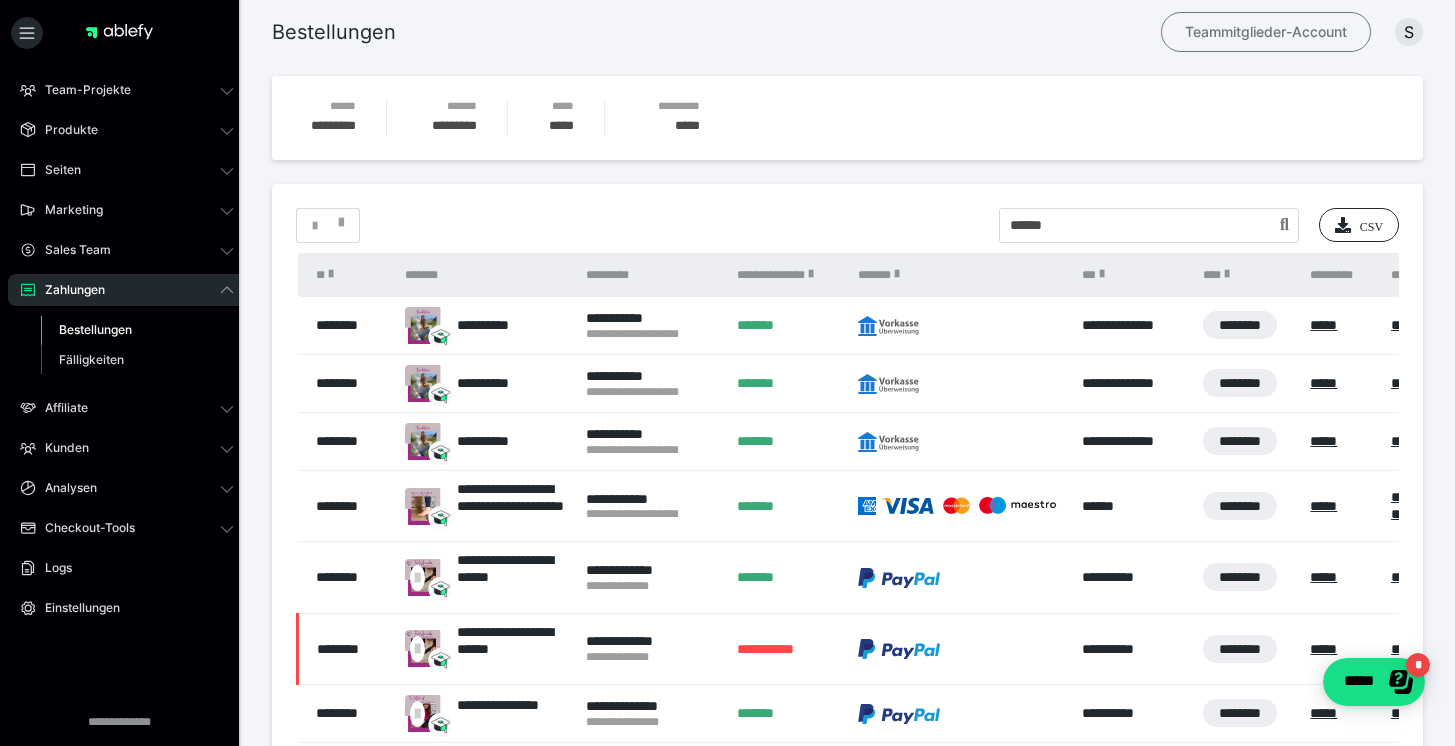 click on "Teammitglieder-Account" at bounding box center (1266, 32) 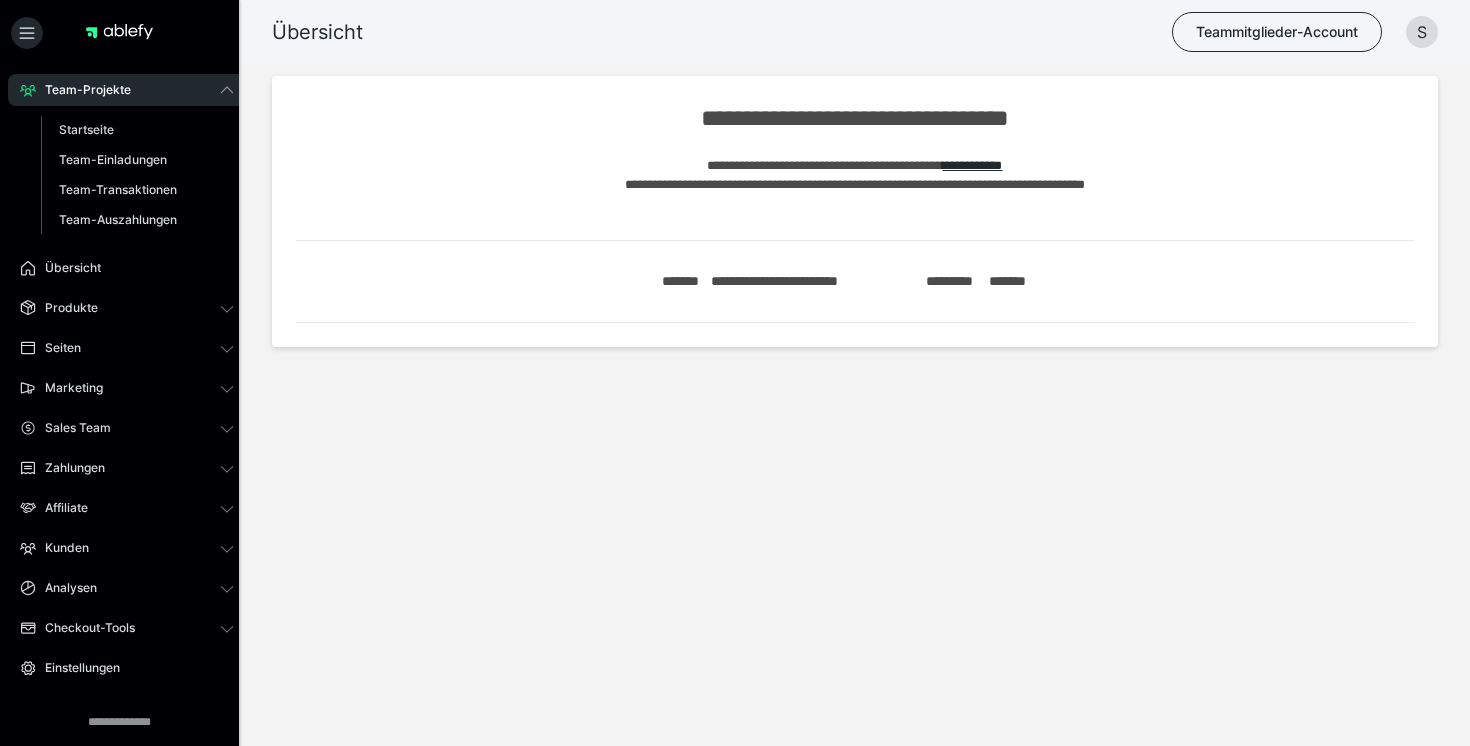 scroll, scrollTop: 0, scrollLeft: 0, axis: both 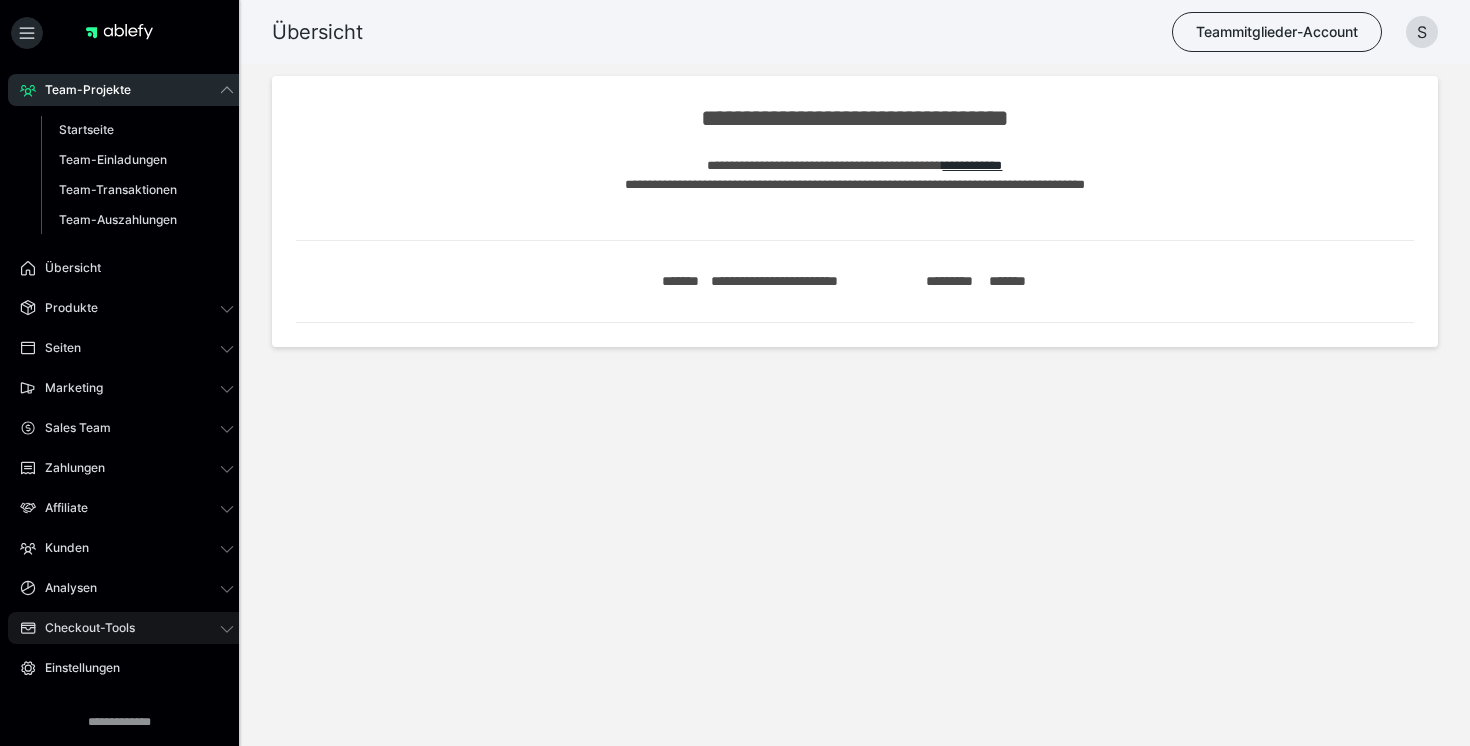 click on "Checkout-Tools" at bounding box center (83, 628) 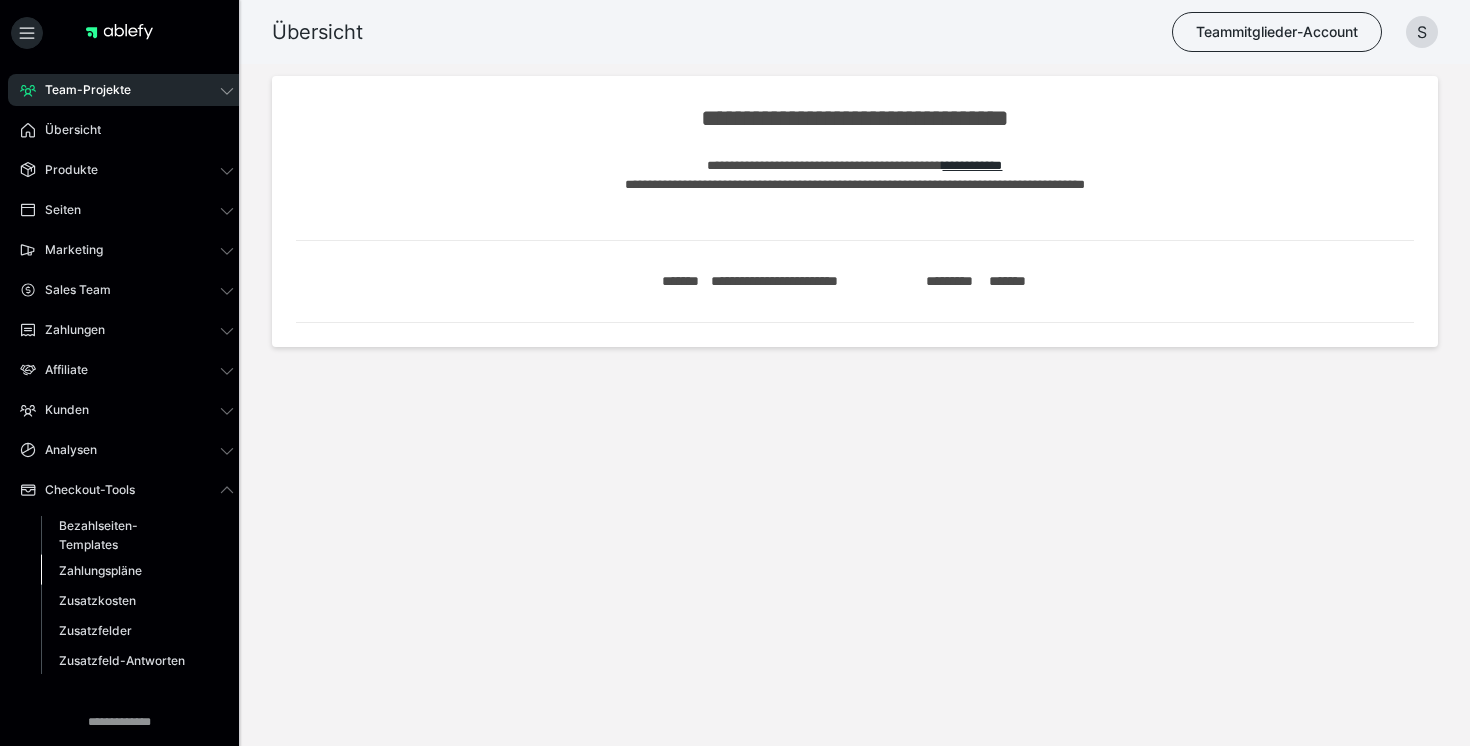 click on "Zahlungspläne" at bounding box center (100, 570) 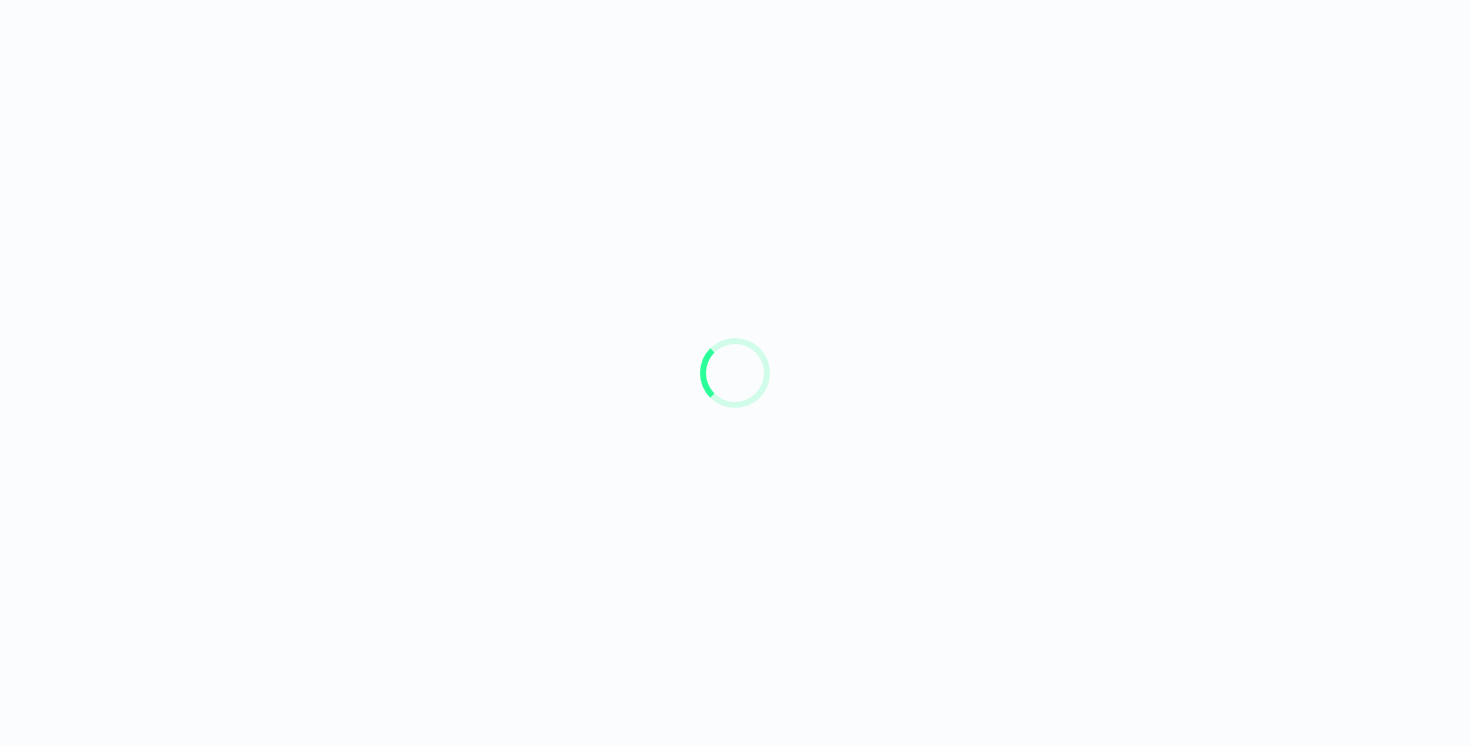 scroll, scrollTop: 0, scrollLeft: 0, axis: both 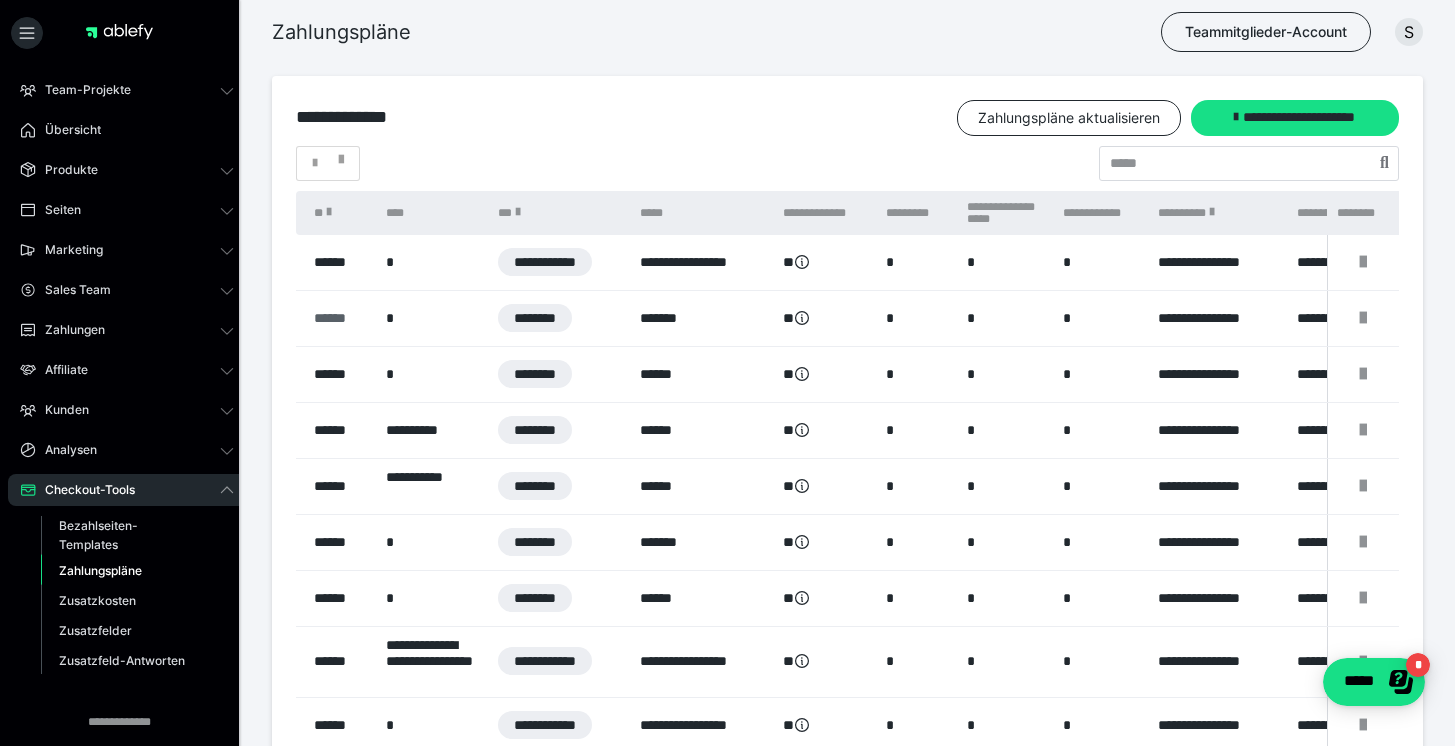 click on "******" at bounding box center (340, 318) 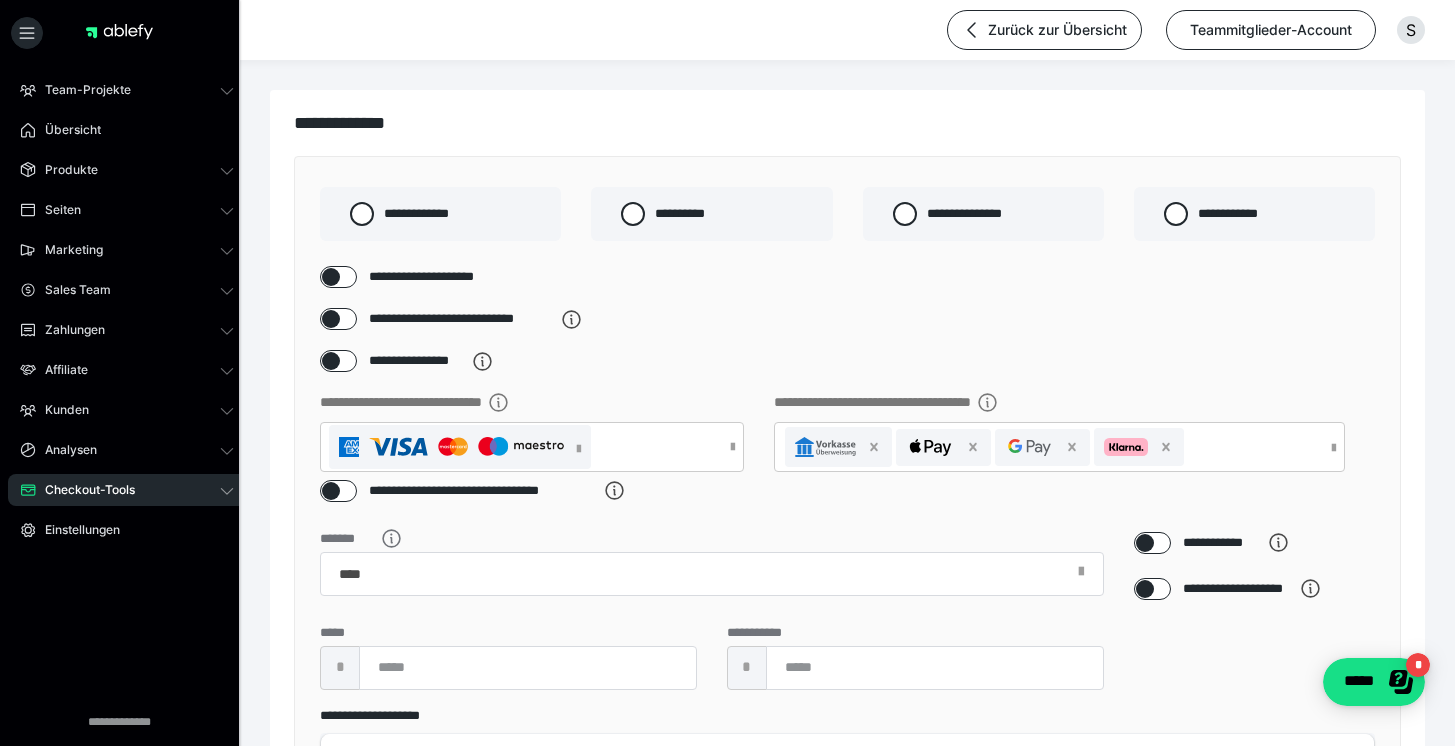 click at bounding box center (331, 319) 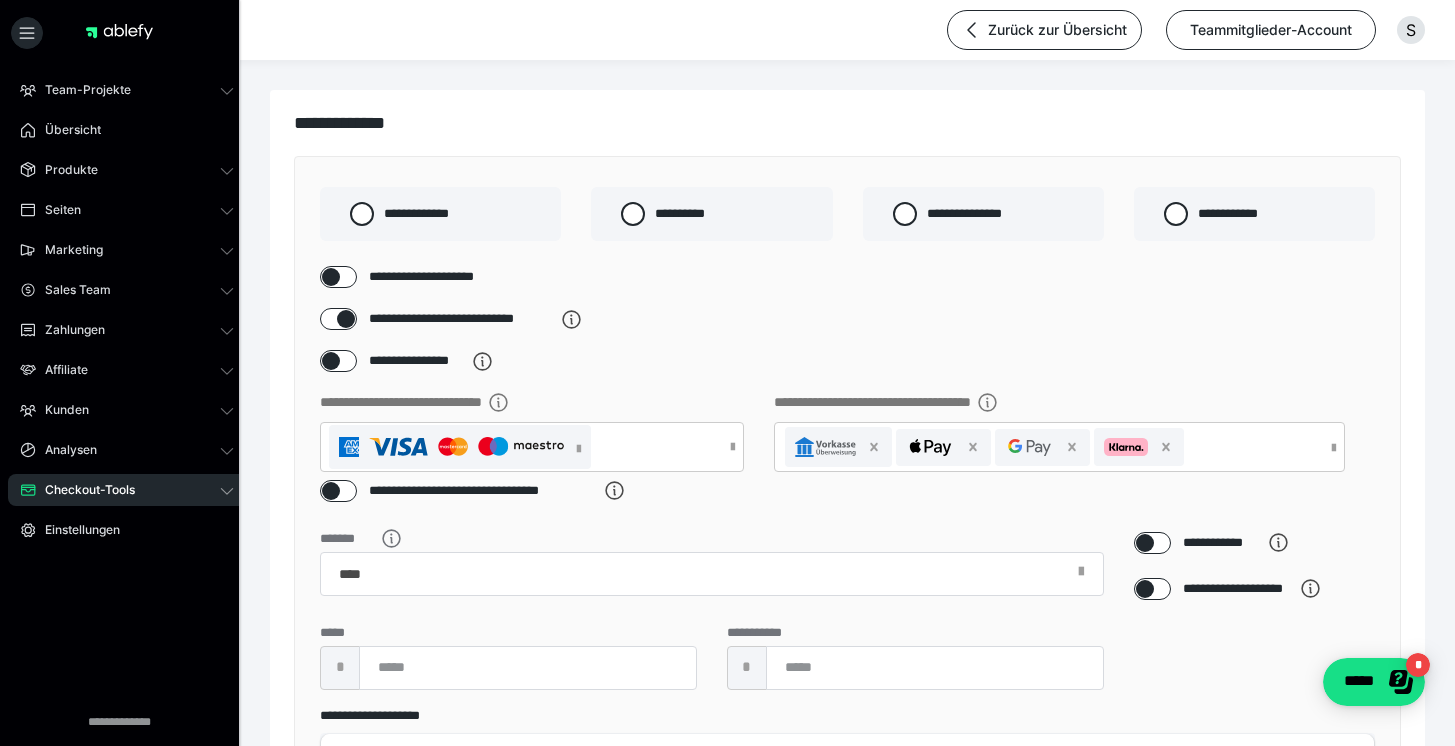 checkbox on "****" 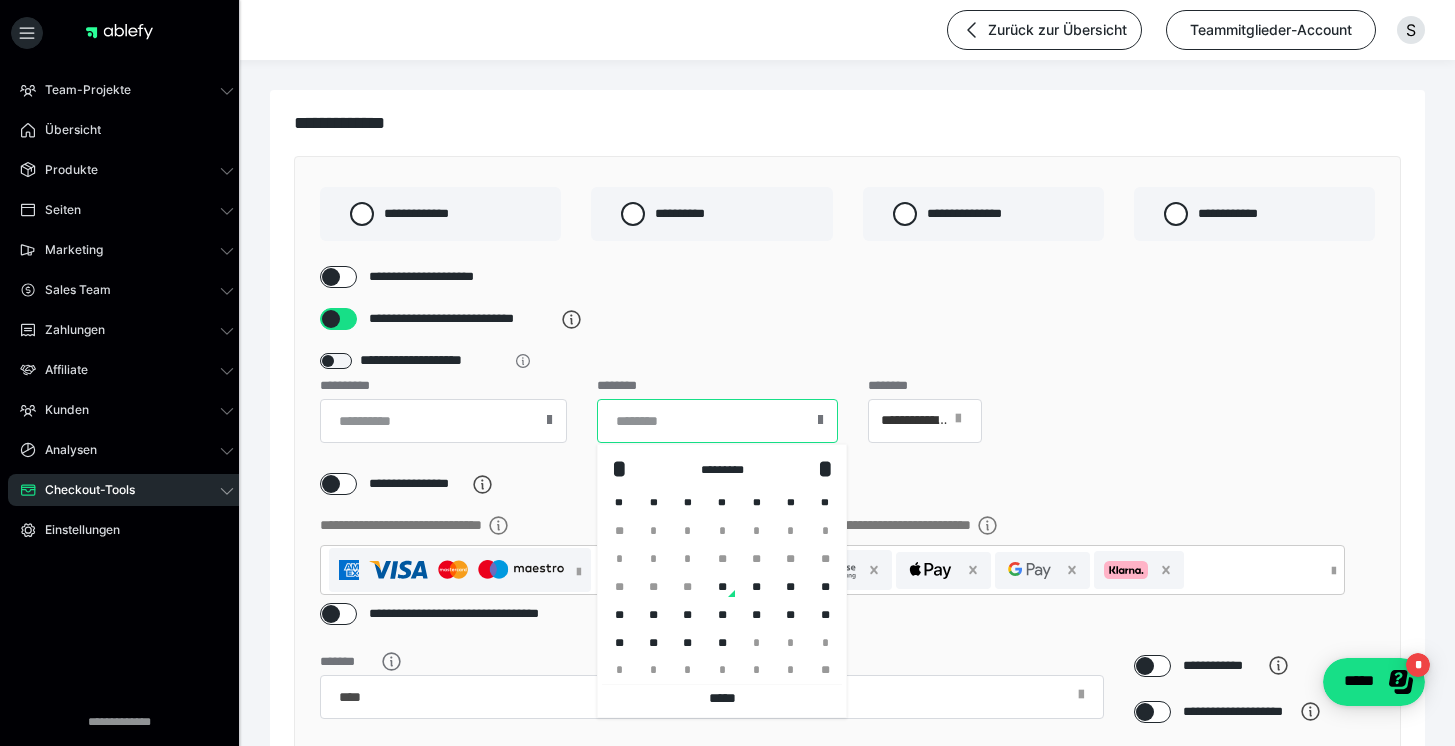 click at bounding box center [717, 421] 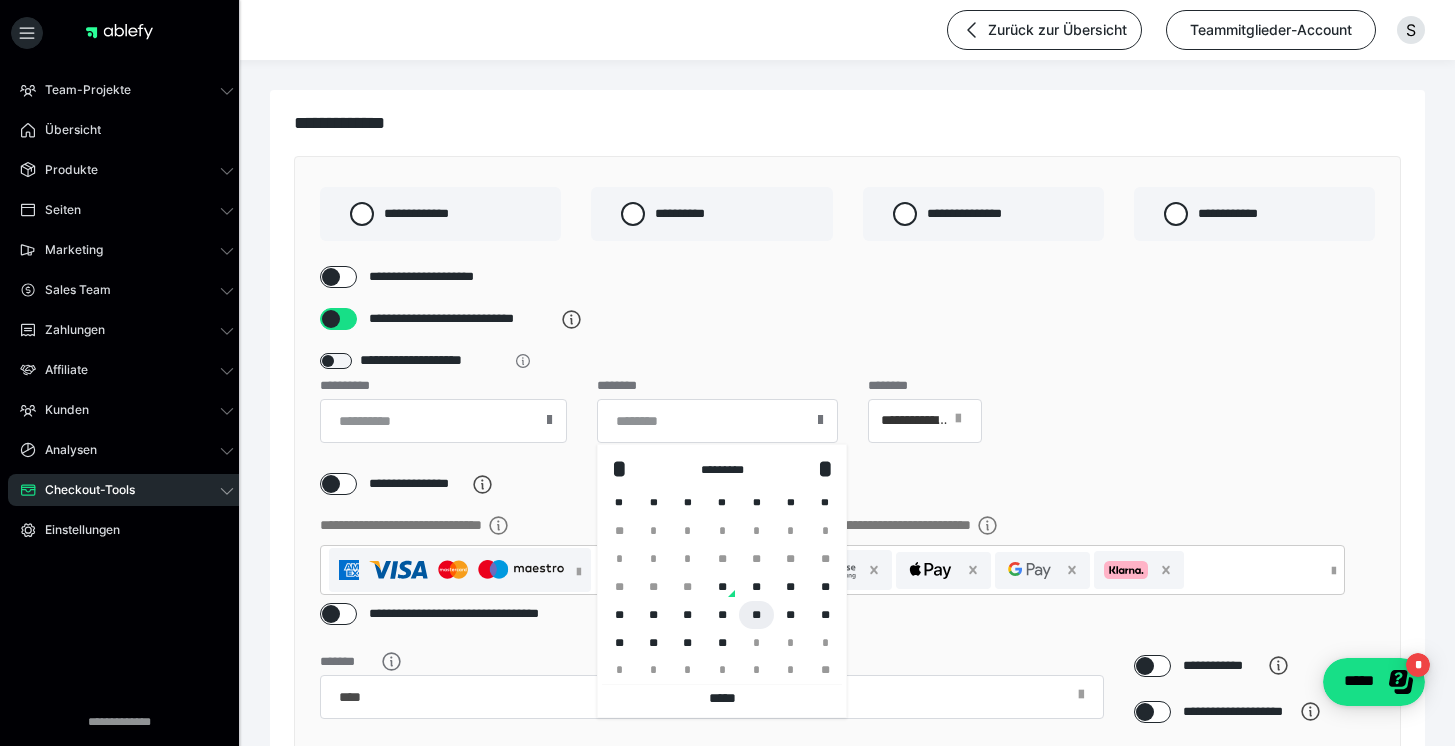 click on "**" at bounding box center [756, 615] 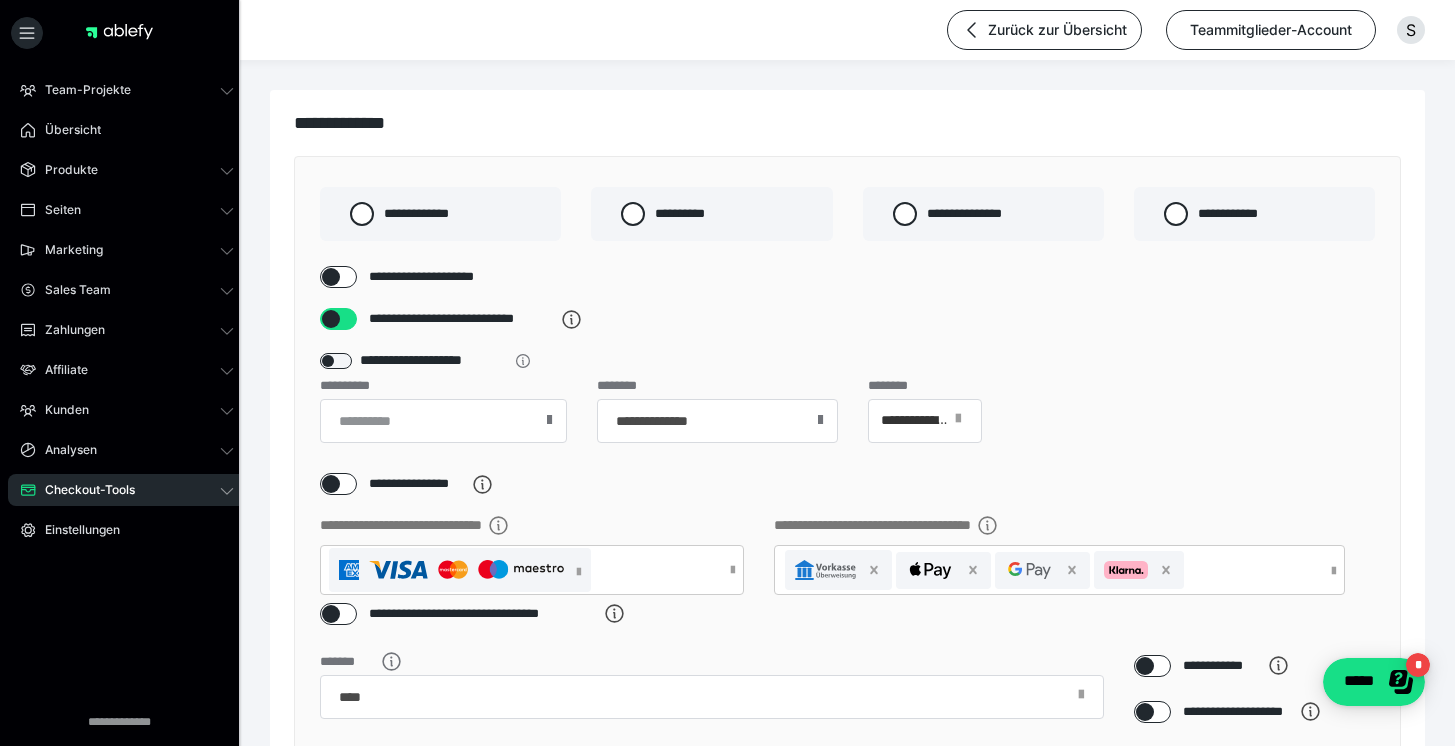click at bounding box center (820, 420) 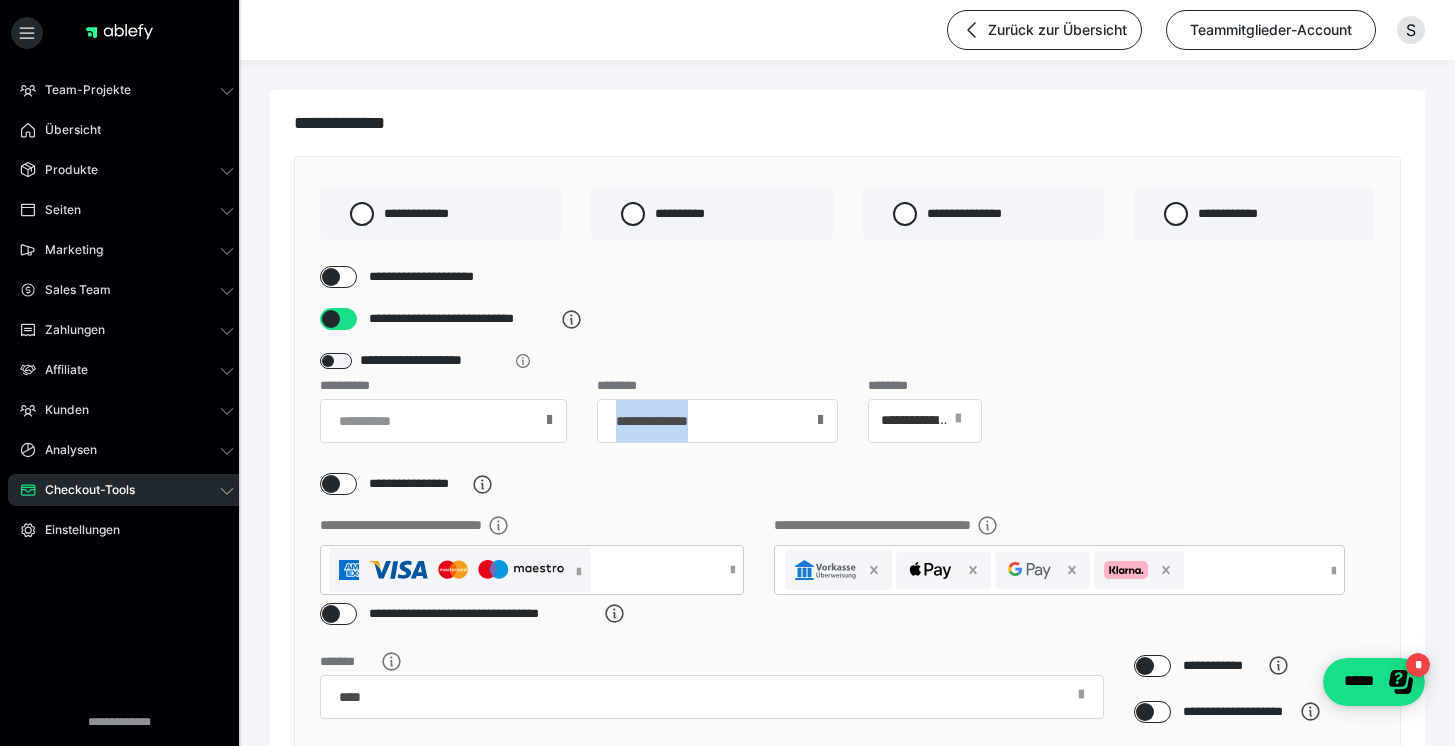 click on "**********" at bounding box center [717, 421] 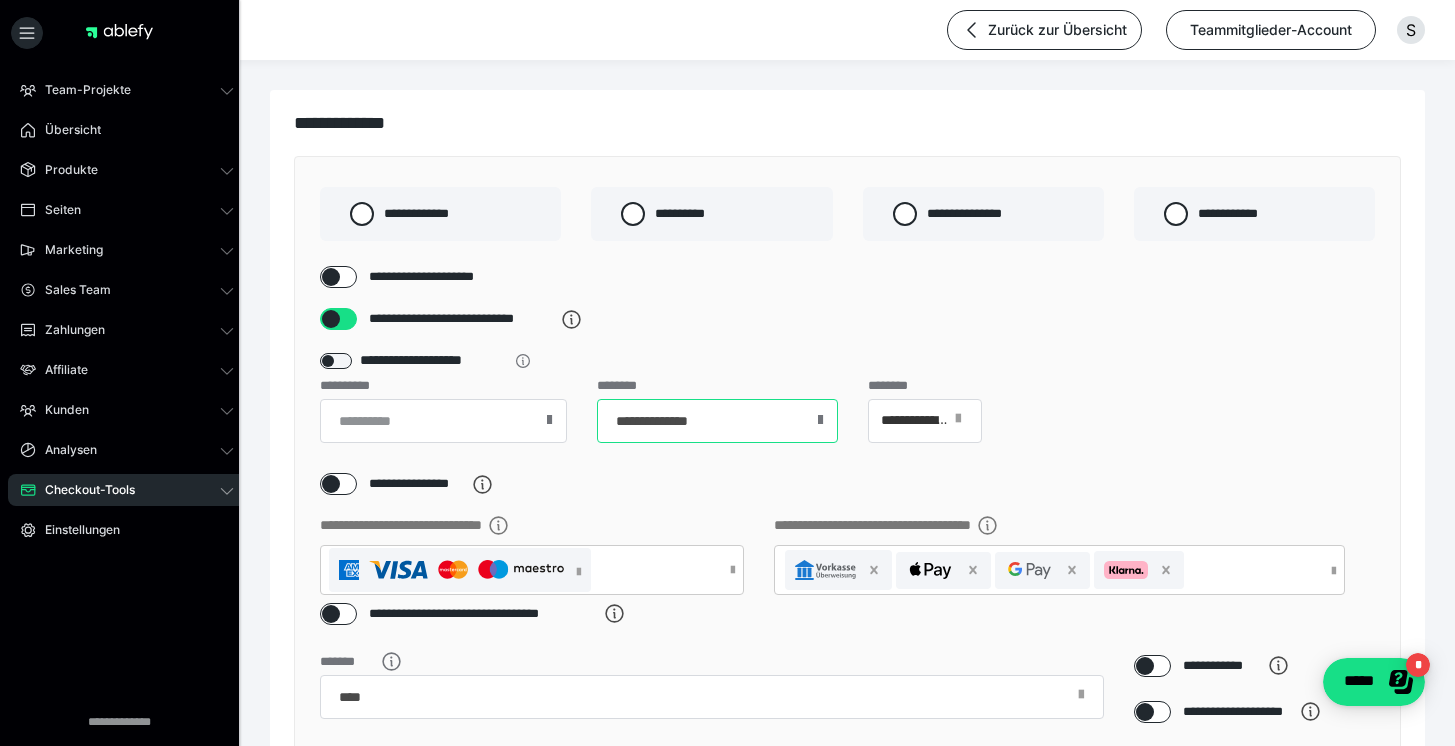 click on "**********" at bounding box center [717, 421] 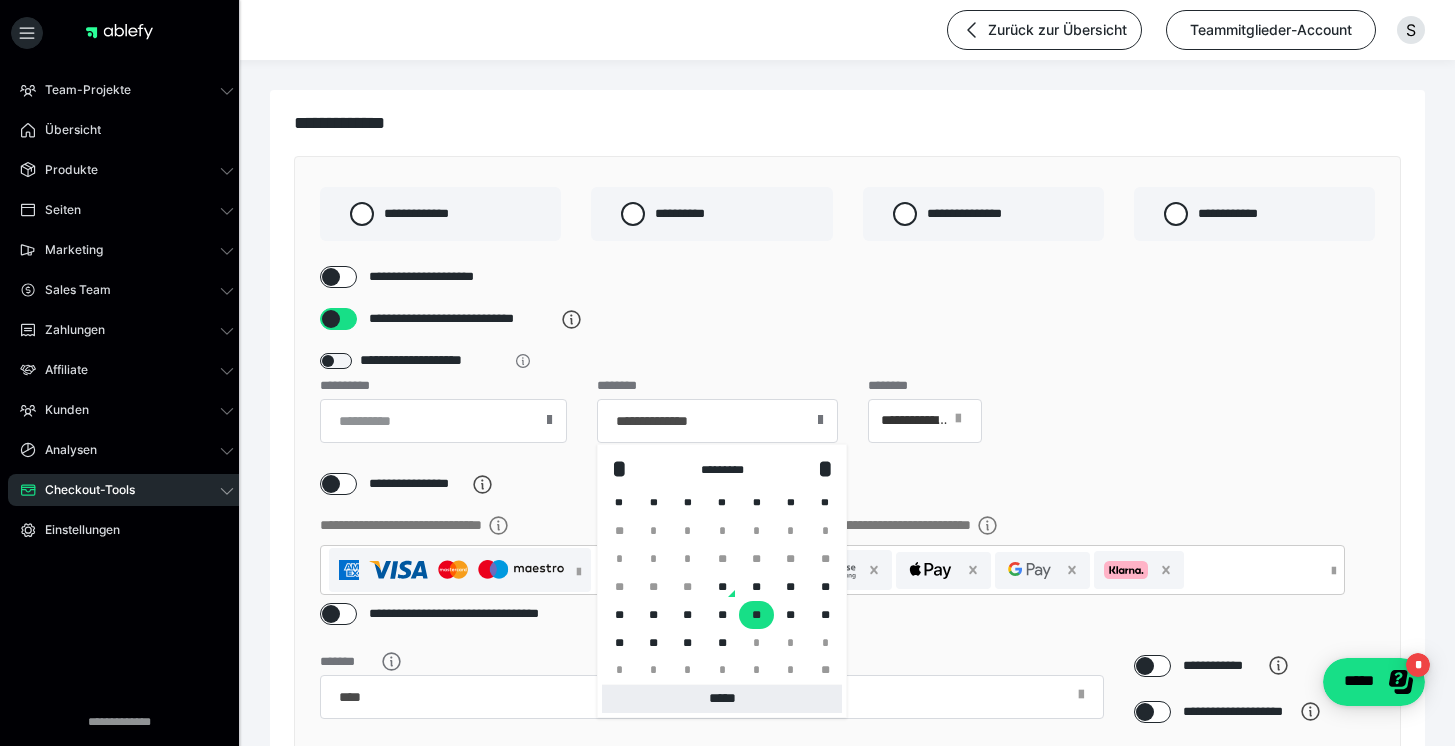 click on "*****" at bounding box center (722, 699) 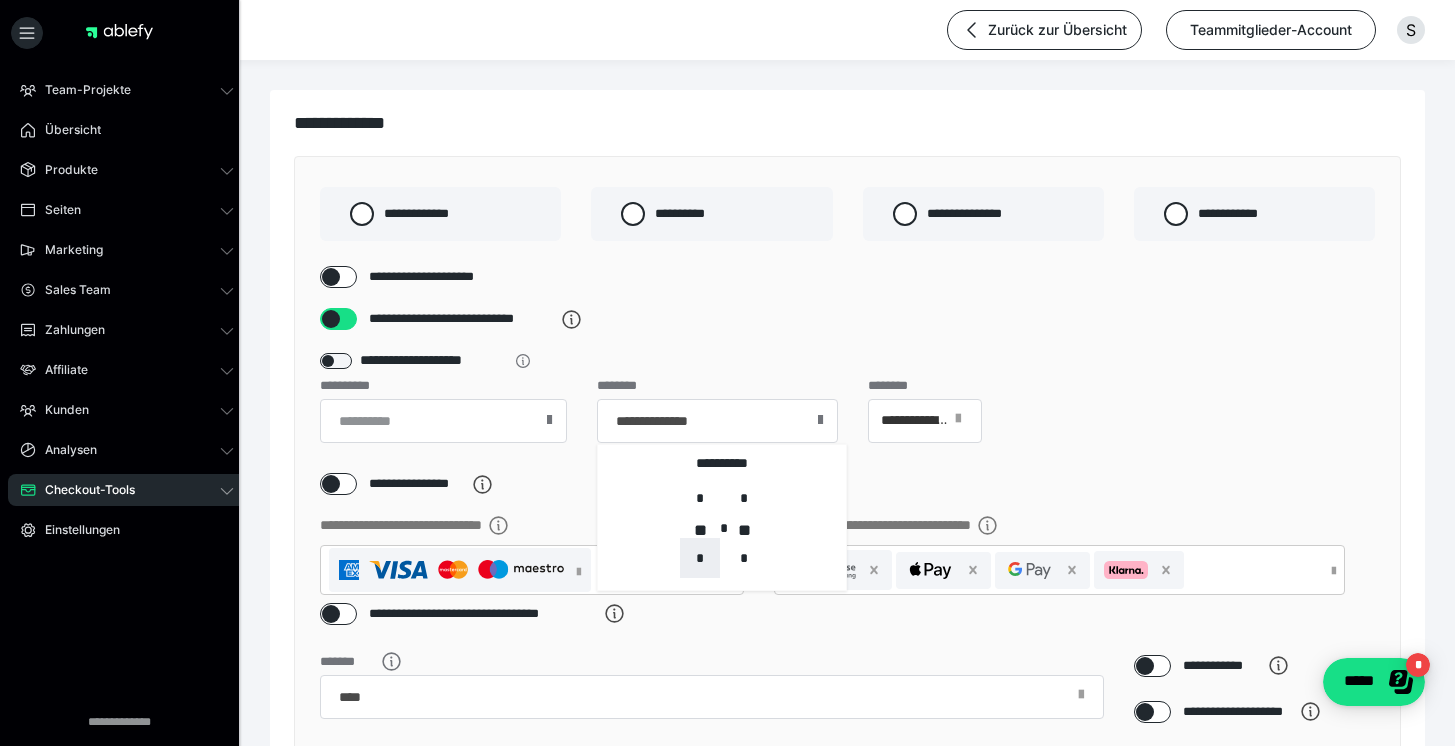 click on "*" at bounding box center [700, 558] 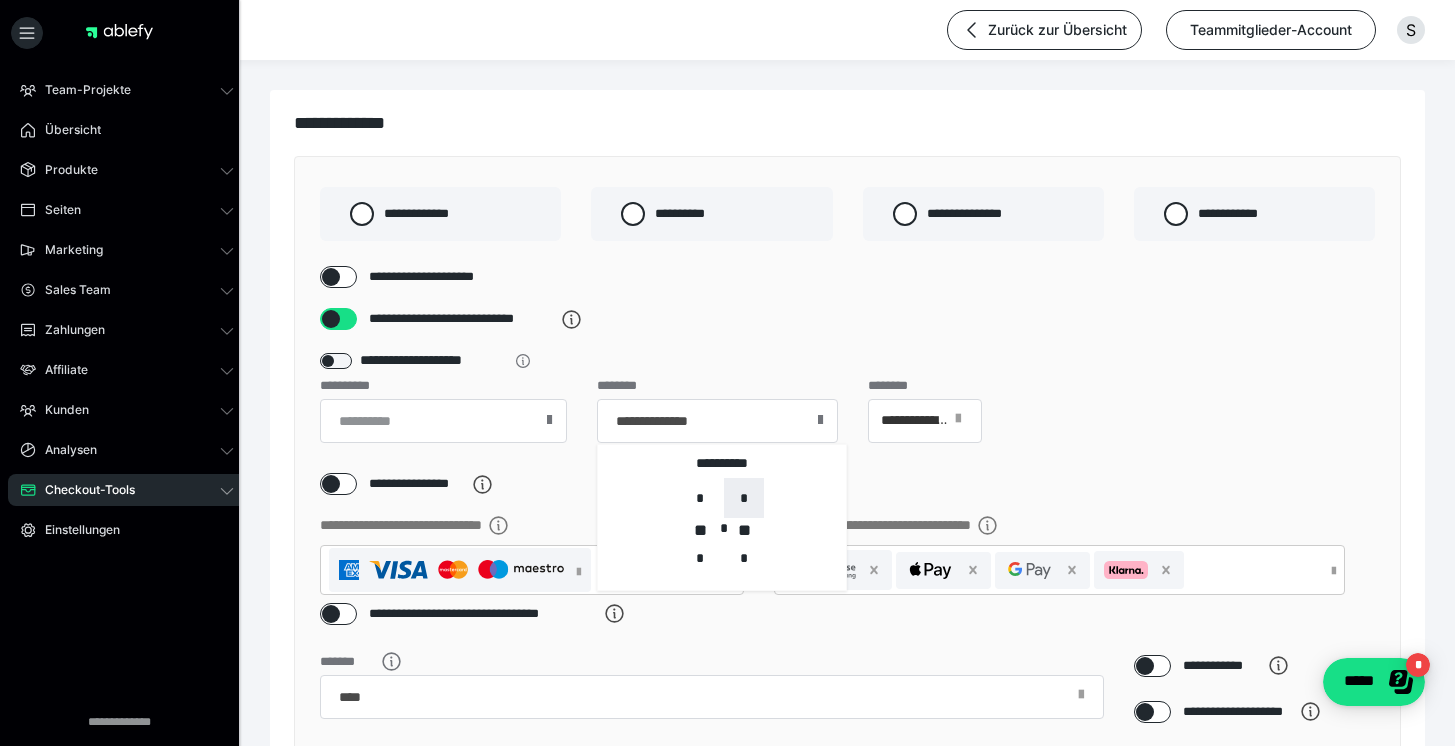 click on "*" at bounding box center [744, 498] 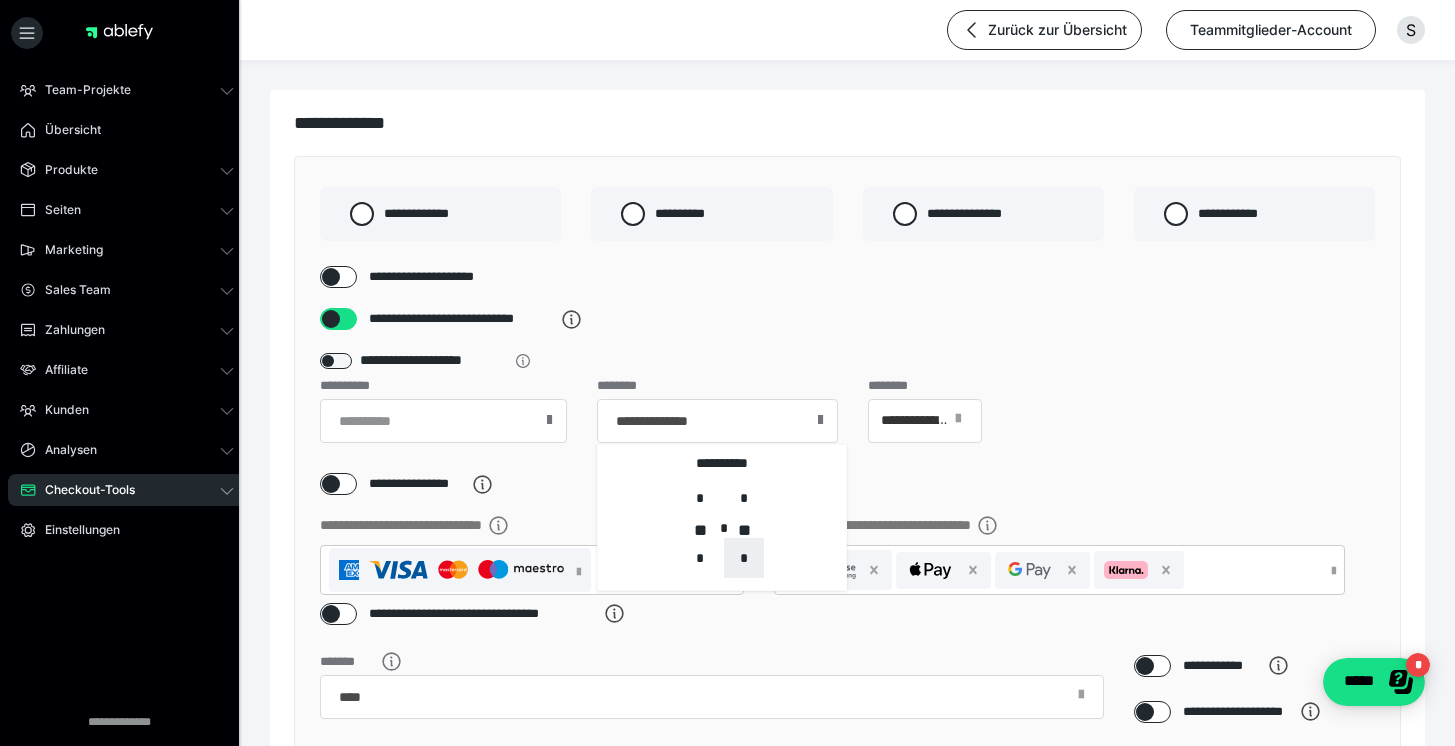 click on "*" at bounding box center (744, 558) 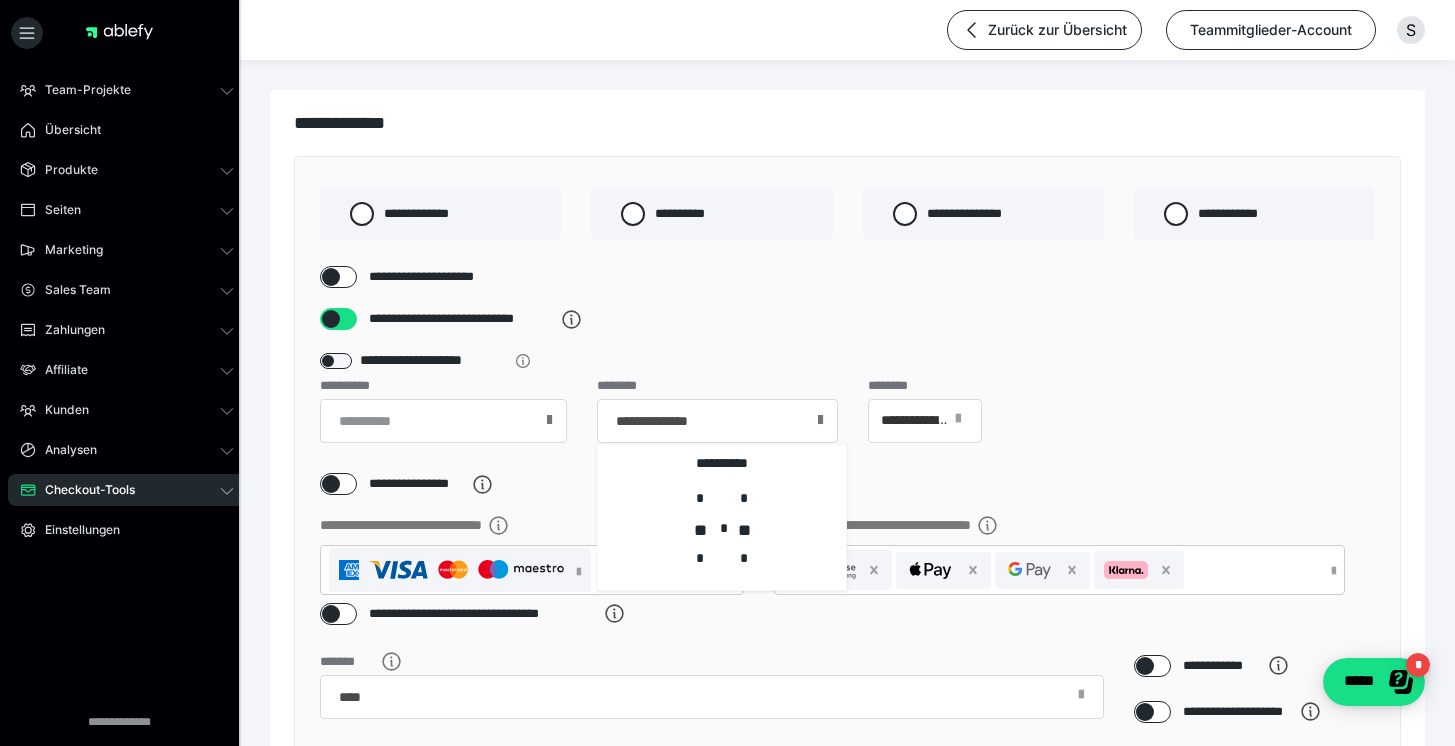click on "**********" at bounding box center [847, 426] 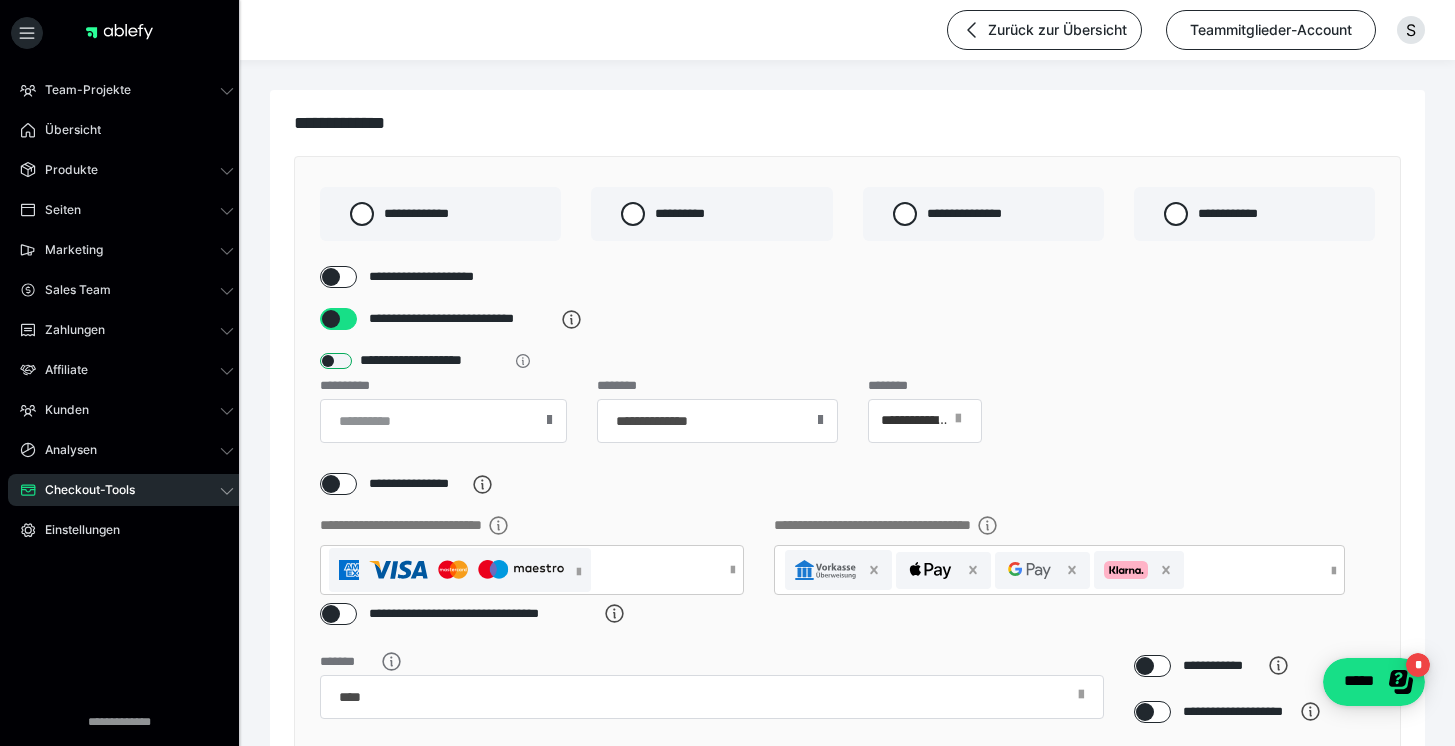 click at bounding box center [336, 361] 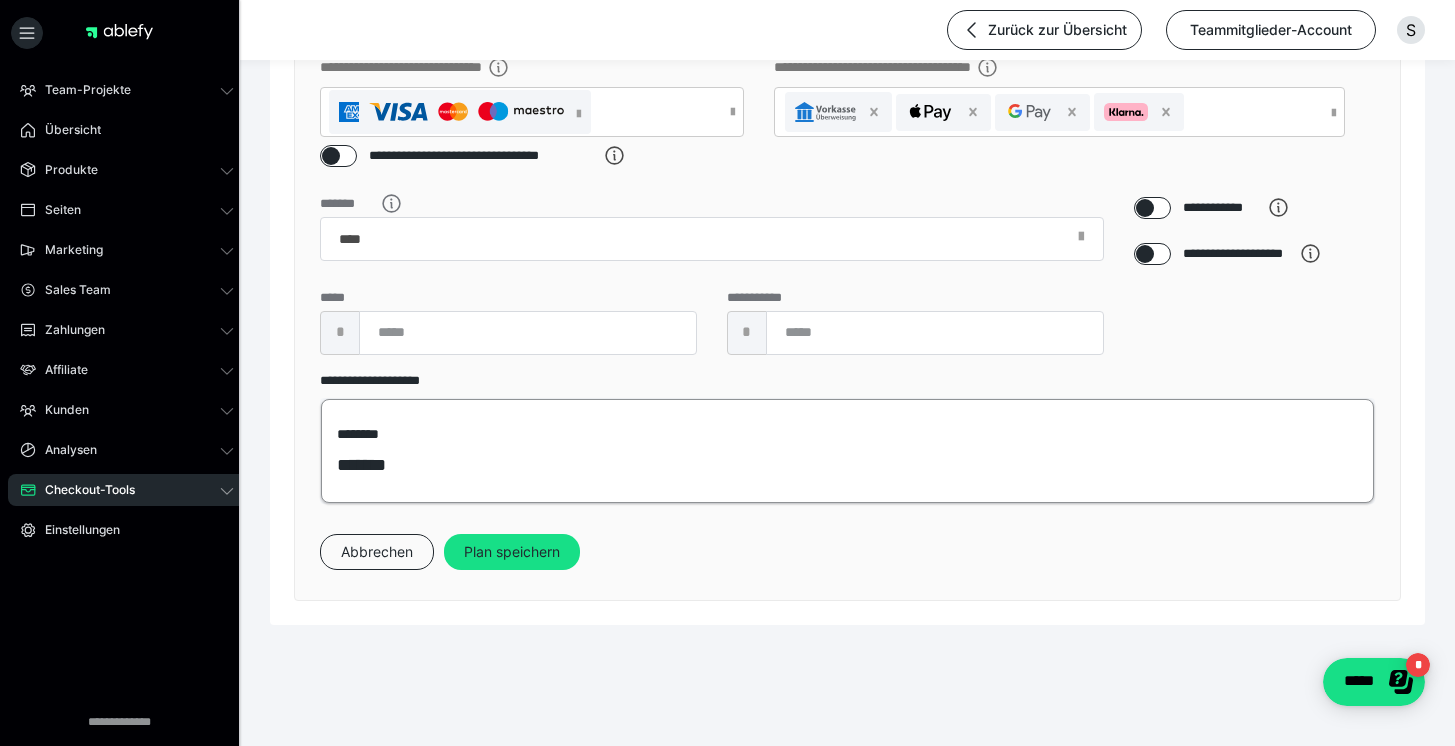 scroll, scrollTop: 461, scrollLeft: 0, axis: vertical 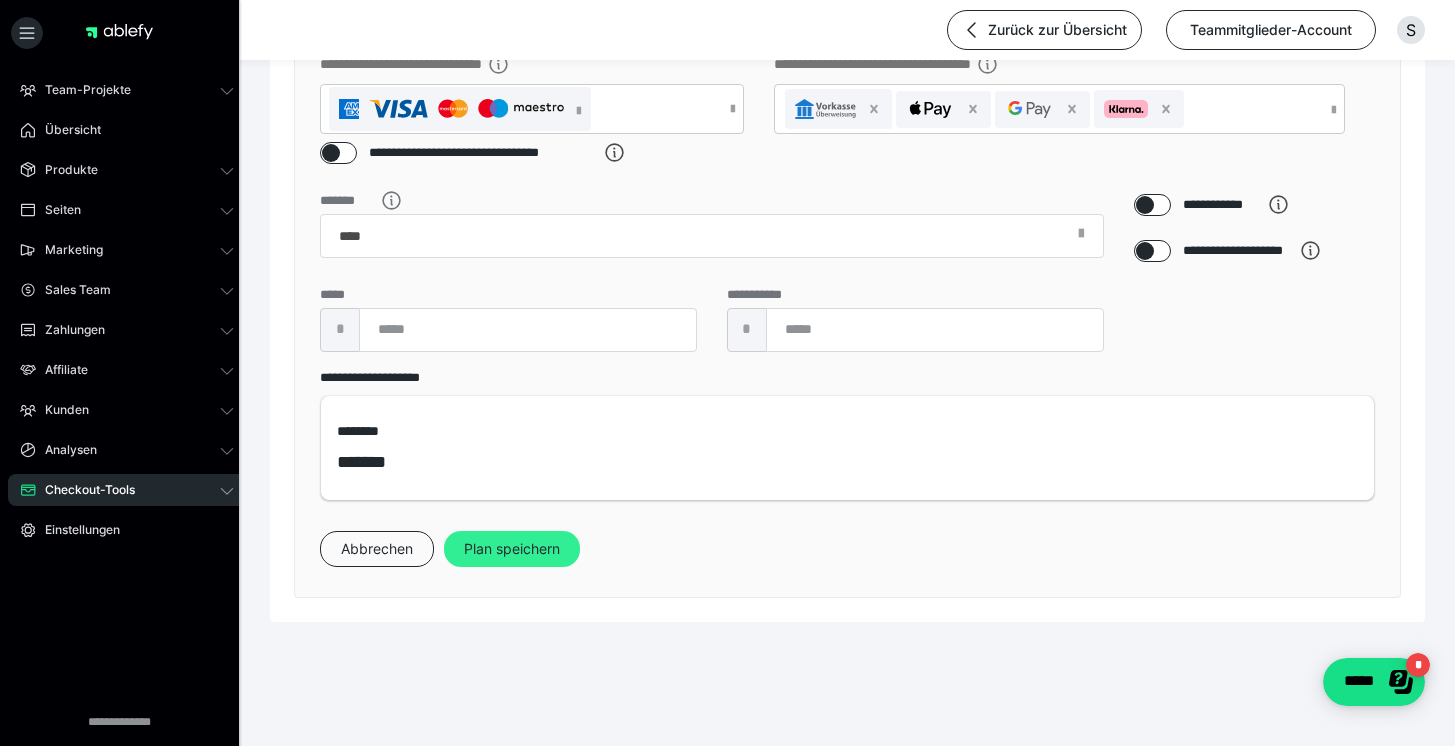 click on "Plan speichern" at bounding box center (512, 549) 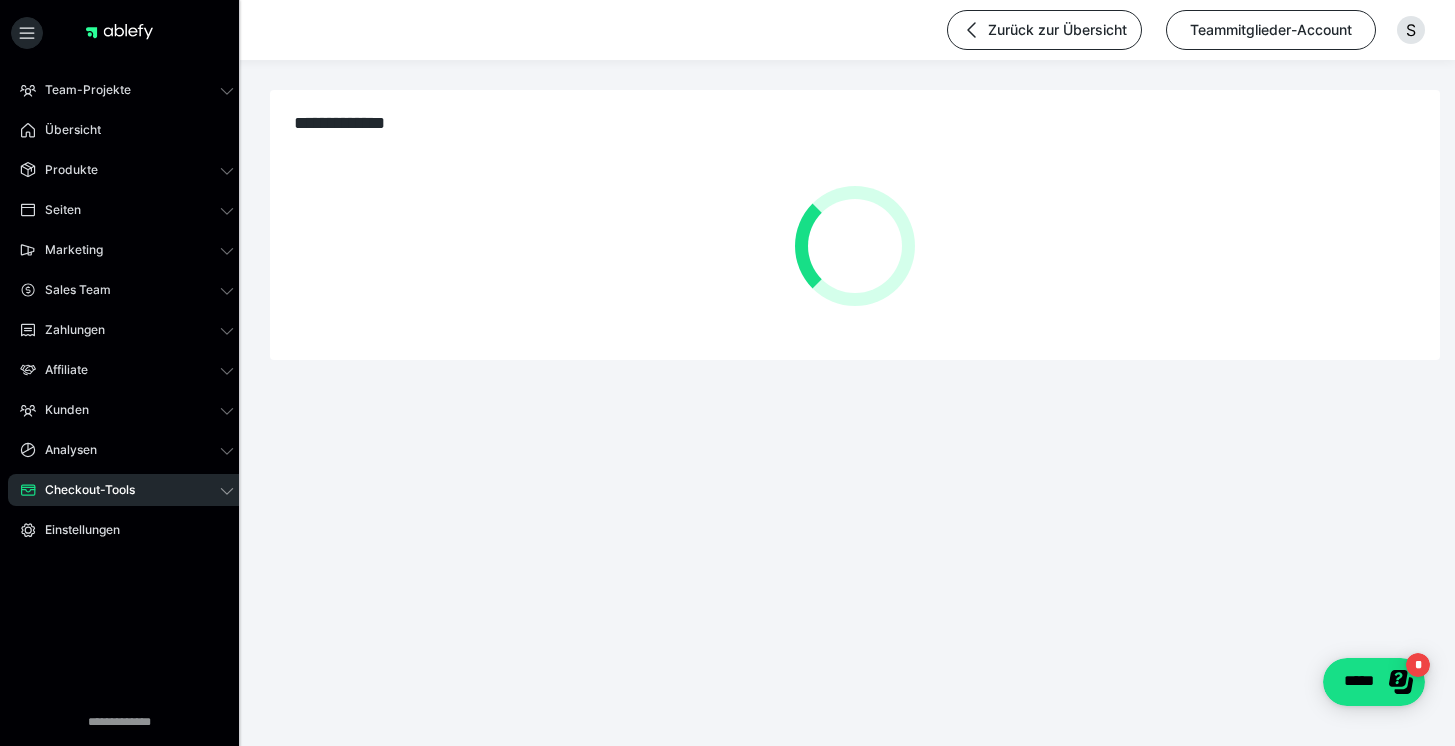 scroll, scrollTop: 0, scrollLeft: 0, axis: both 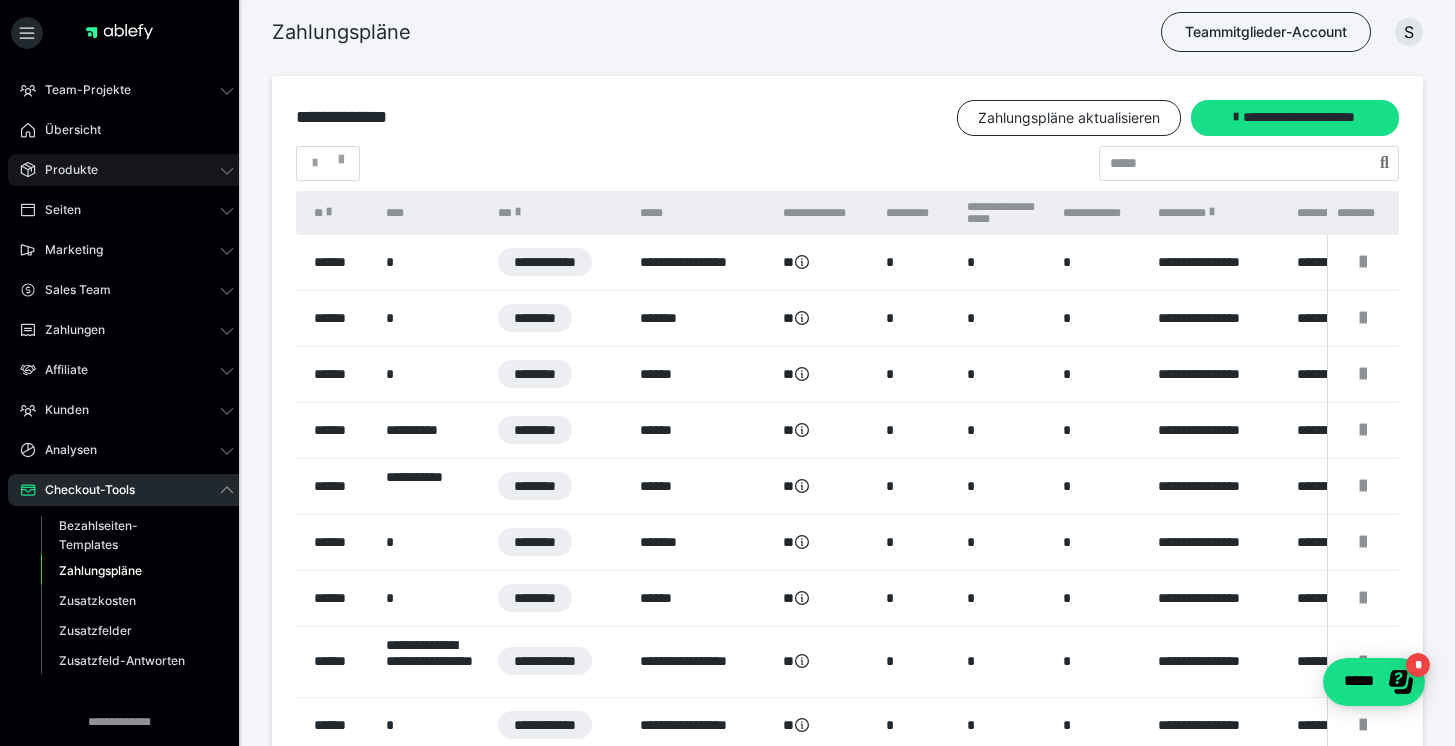 click on "Produkte" at bounding box center [127, 170] 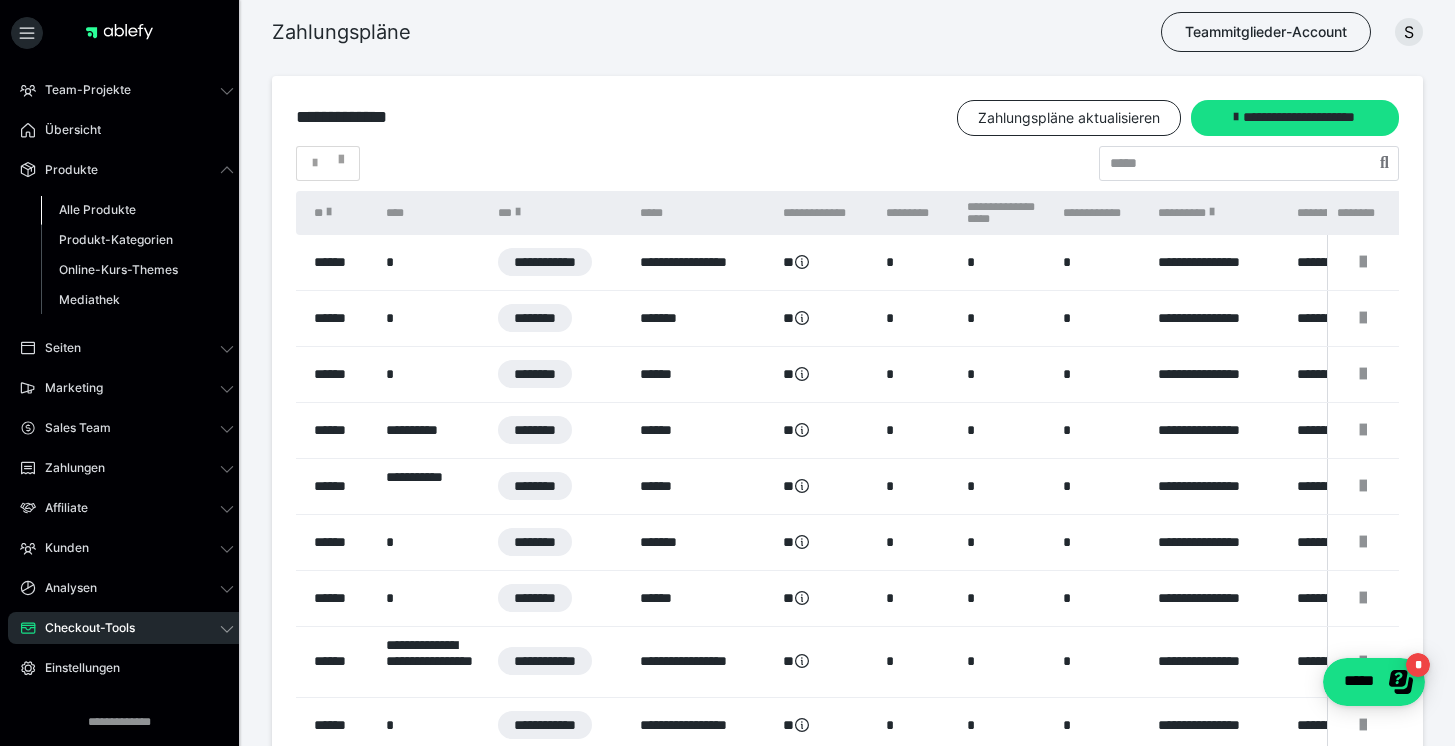 click on "Alle Produkte" at bounding box center [97, 209] 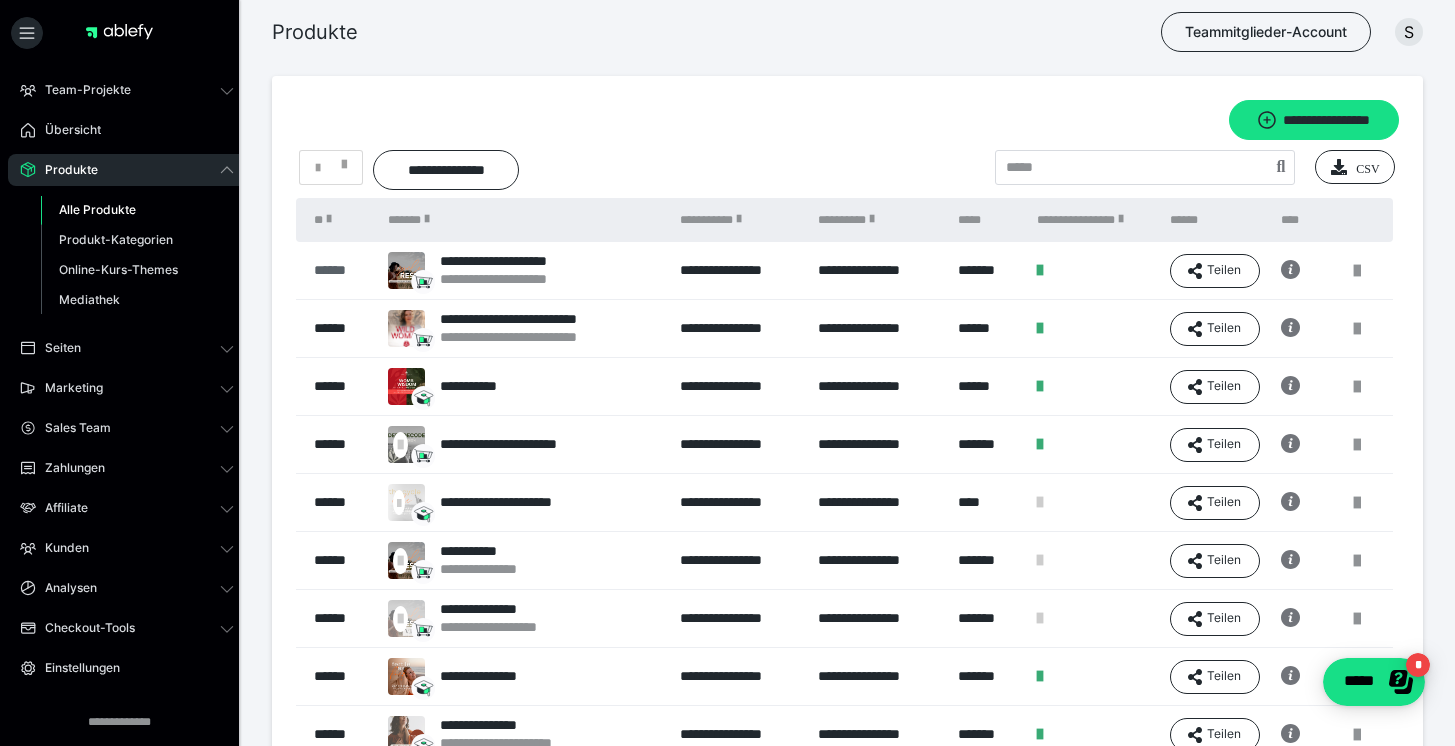 click on "******" at bounding box center [341, 270] 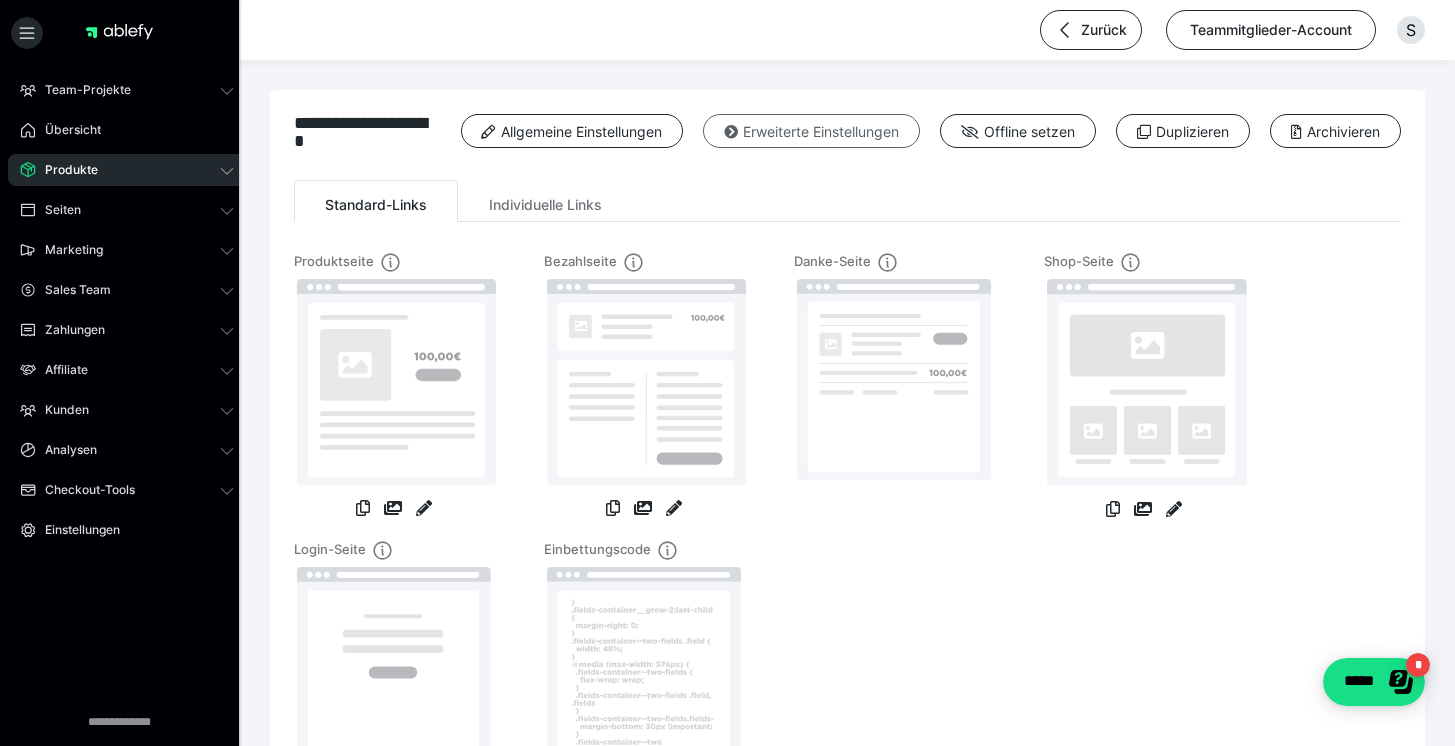 click on "Erweiterte Einstellungen" at bounding box center [811, 131] 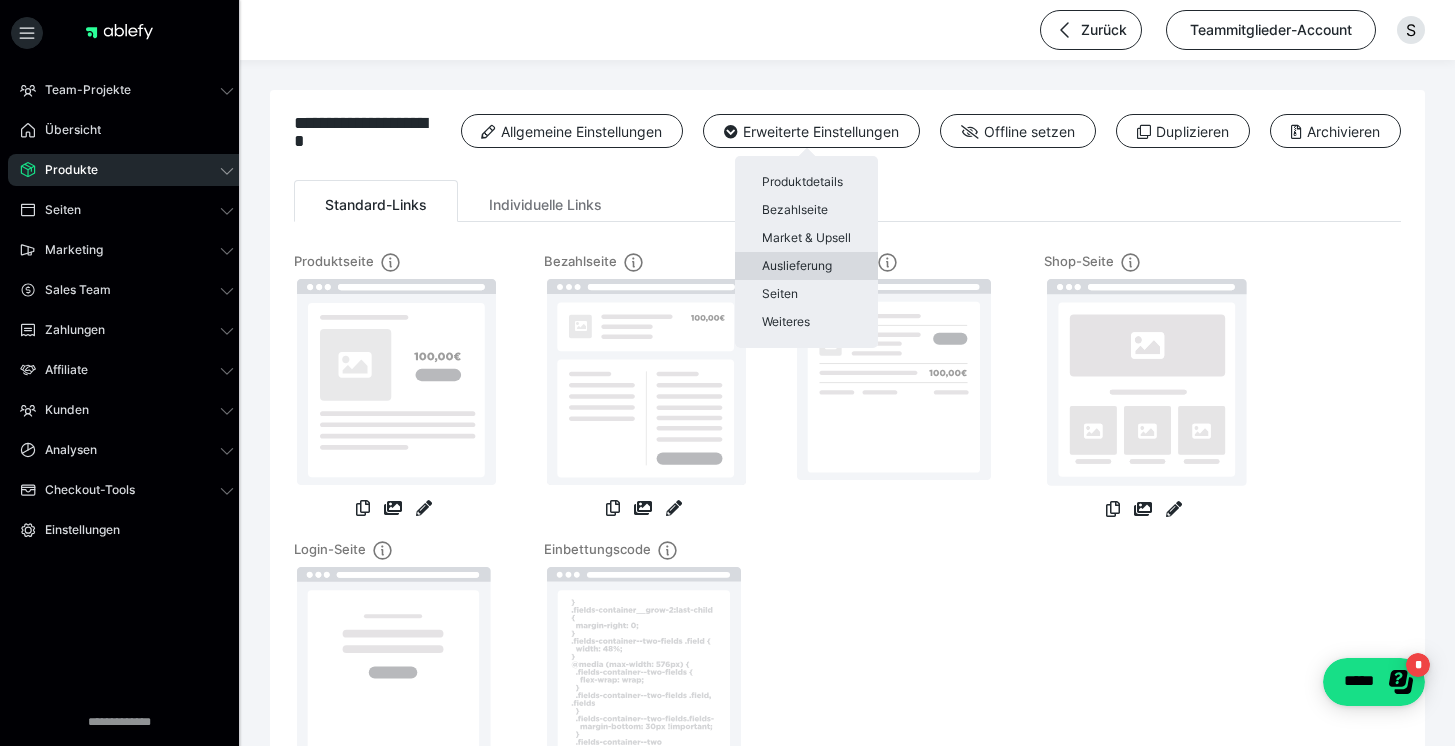 click on "Auslieferung" at bounding box center (806, 266) 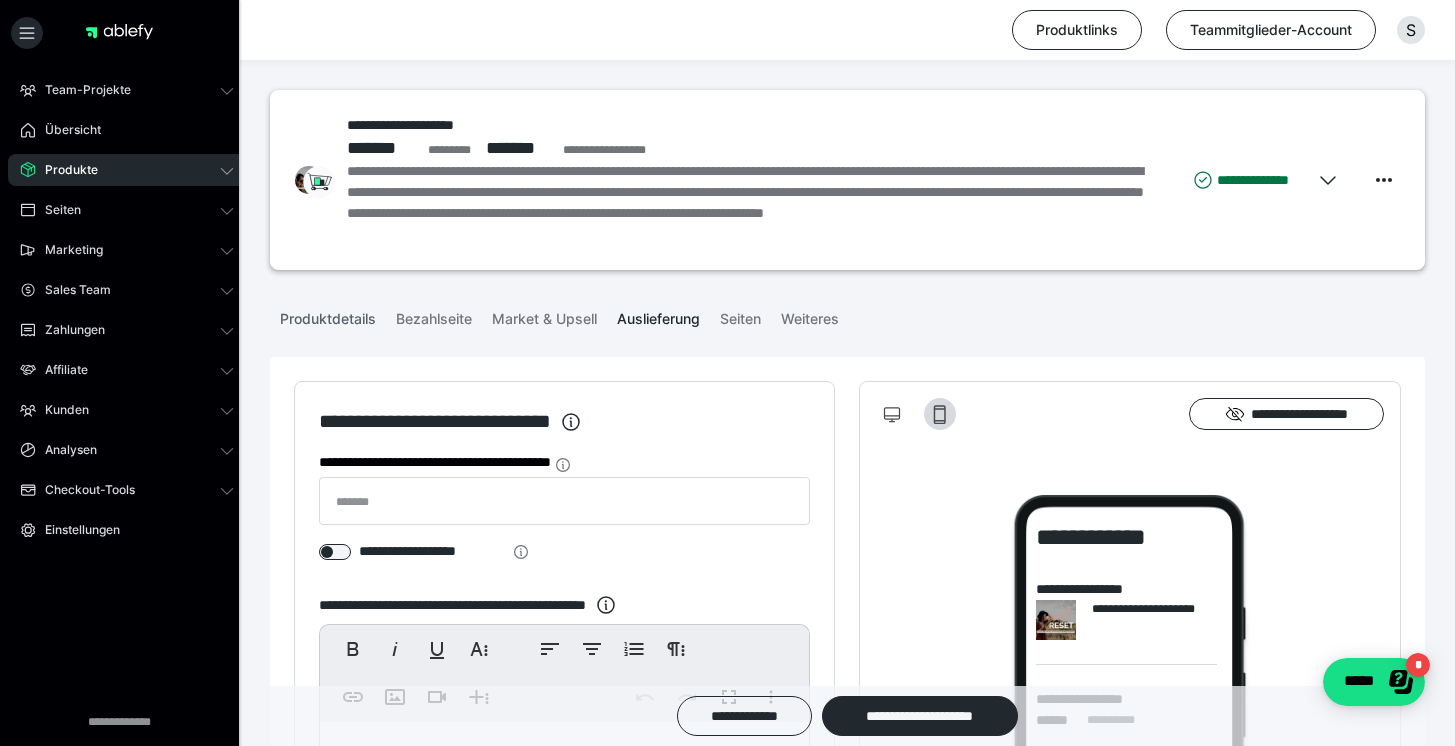 click on "Produktdetails" at bounding box center [328, 315] 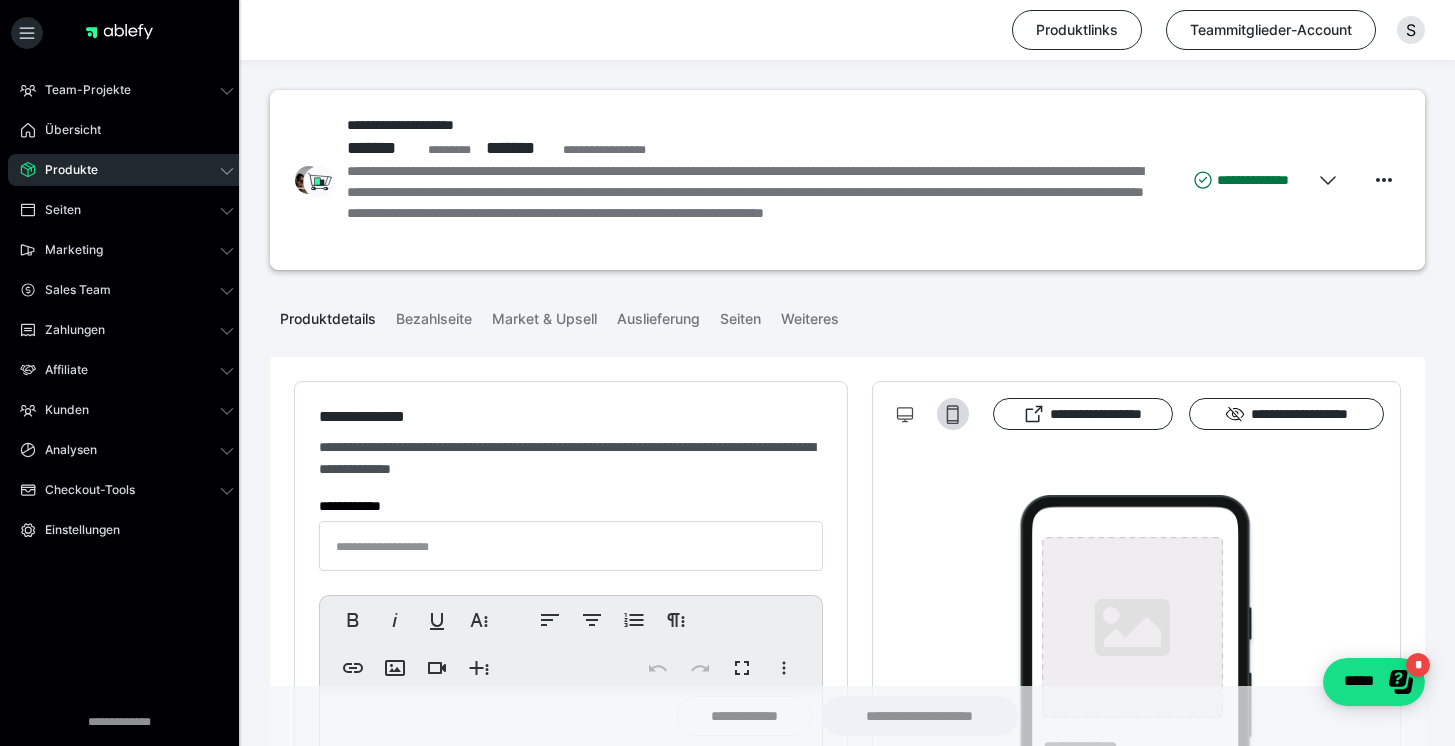 type on "**********" 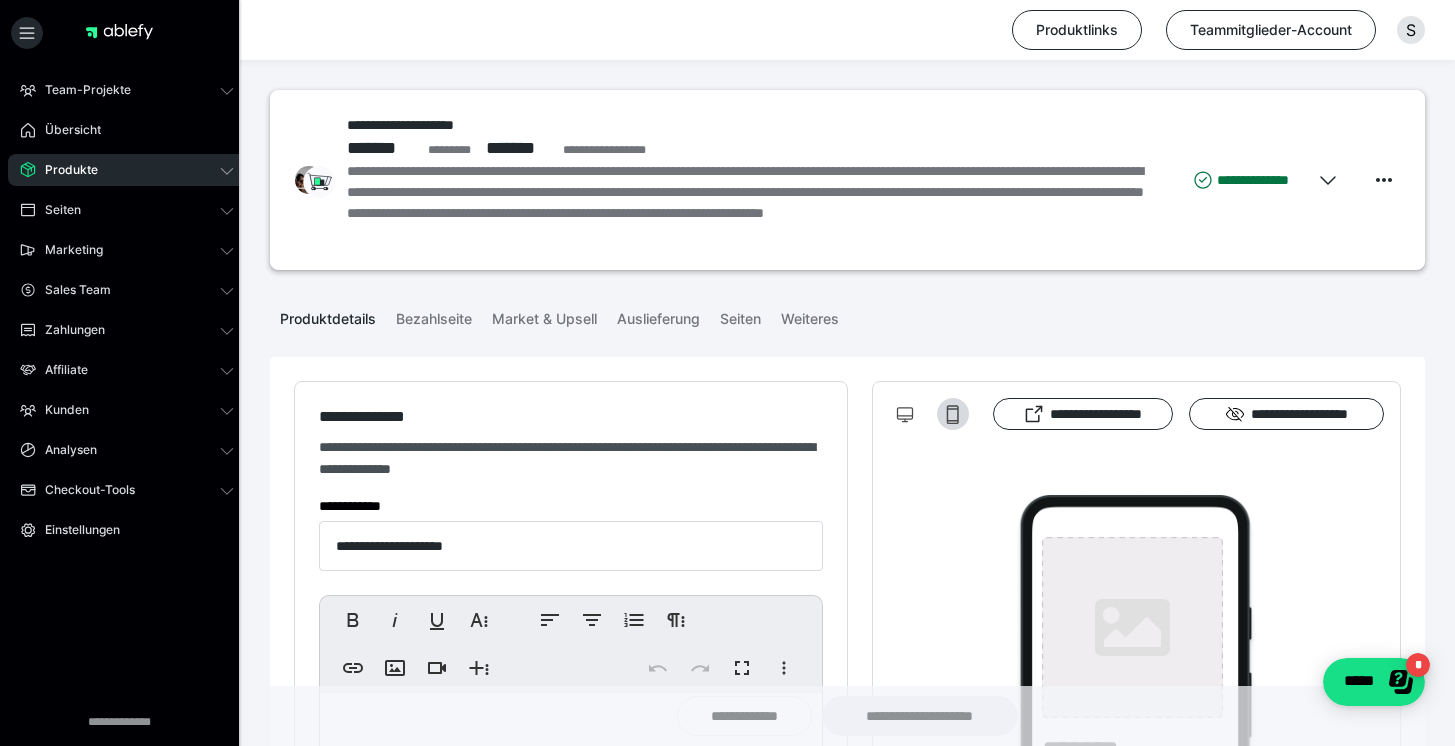type on "**********" 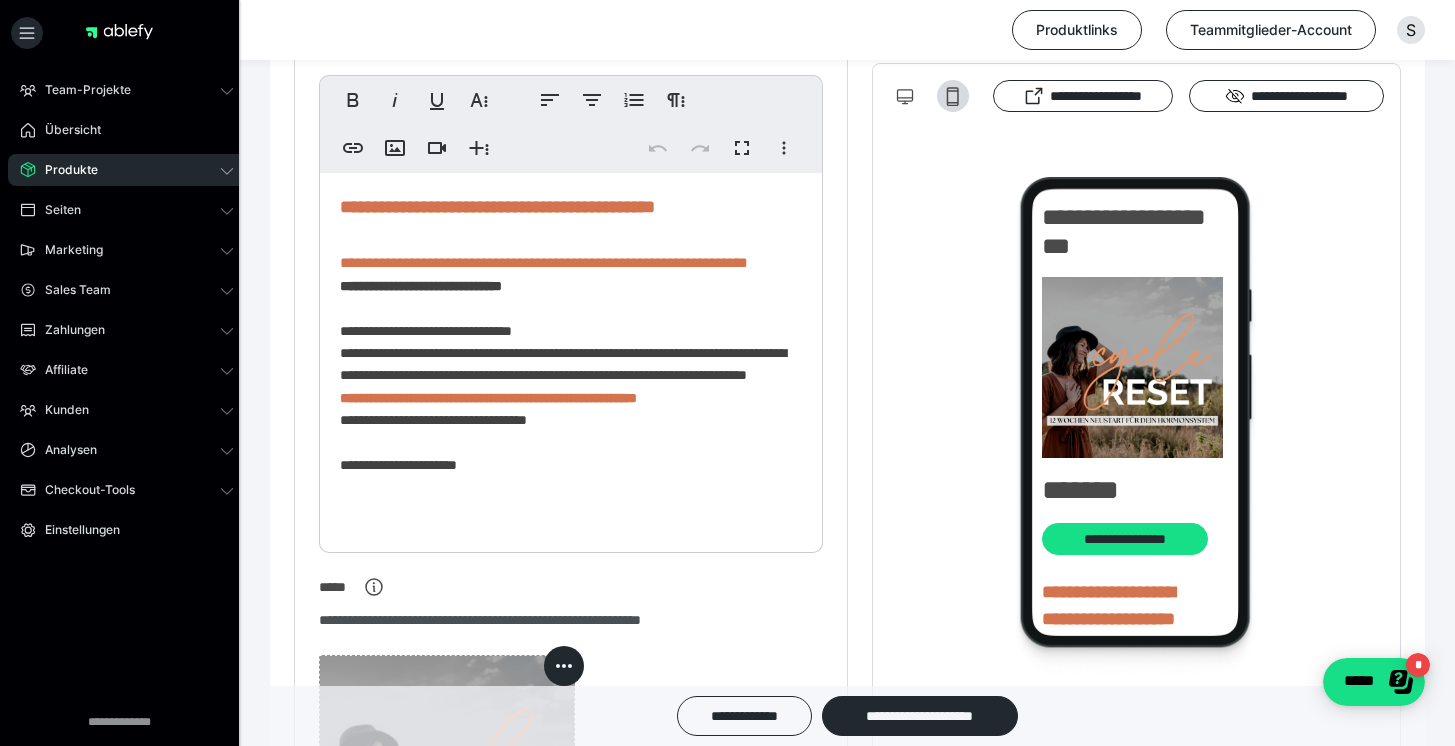 scroll, scrollTop: 0, scrollLeft: 0, axis: both 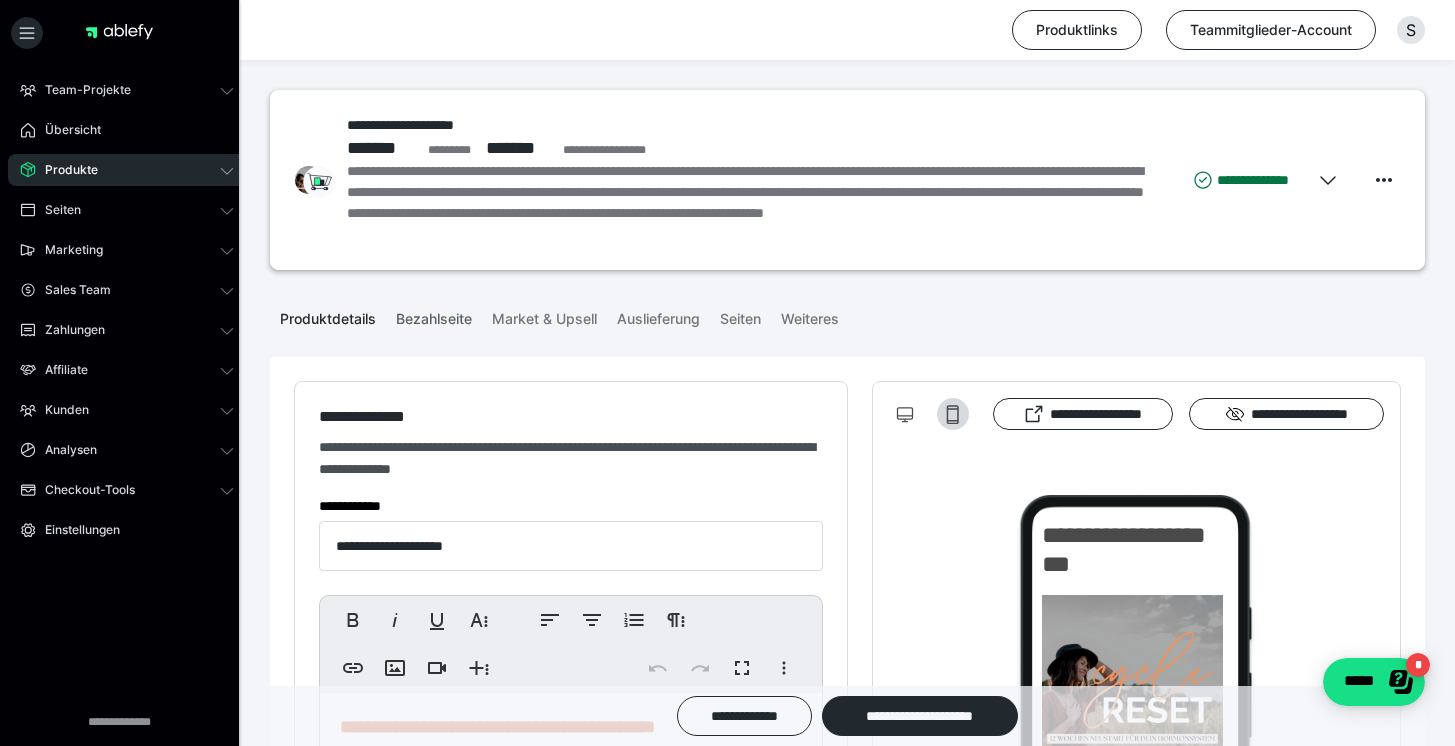 click on "Bezahlseite" at bounding box center [434, 315] 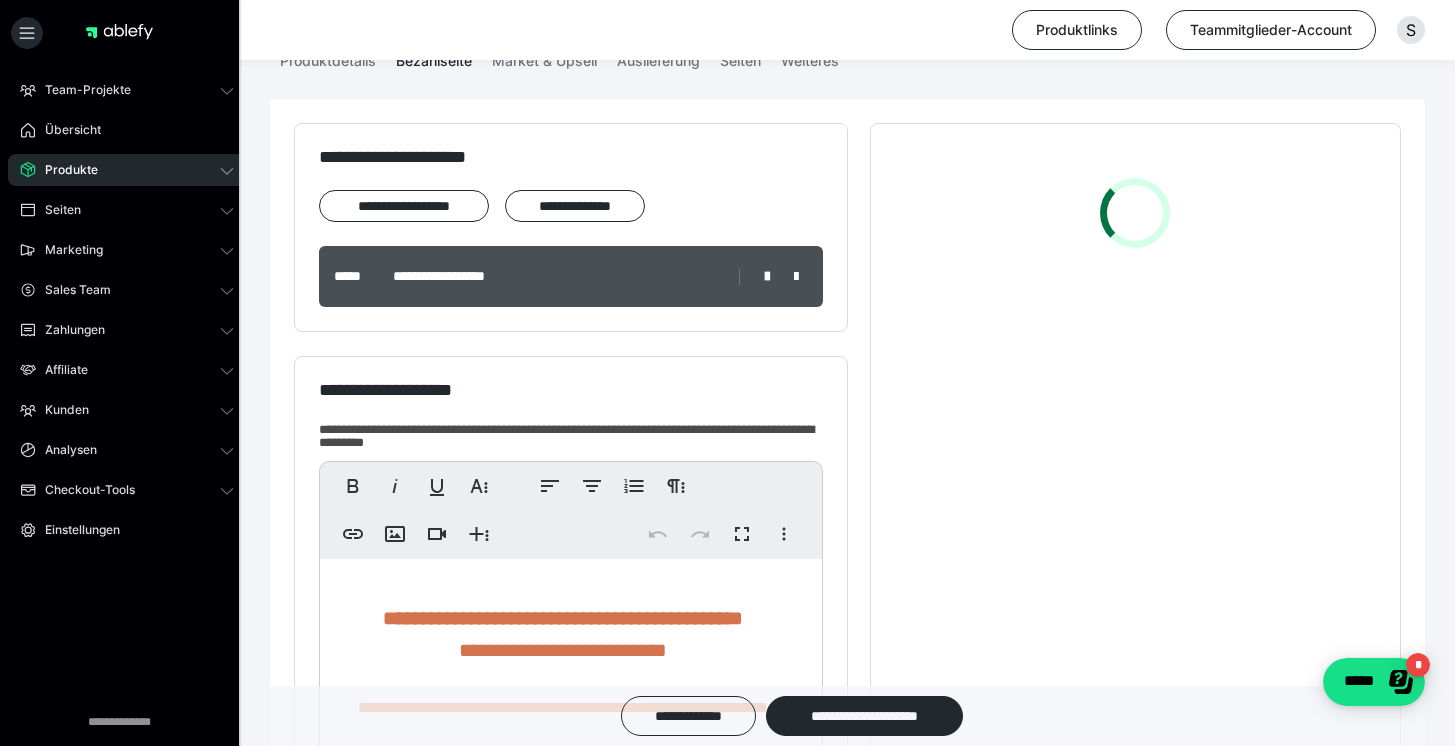 scroll, scrollTop: 598, scrollLeft: 0, axis: vertical 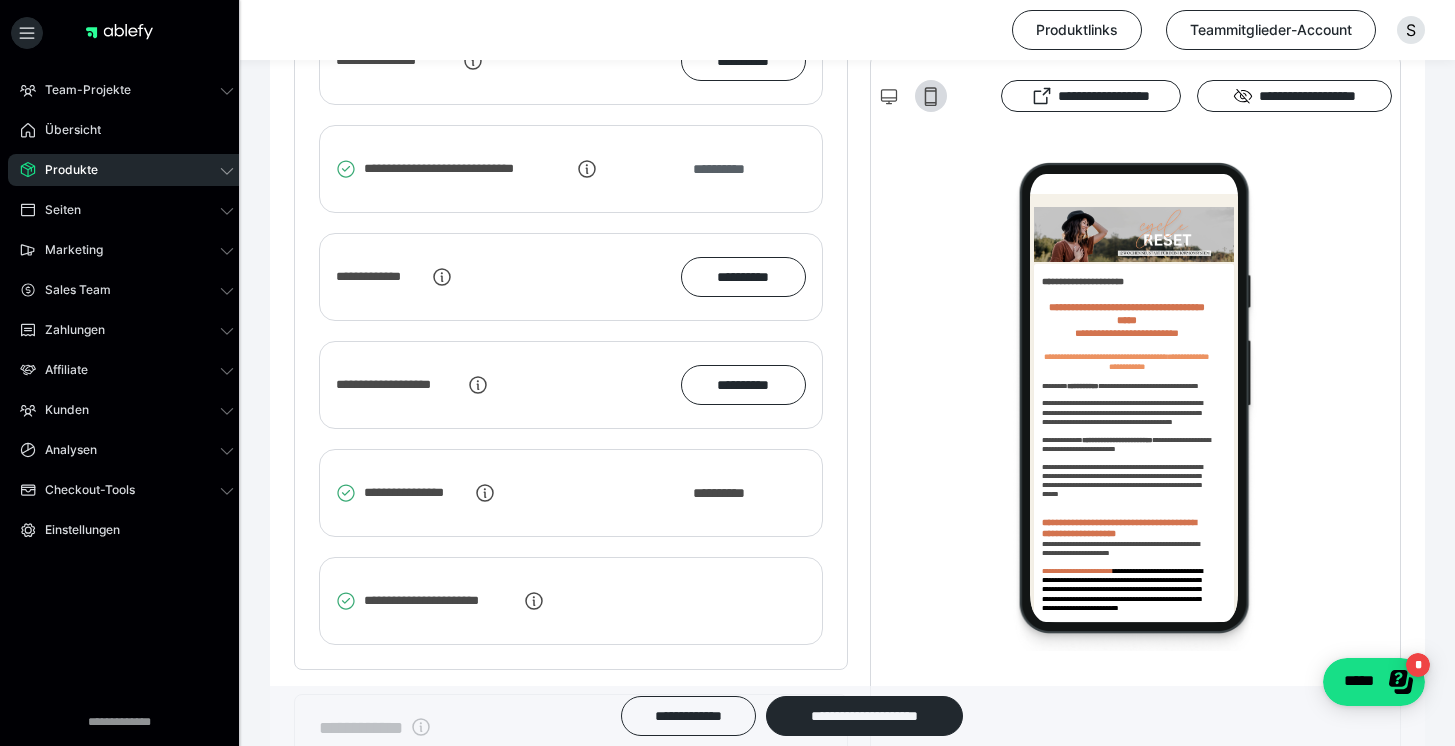 click on "**********" at bounding box center (729, 169) 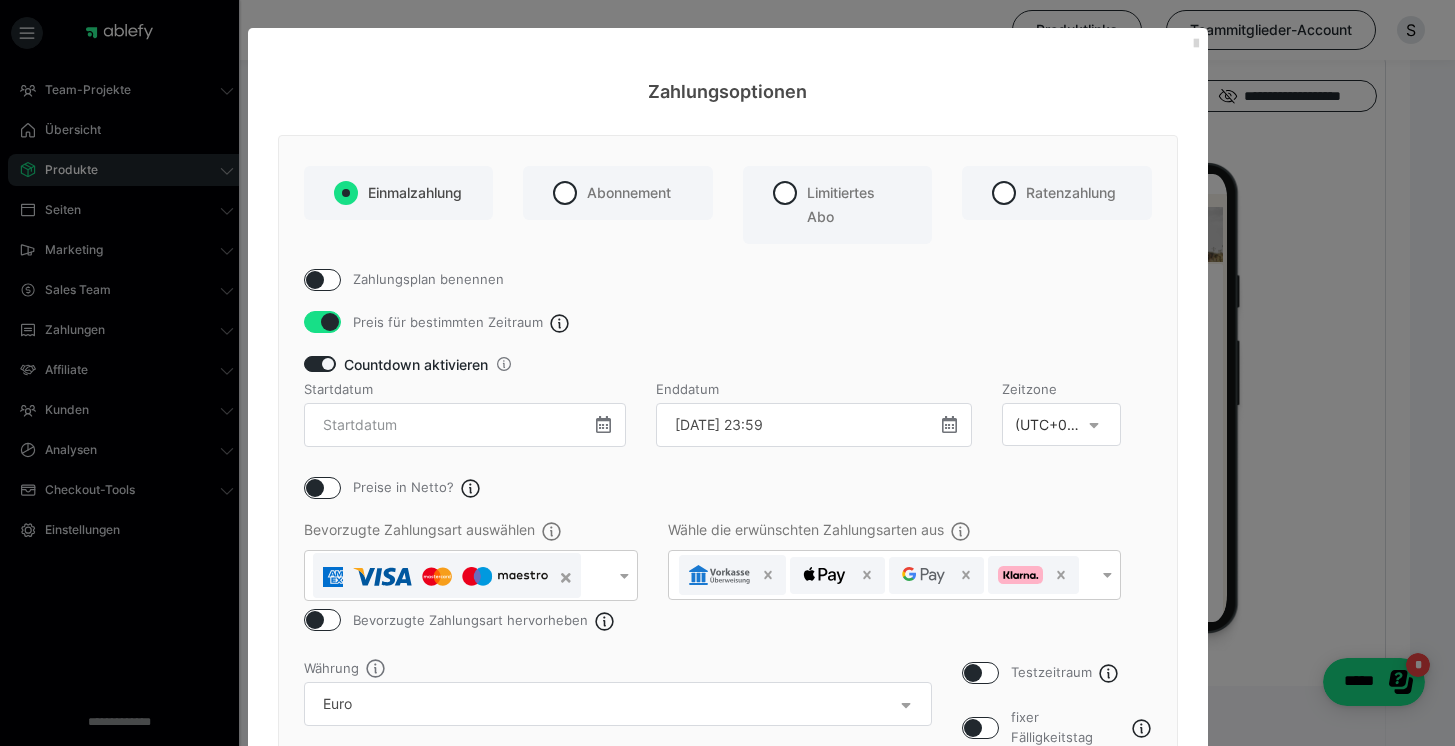 click at bounding box center [1196, 44] 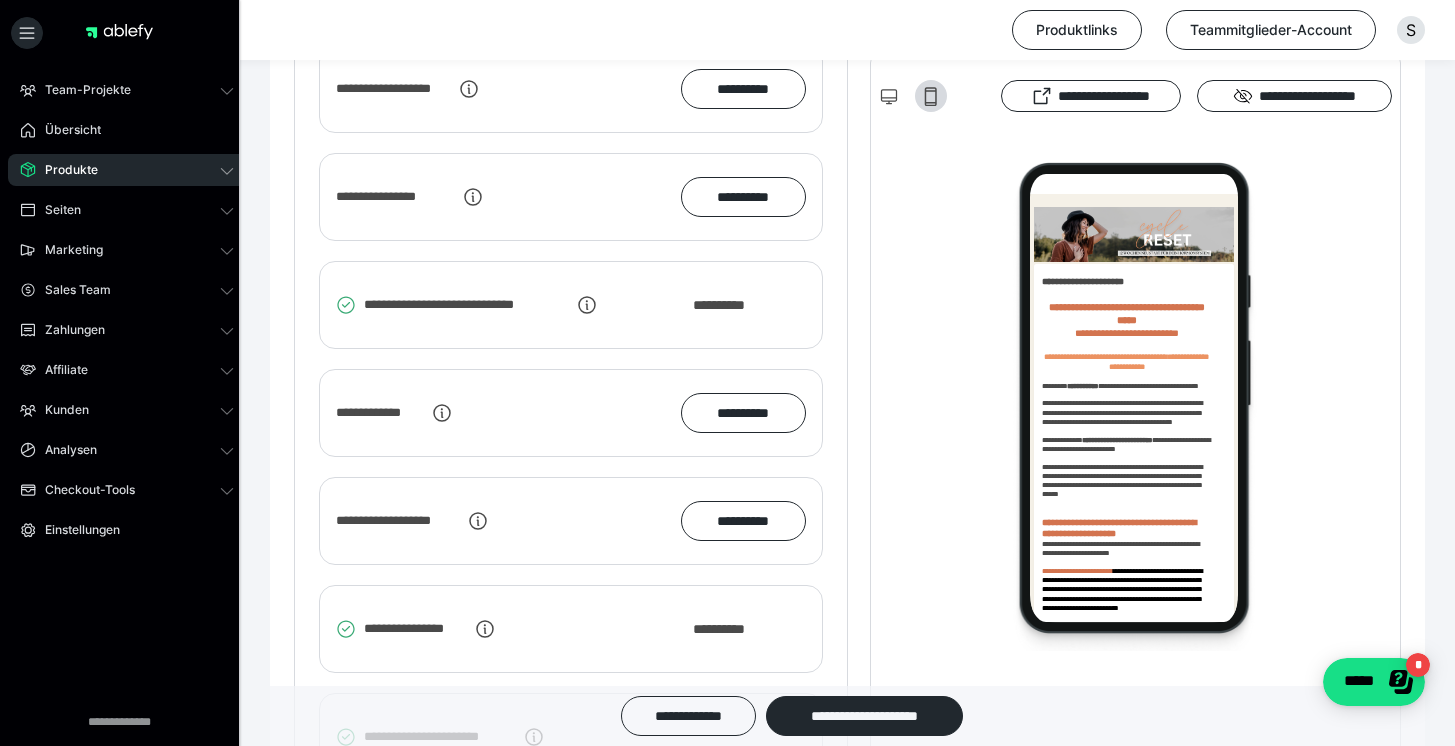 scroll, scrollTop: 3383, scrollLeft: 0, axis: vertical 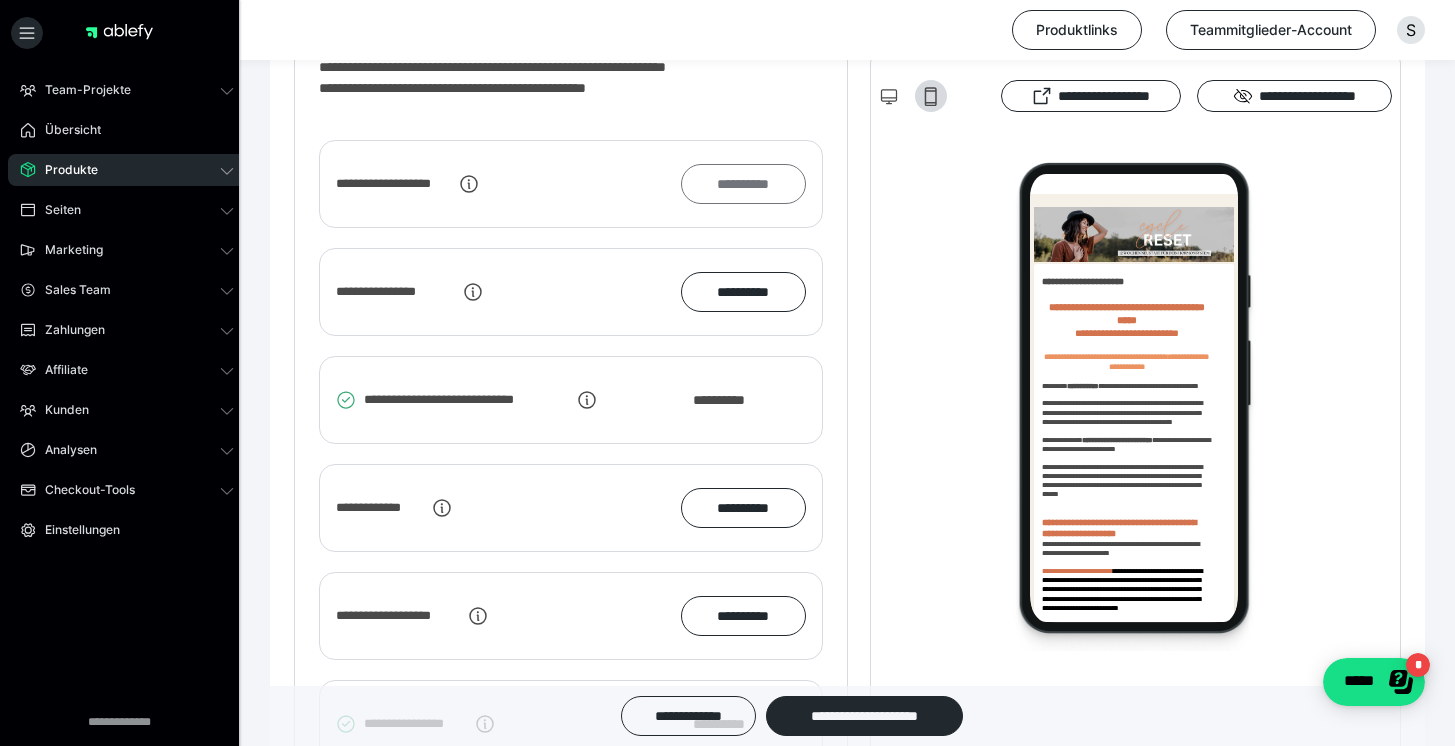 click on "**********" at bounding box center [743, 184] 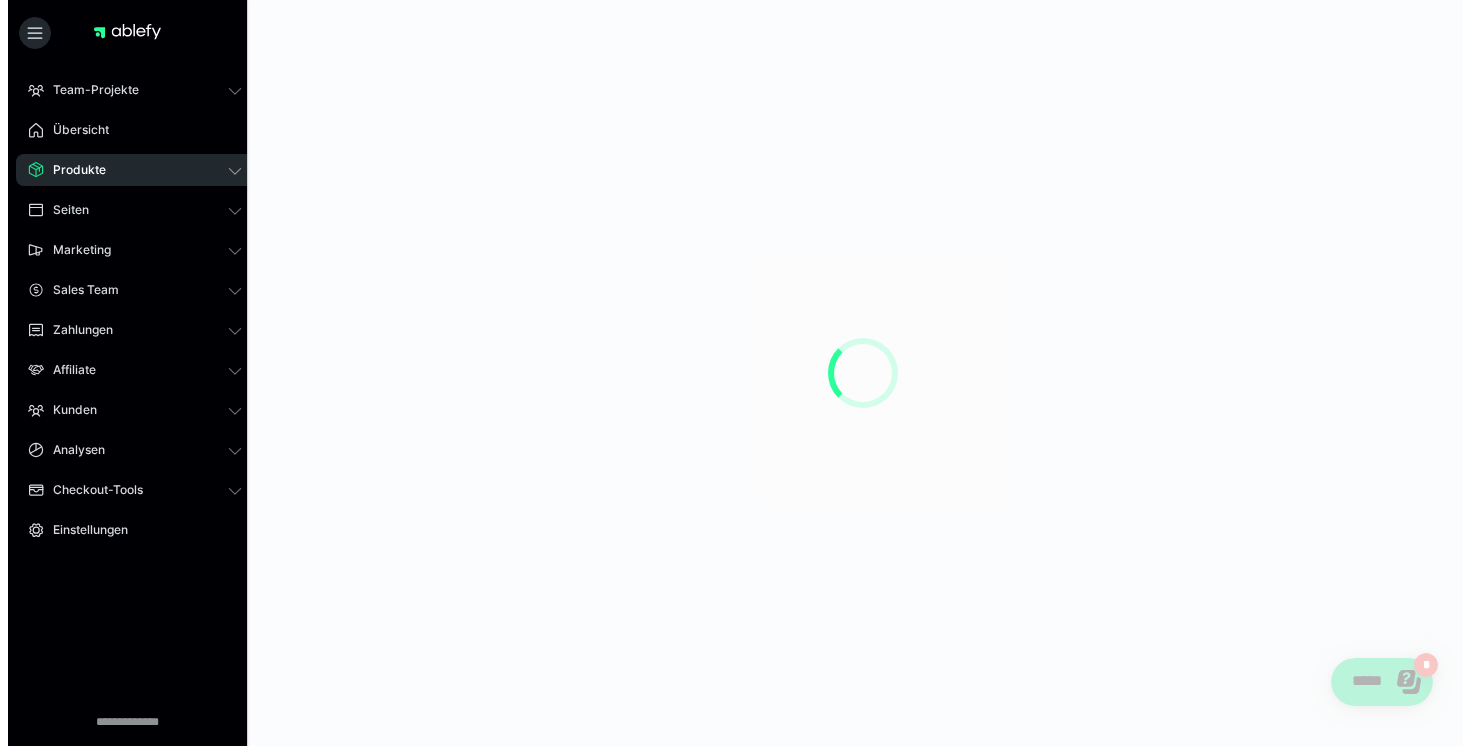scroll, scrollTop: 0, scrollLeft: 0, axis: both 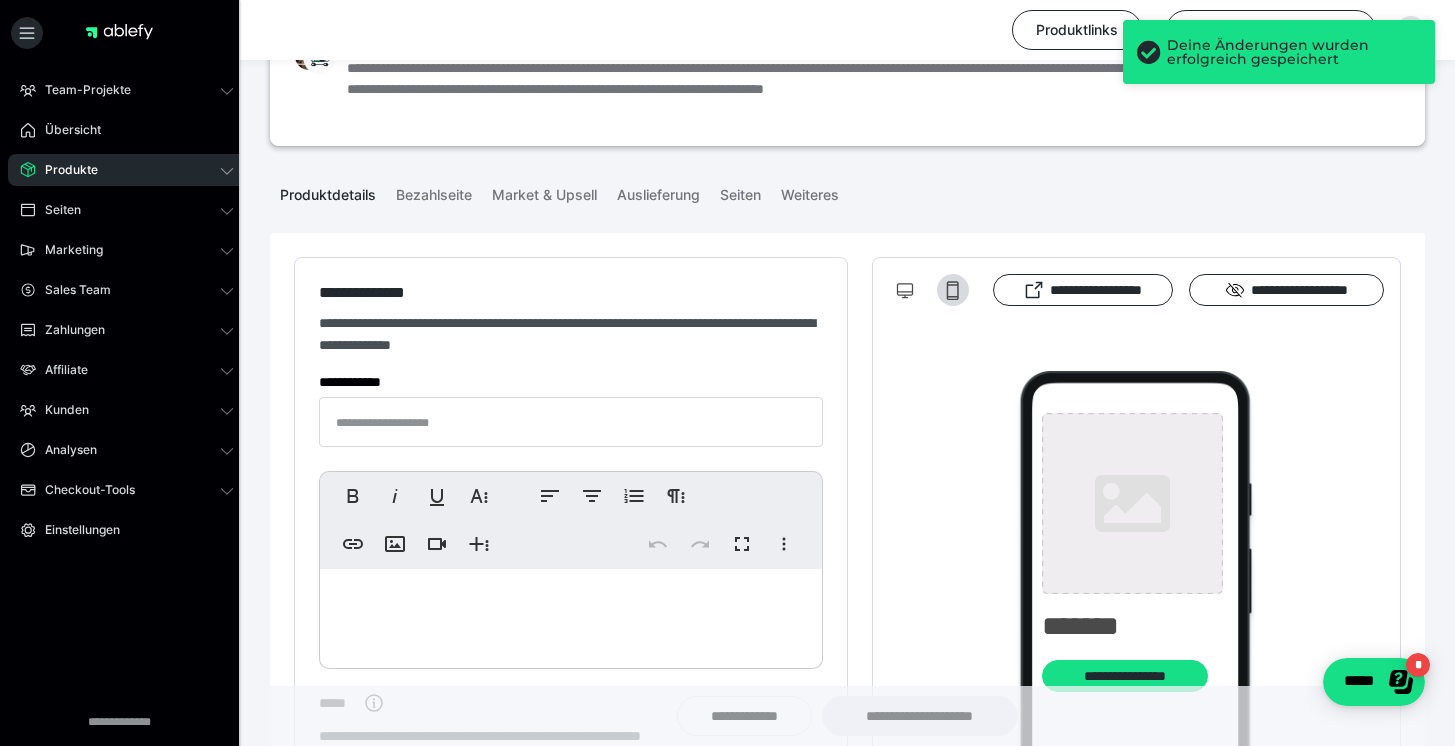 type on "**********" 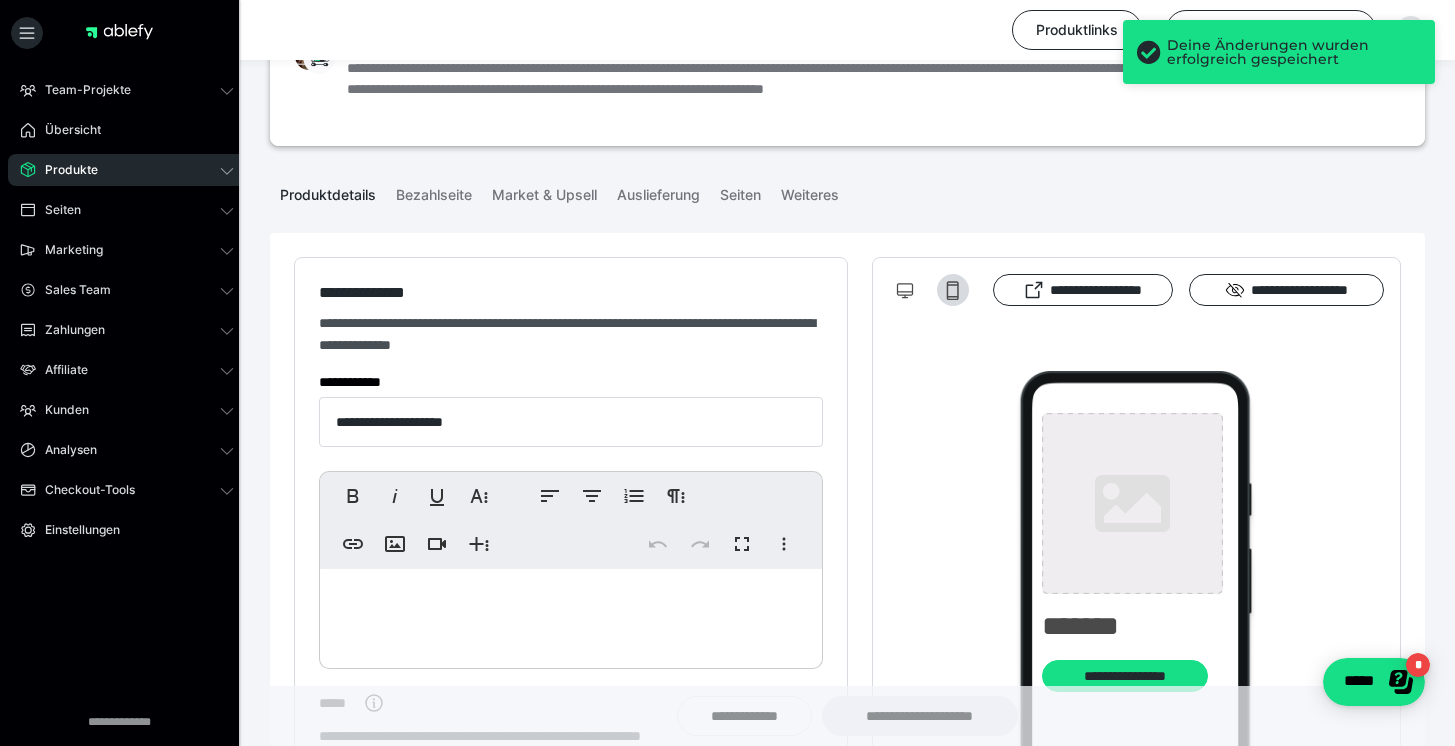 type on "**********" 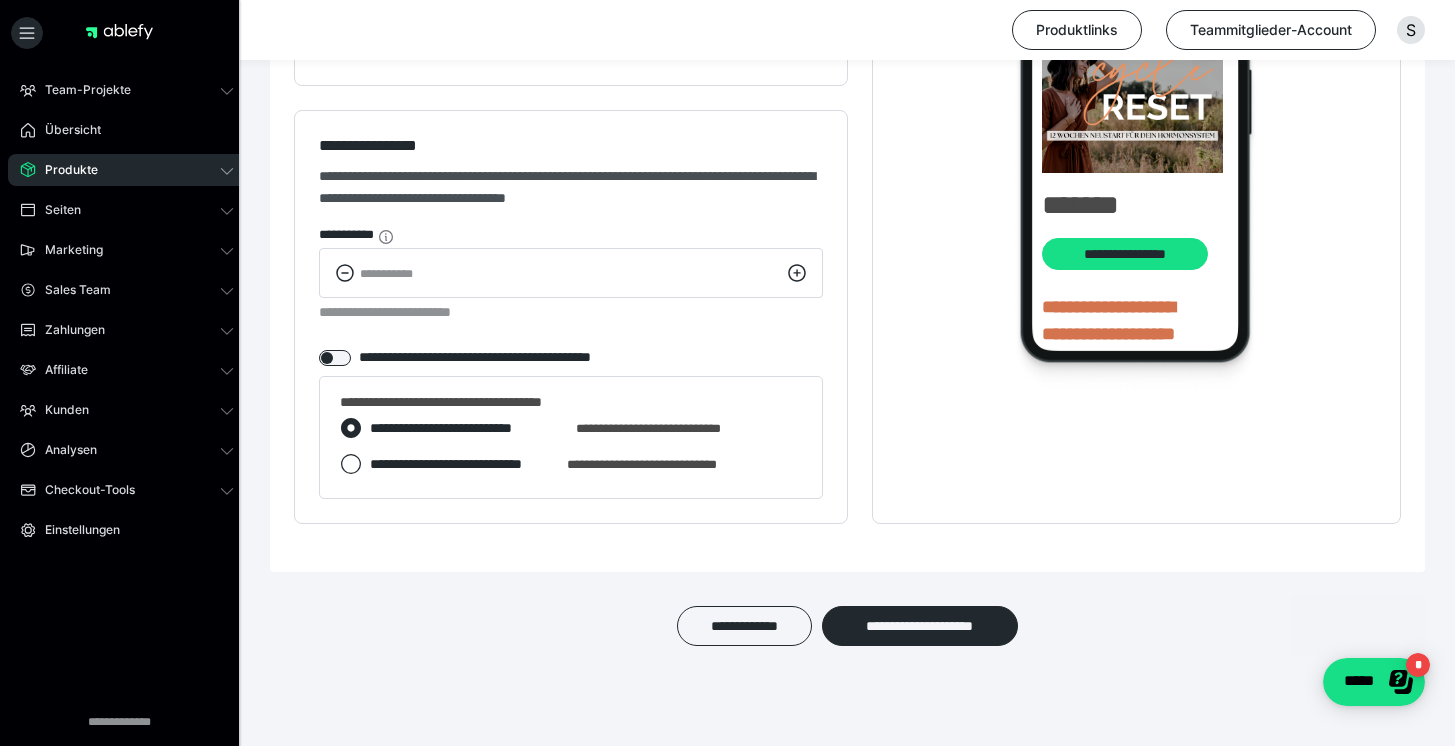 scroll, scrollTop: 2338, scrollLeft: 0, axis: vertical 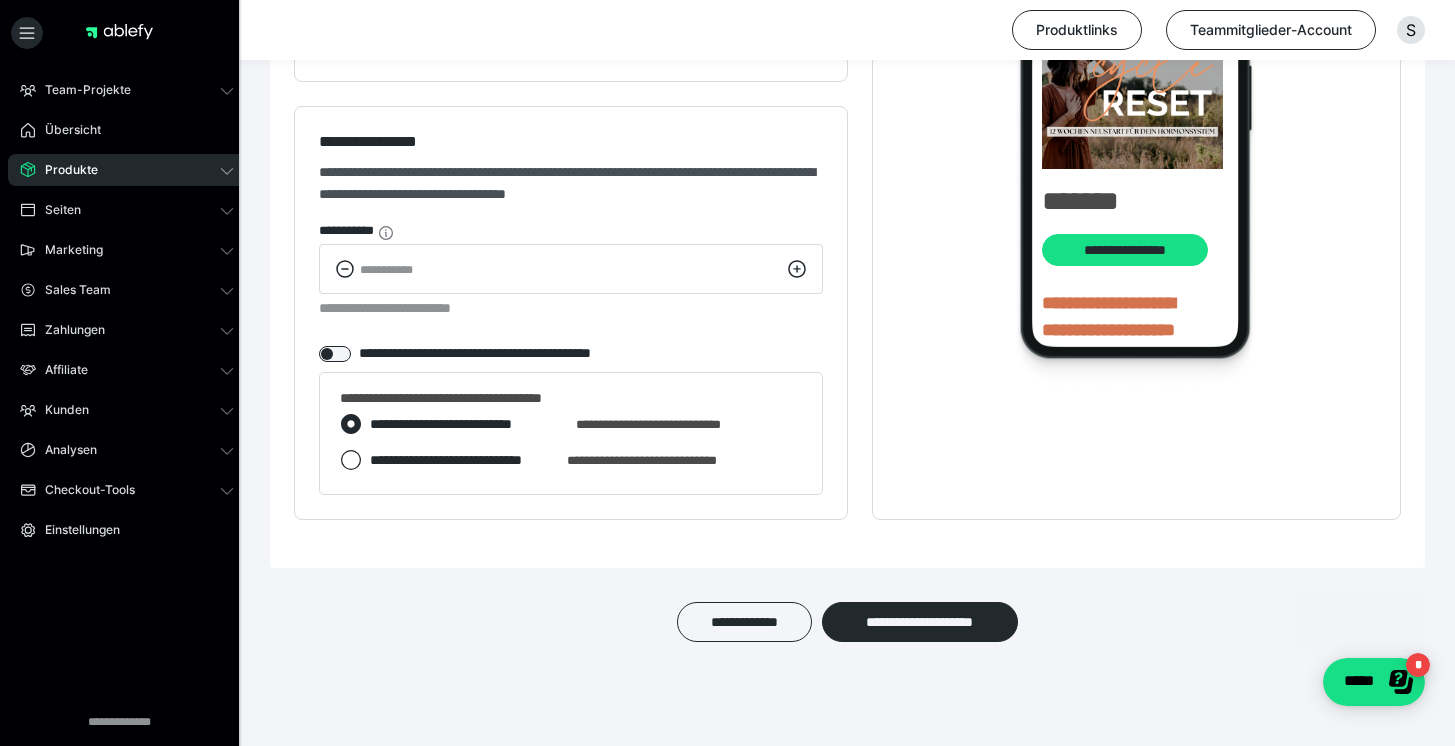 click on "**********" at bounding box center [571, 353] 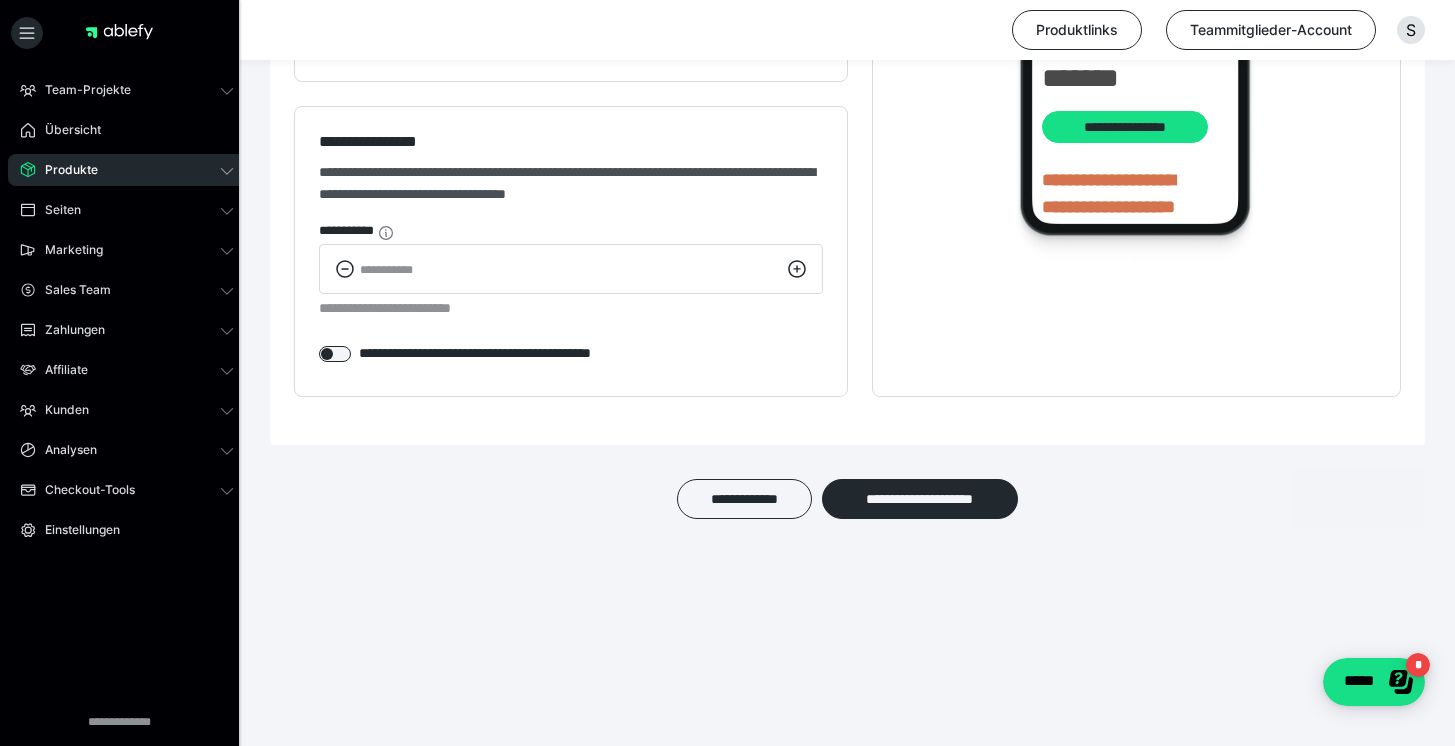 scroll, scrollTop: 2222, scrollLeft: 0, axis: vertical 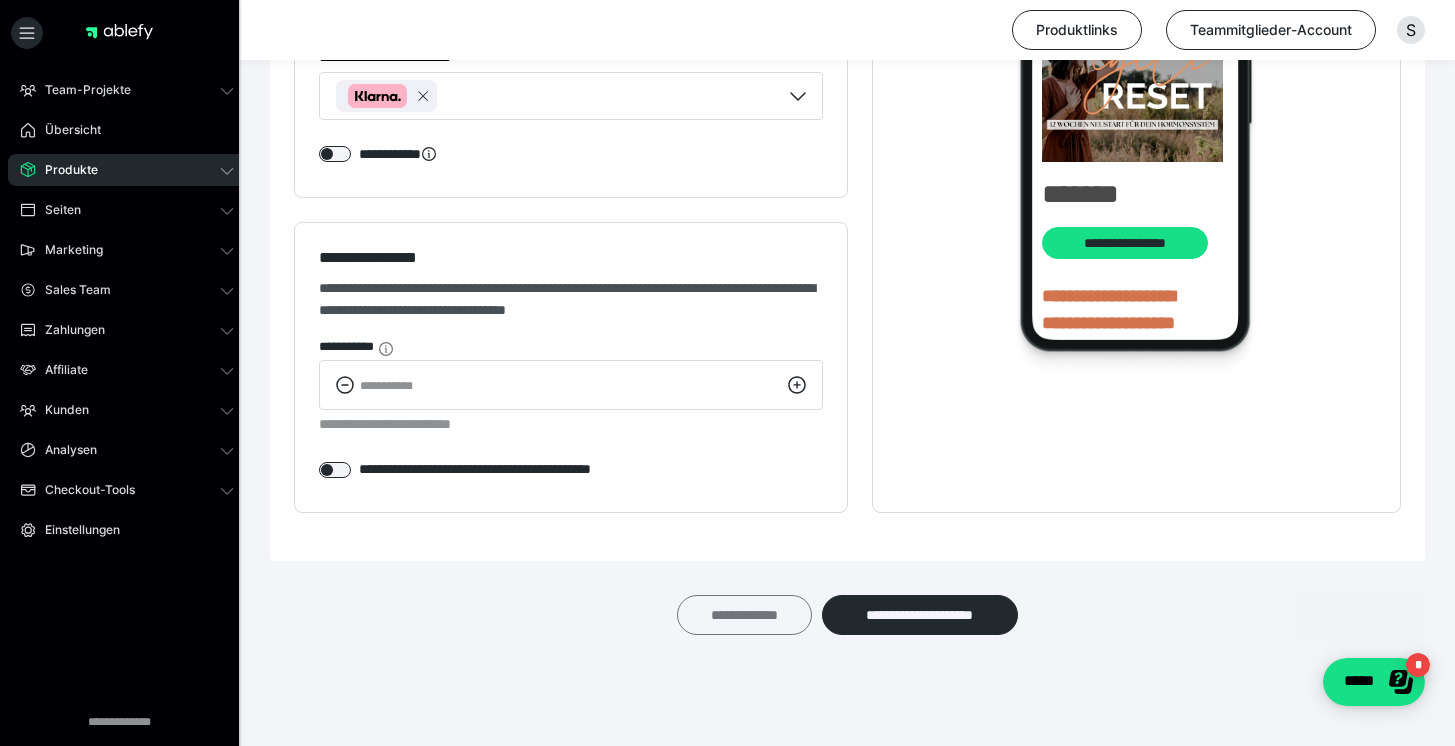 click on "**********" at bounding box center [744, 615] 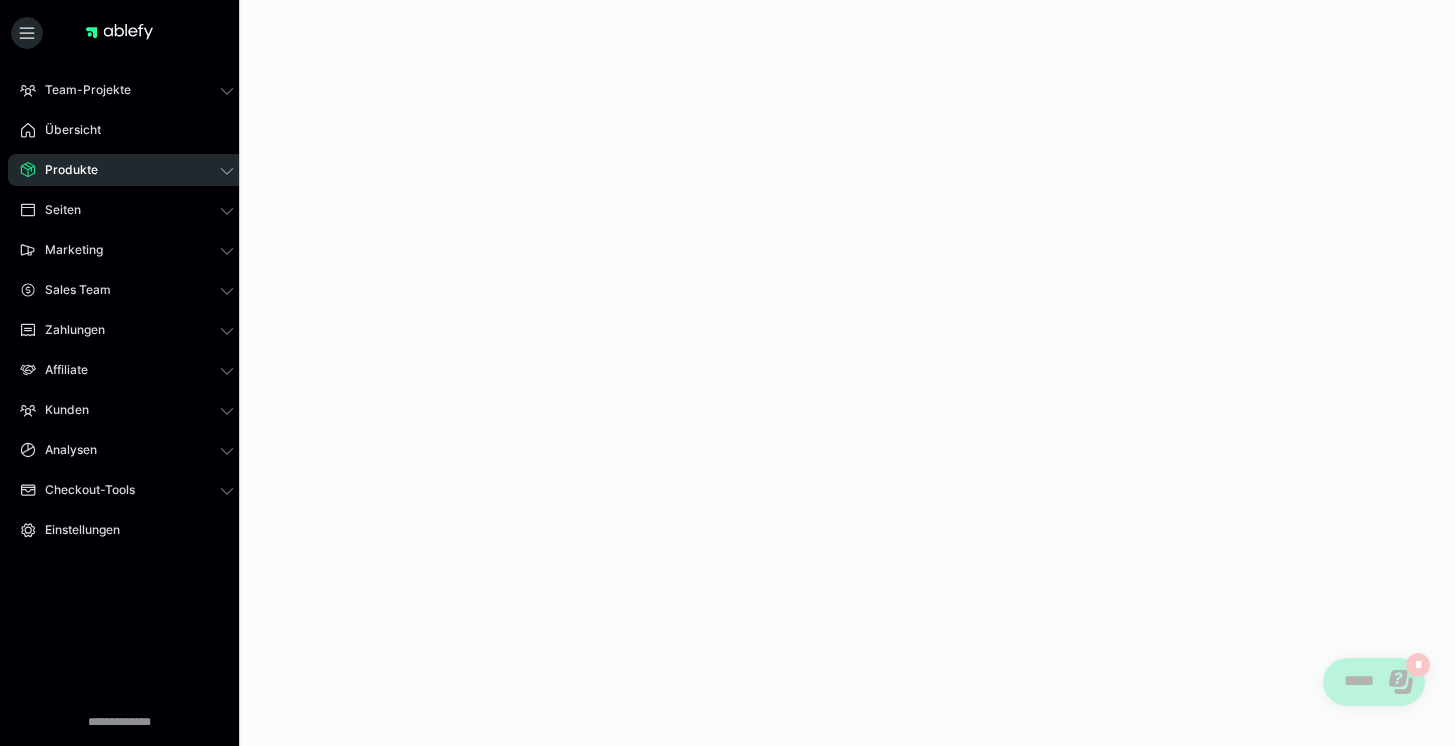 scroll, scrollTop: 0, scrollLeft: 0, axis: both 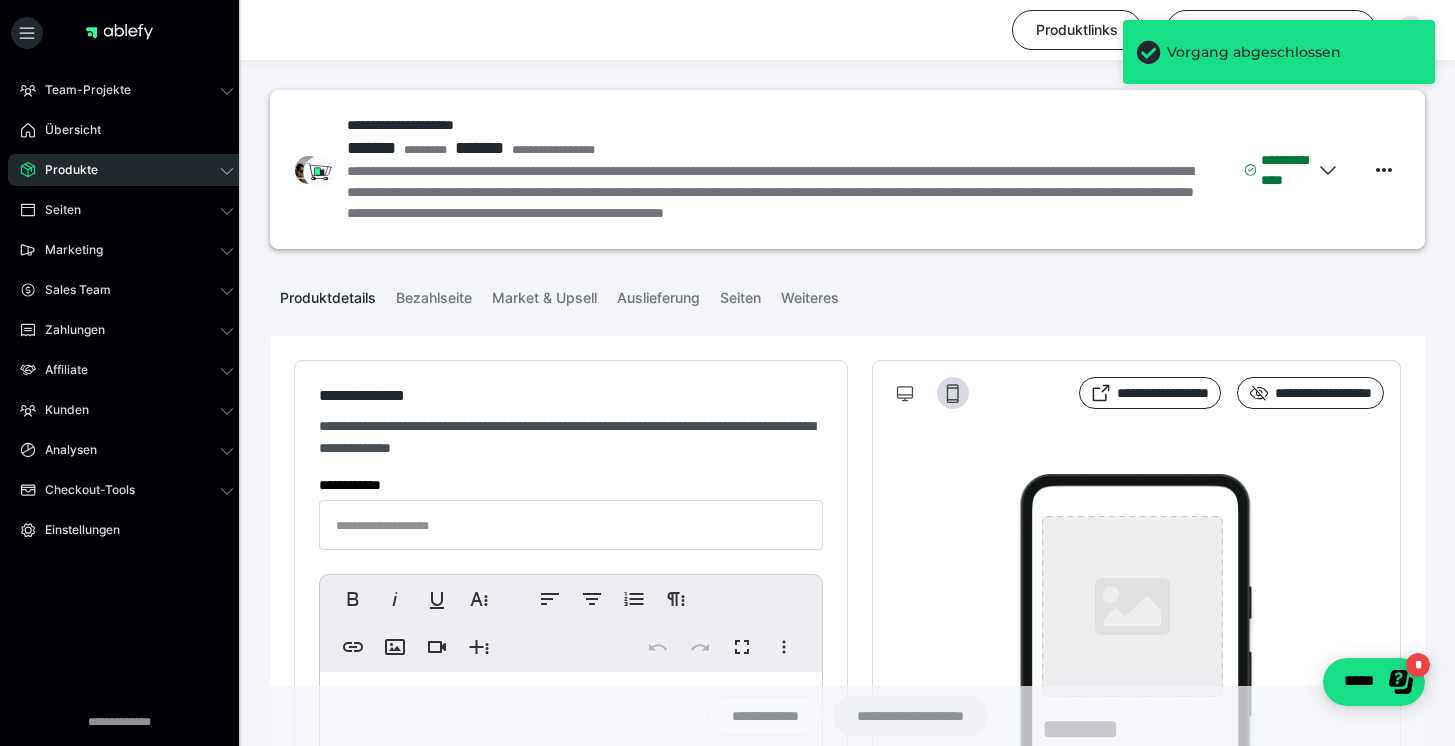 type on "**********" 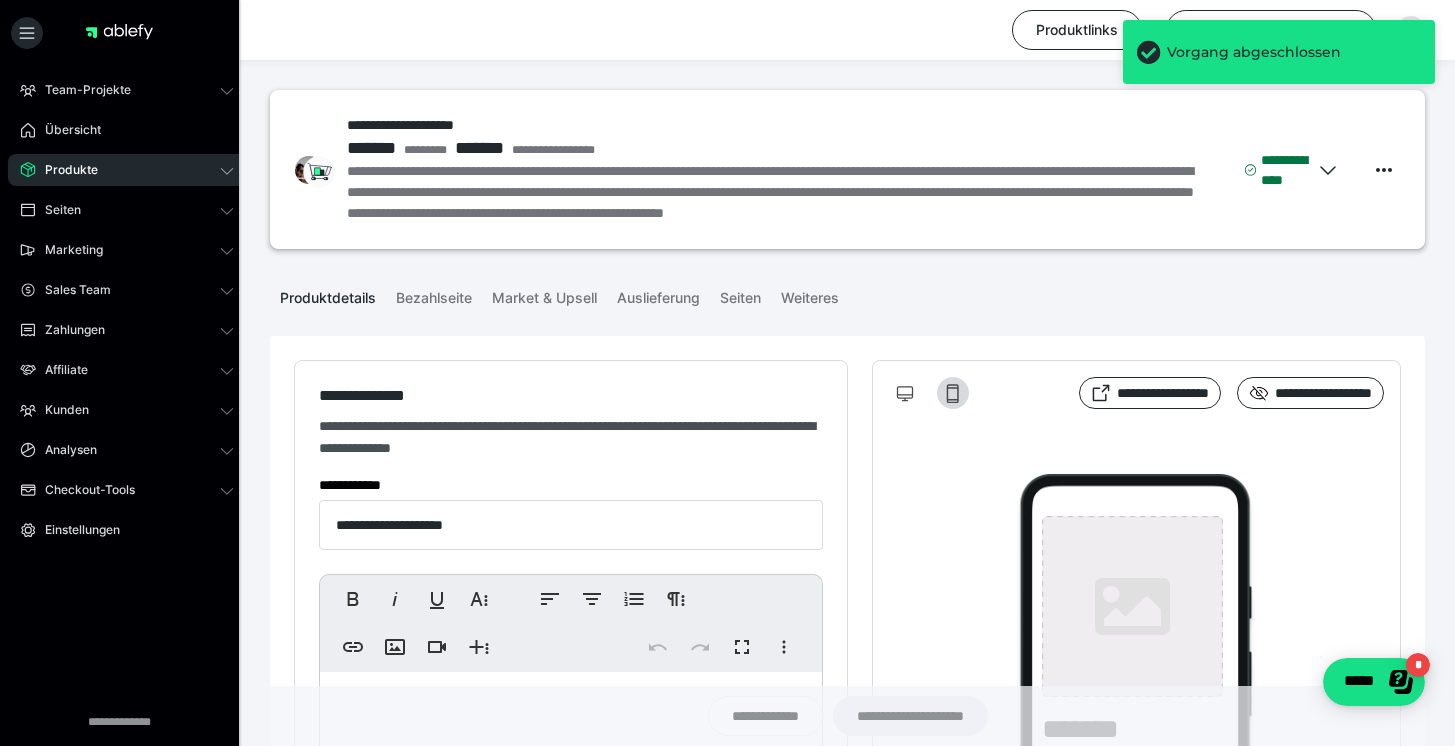 type on "**********" 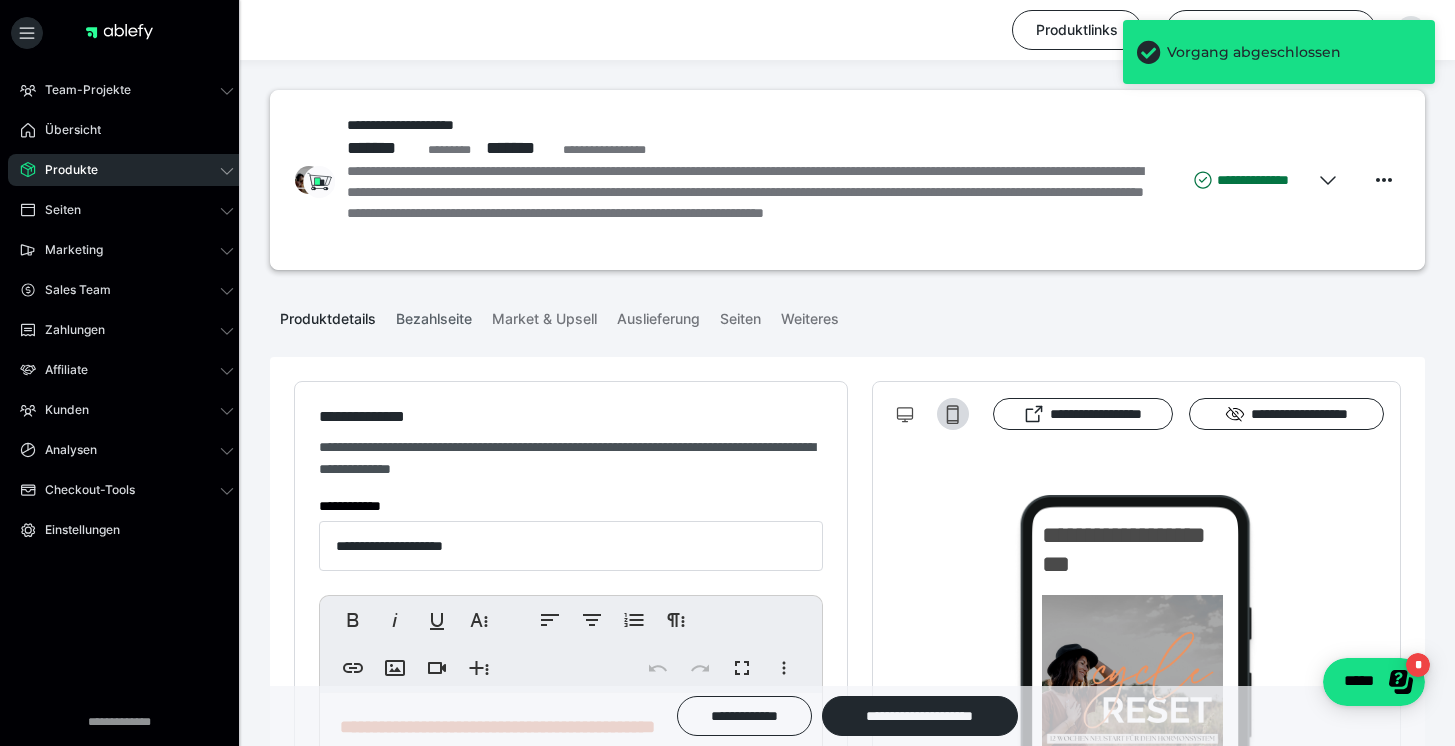 click on "Bezahlseite" at bounding box center (434, 315) 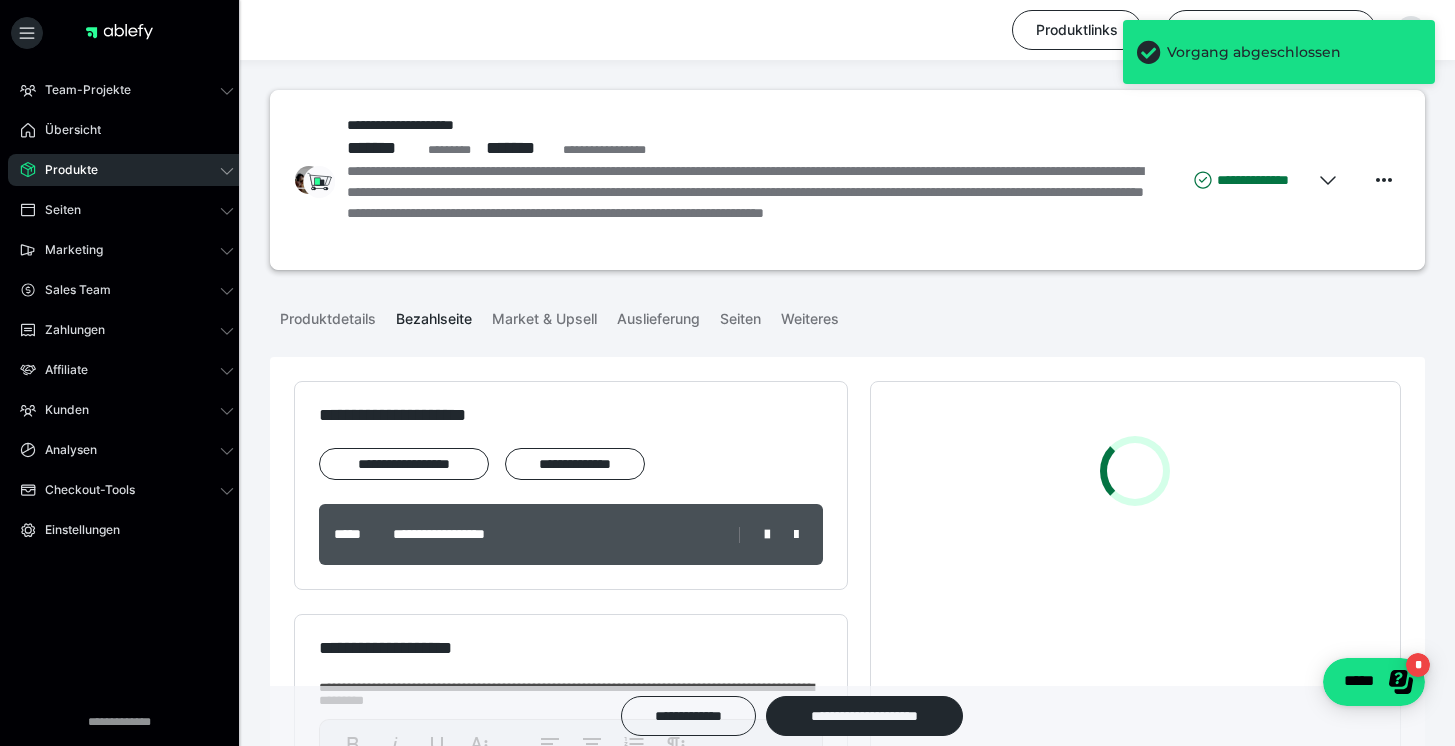 click on "Produkte" at bounding box center [127, 170] 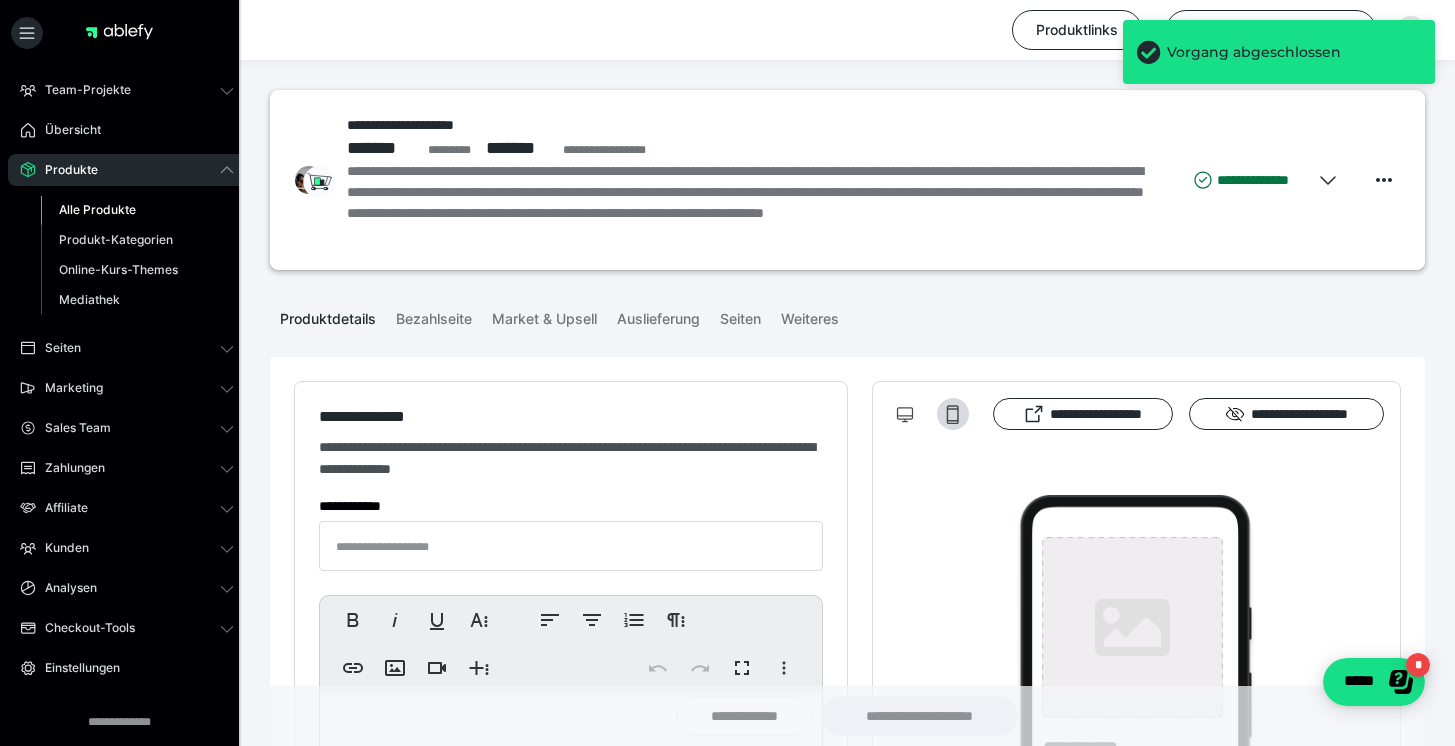type on "**********" 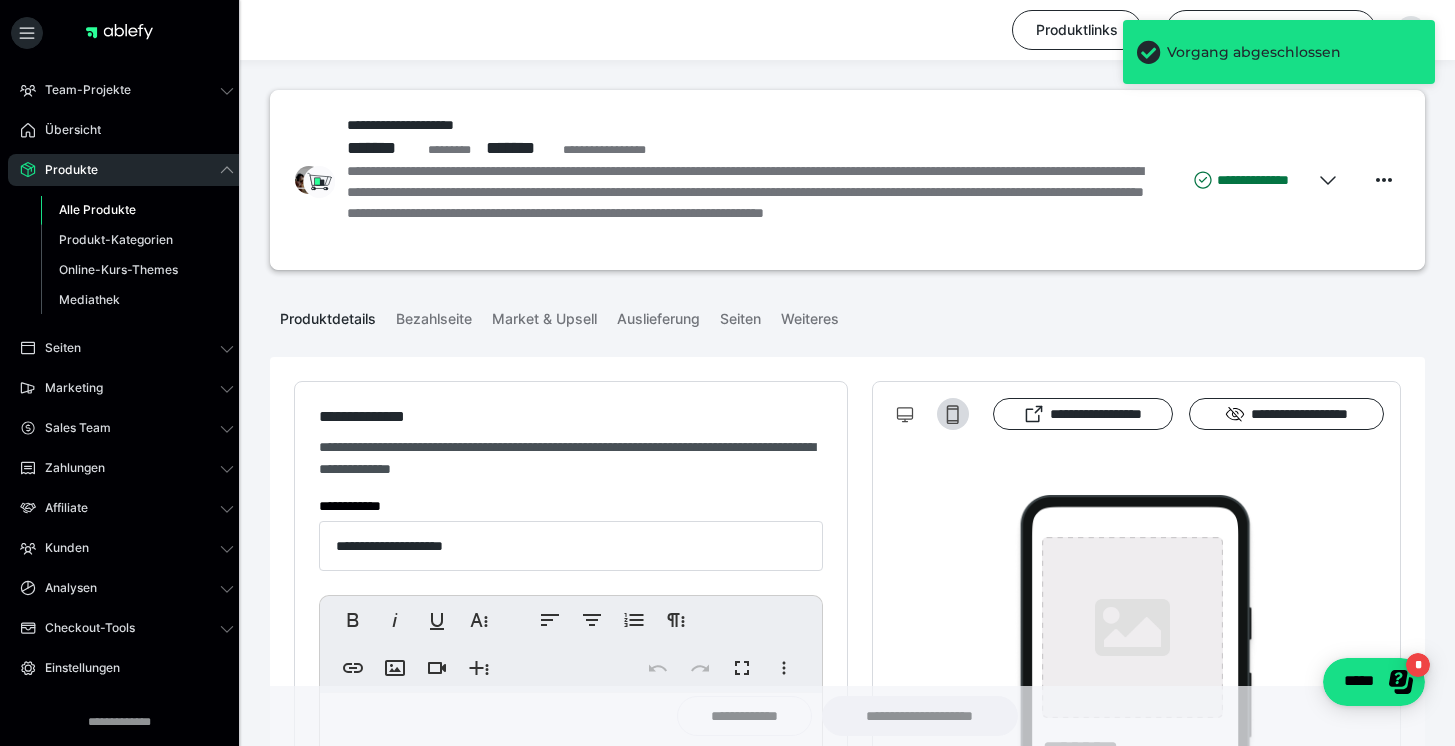 type on "**********" 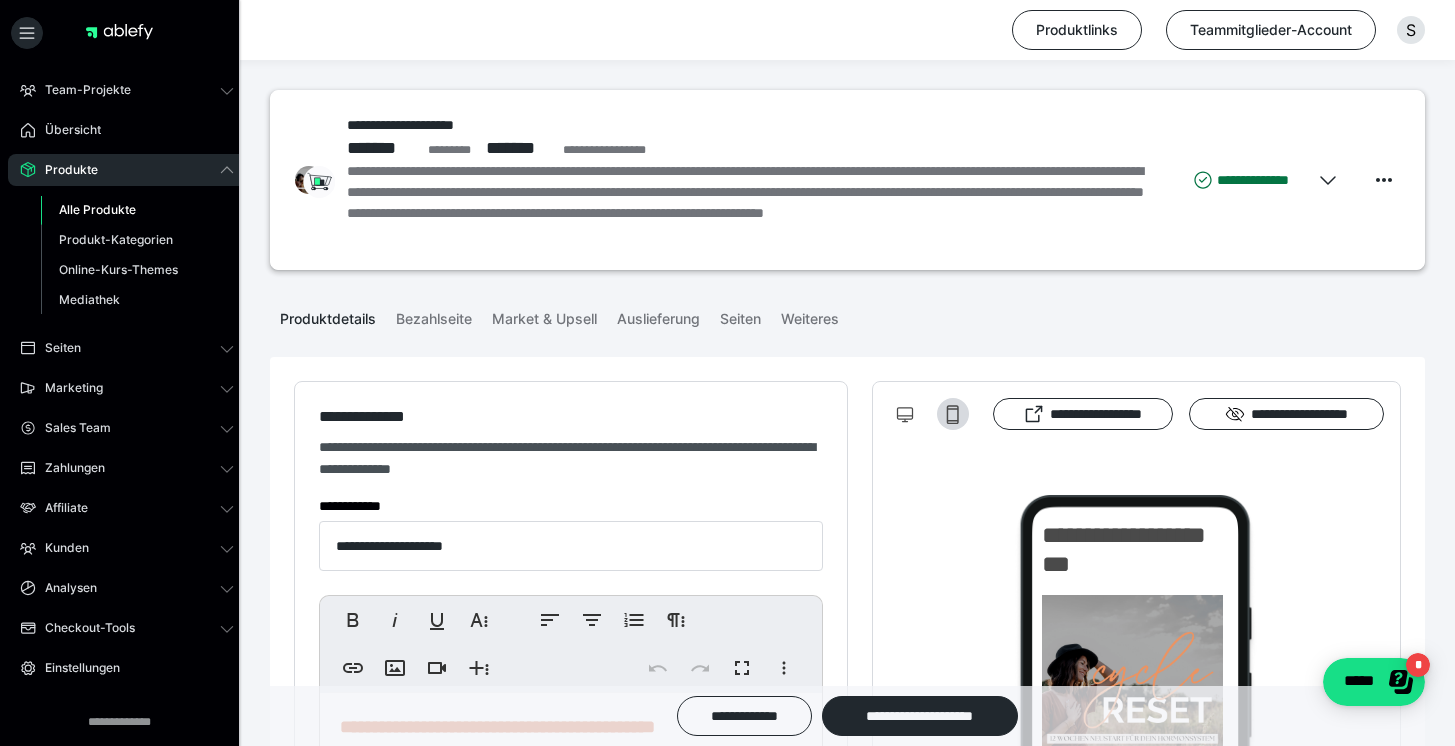 click on "Alle Produkte" at bounding box center (97, 209) 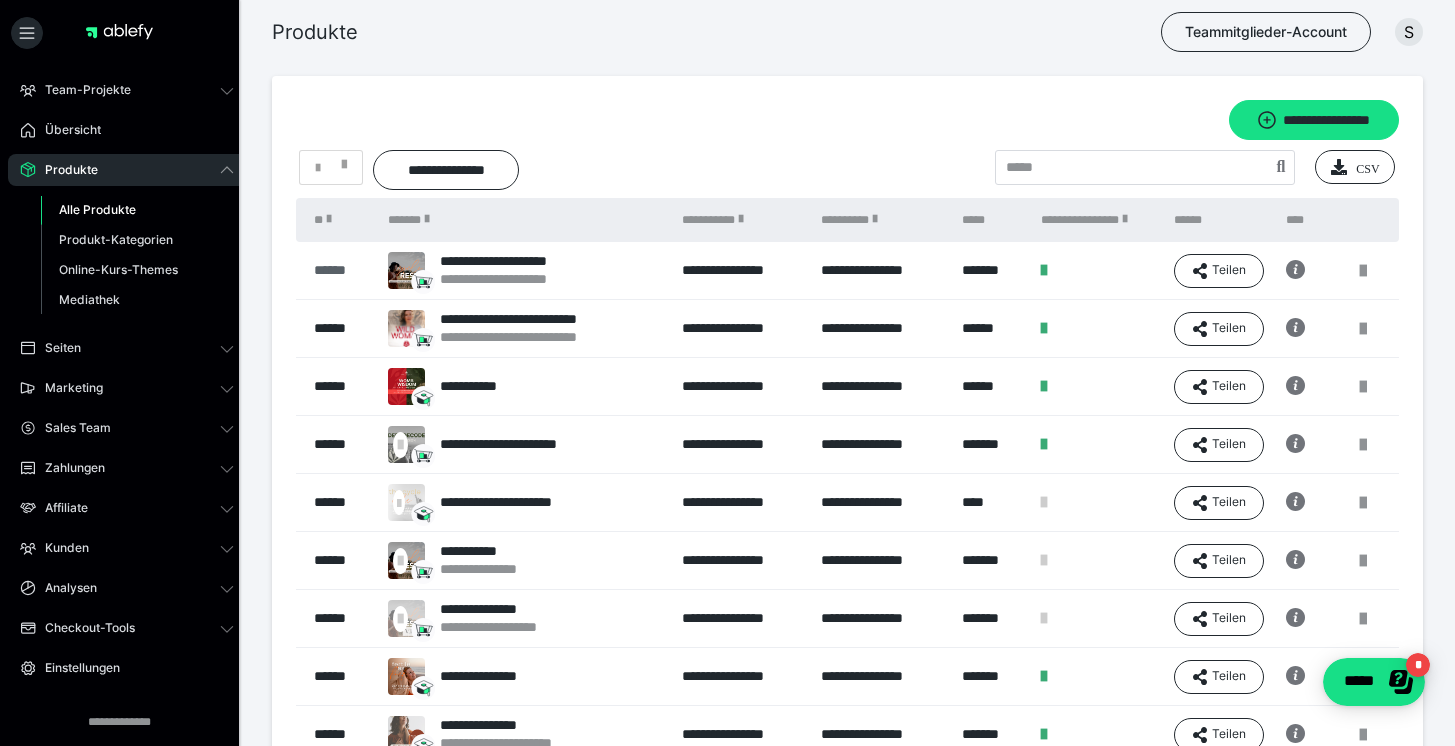 click on "******" at bounding box center [341, 270] 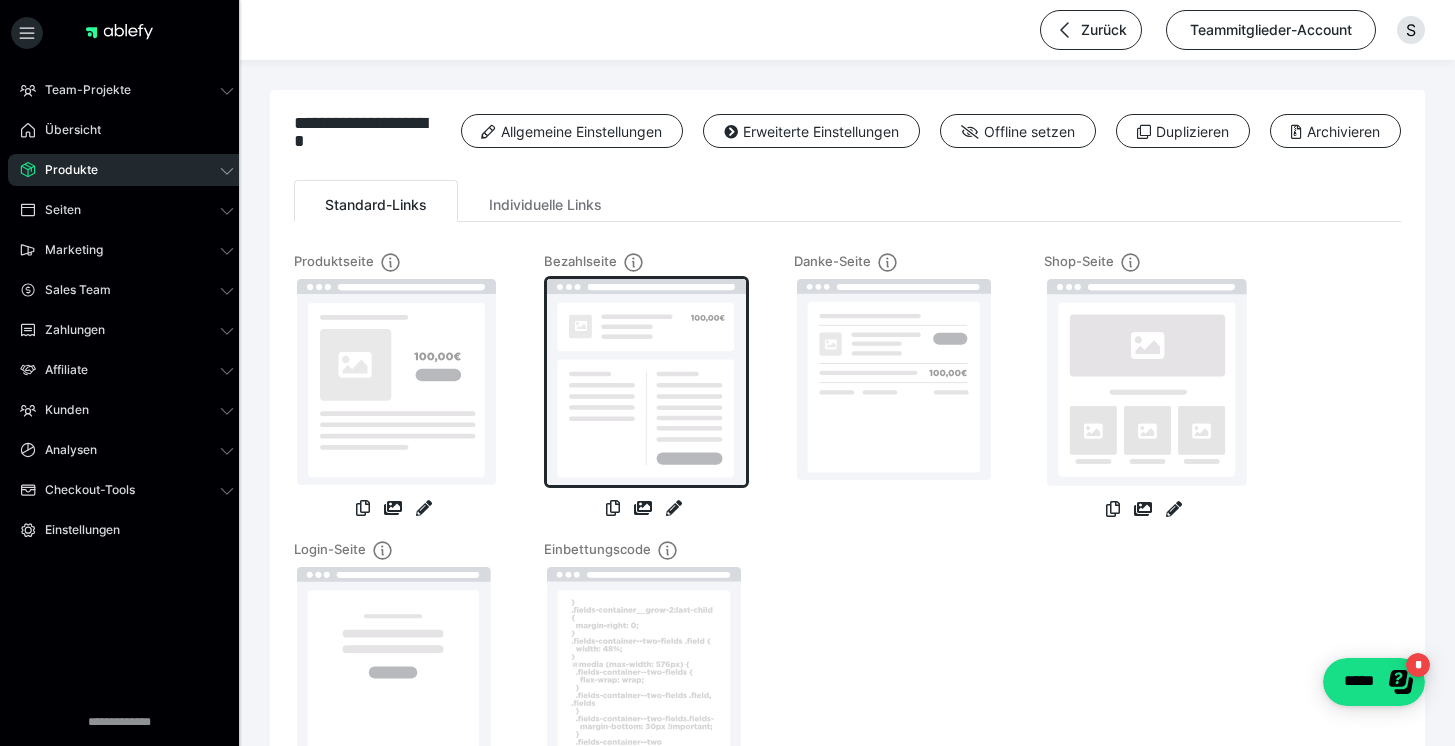 click at bounding box center [646, 382] 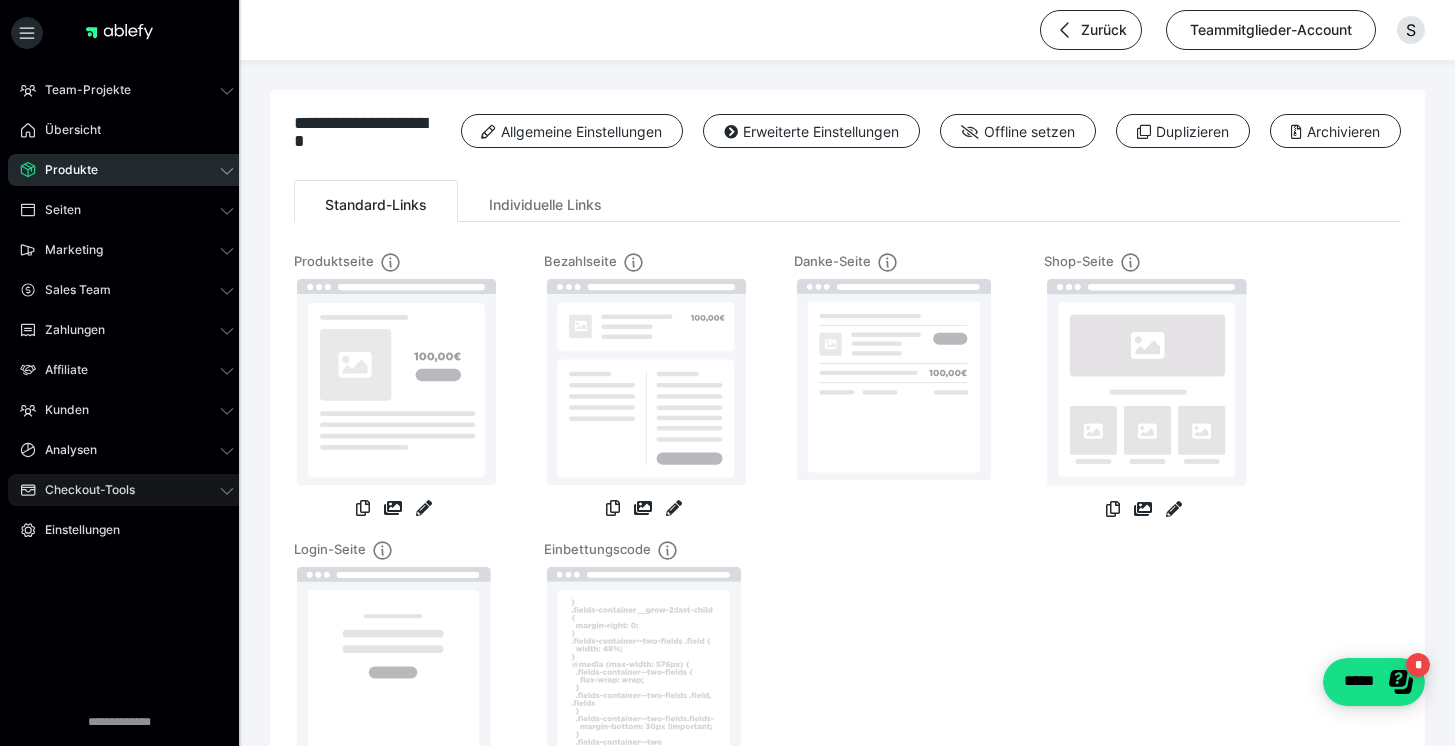 click on "Checkout-Tools" at bounding box center (127, 490) 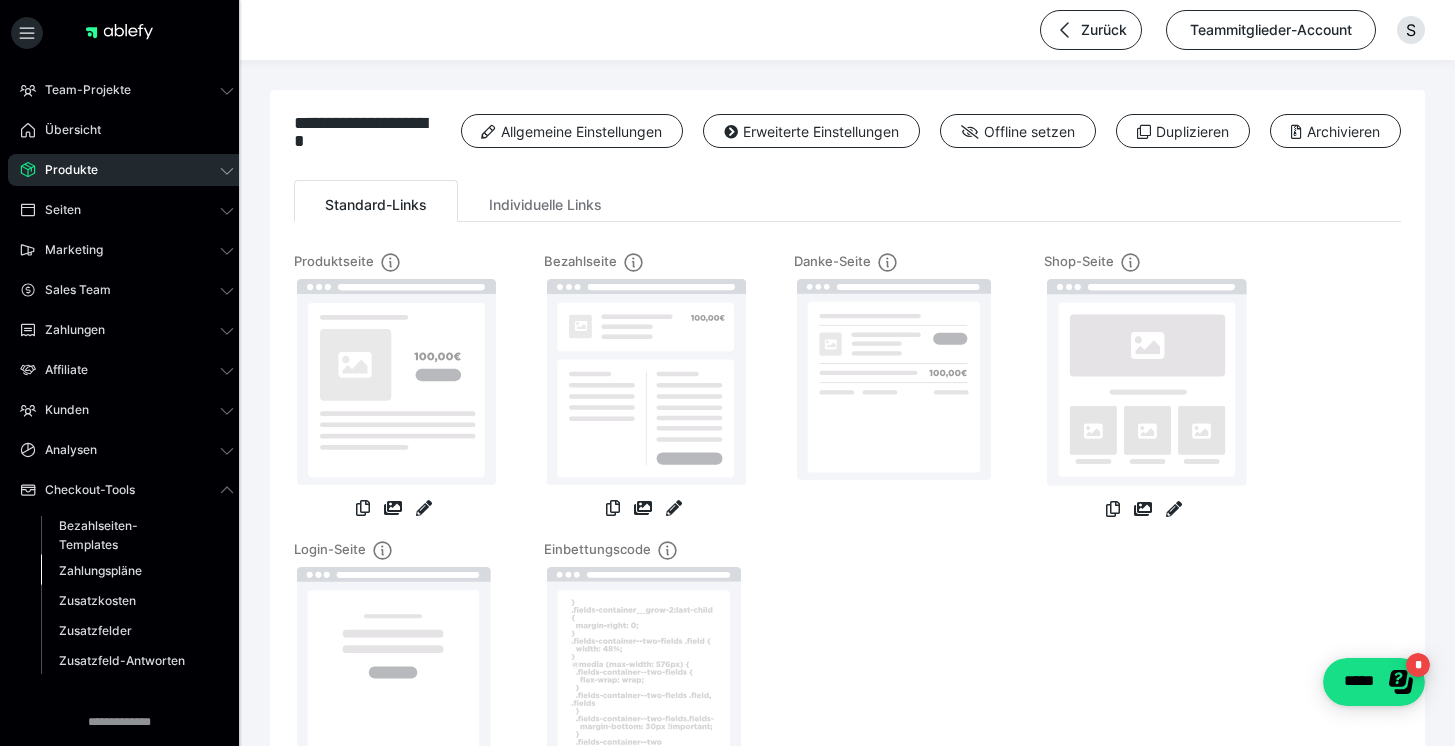 click on "Zahlungspläne" at bounding box center [100, 570] 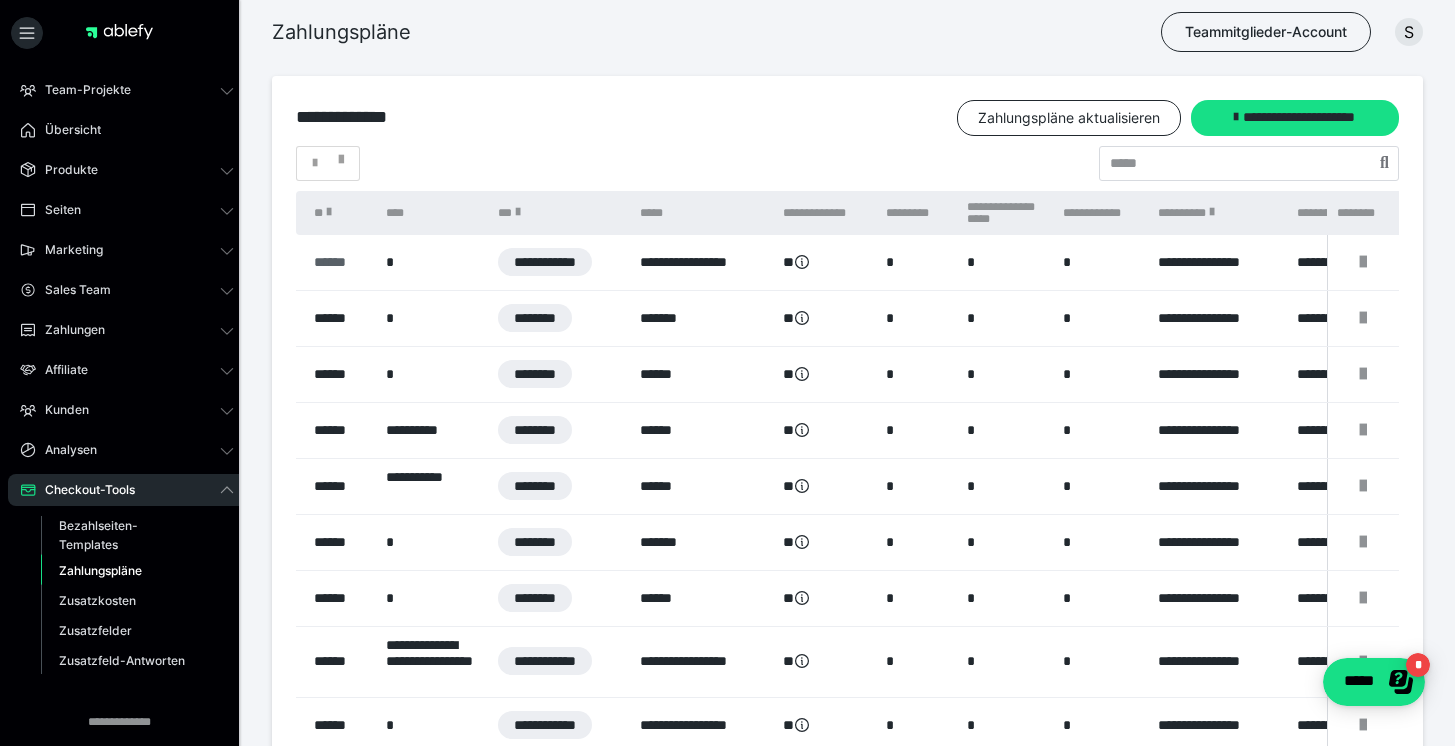 click on "******" at bounding box center (340, 262) 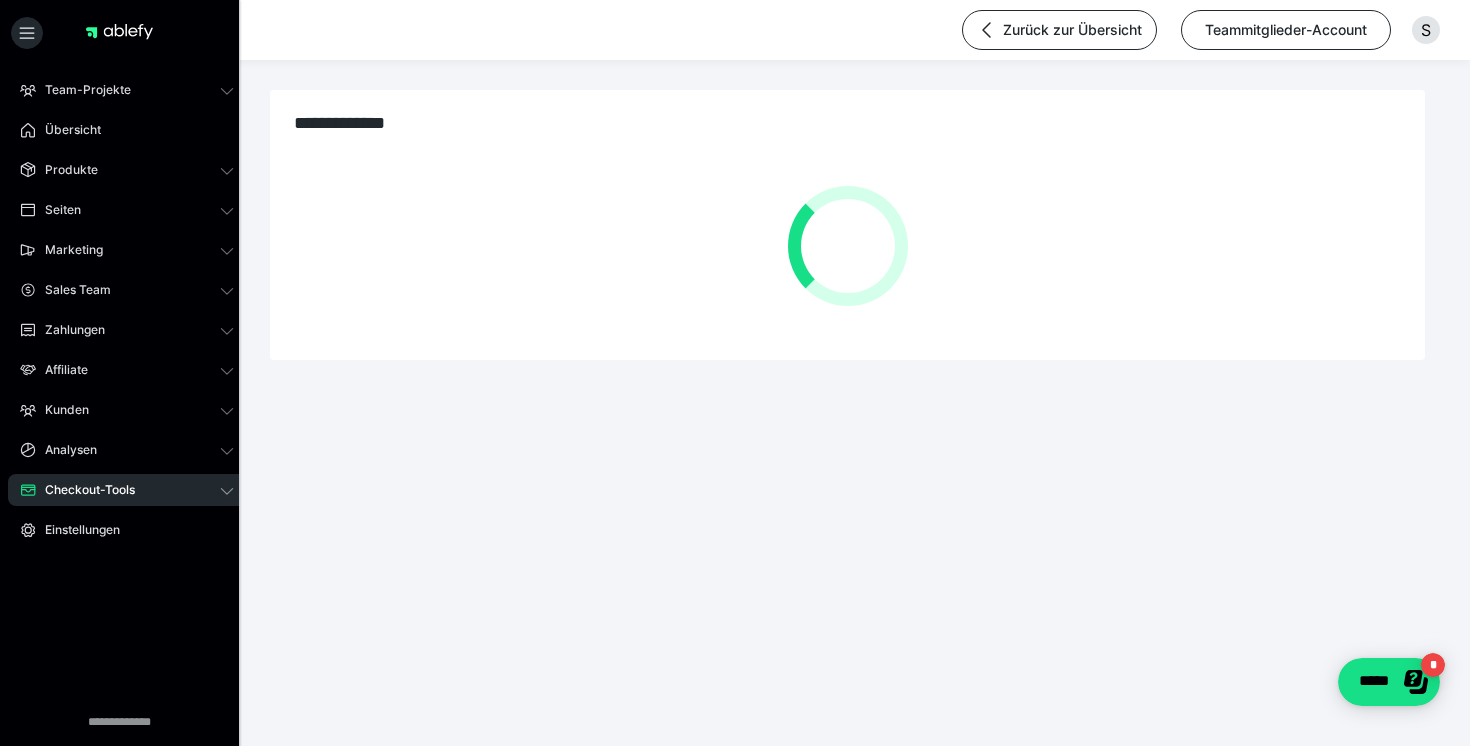 select on "**" 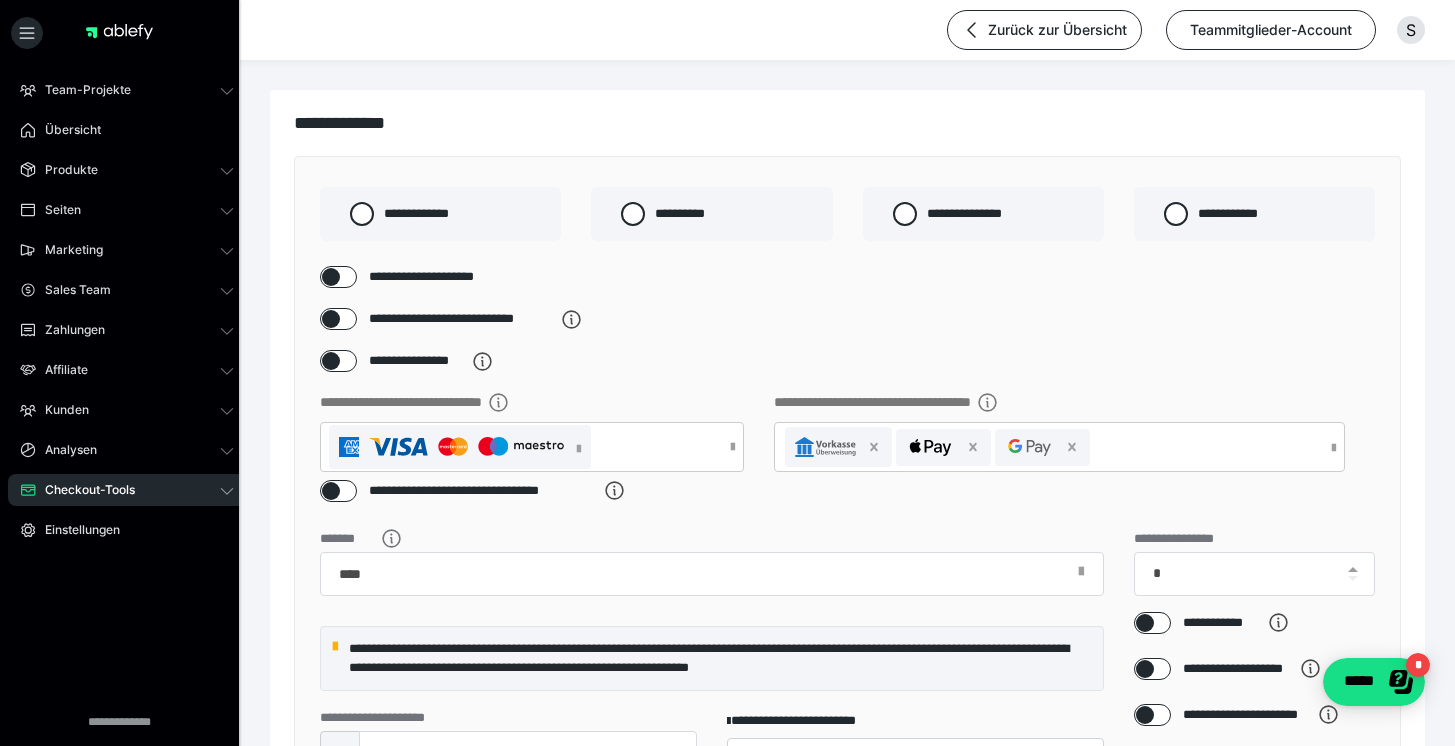 click at bounding box center (338, 319) 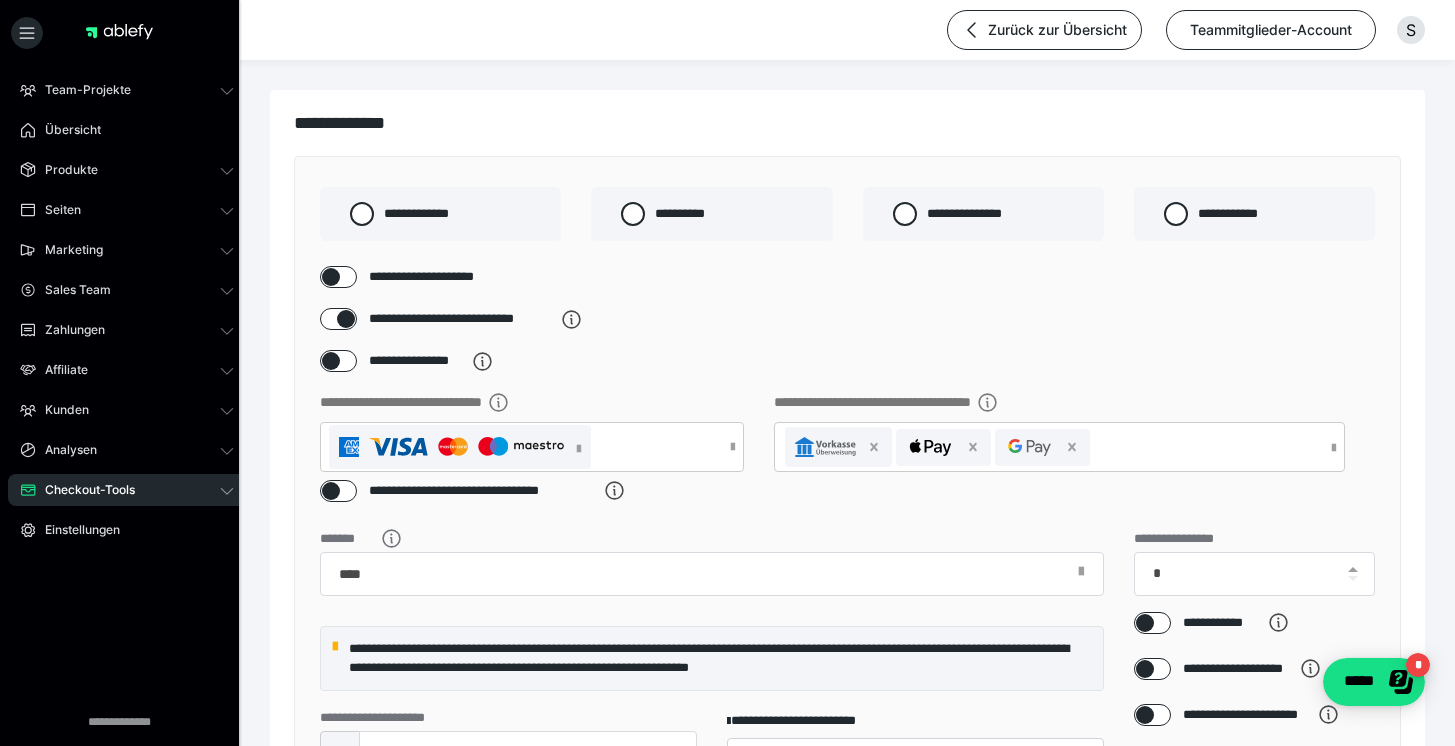 checkbox on "****" 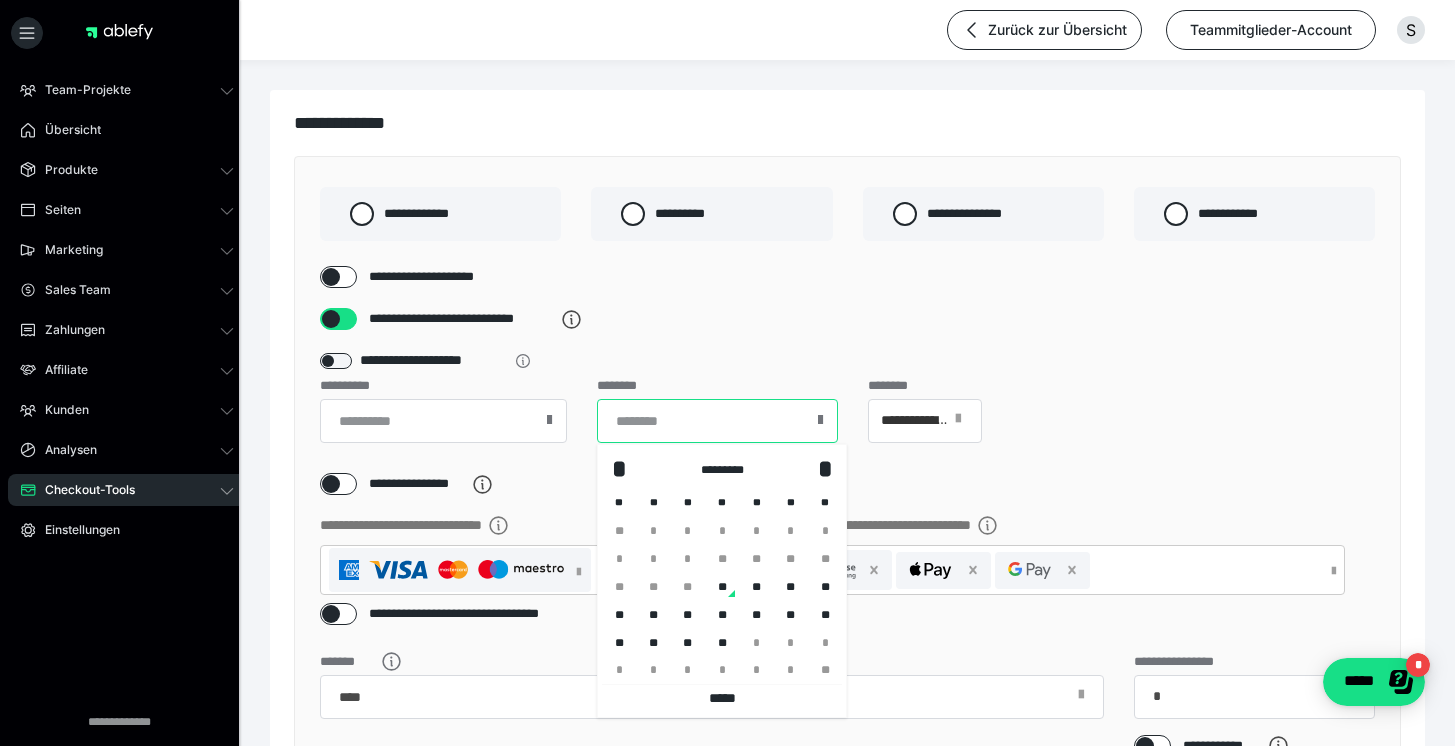 click at bounding box center (717, 421) 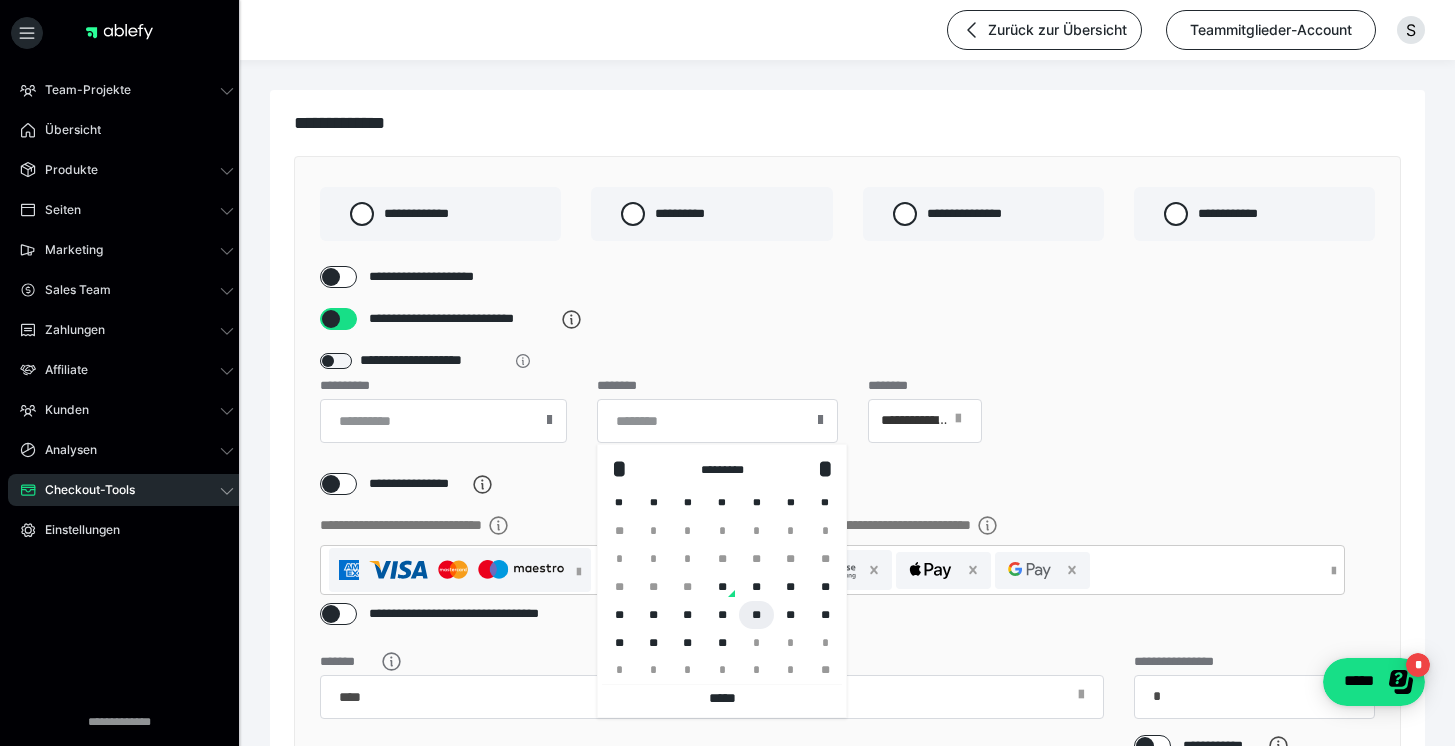 click on "**" at bounding box center [756, 615] 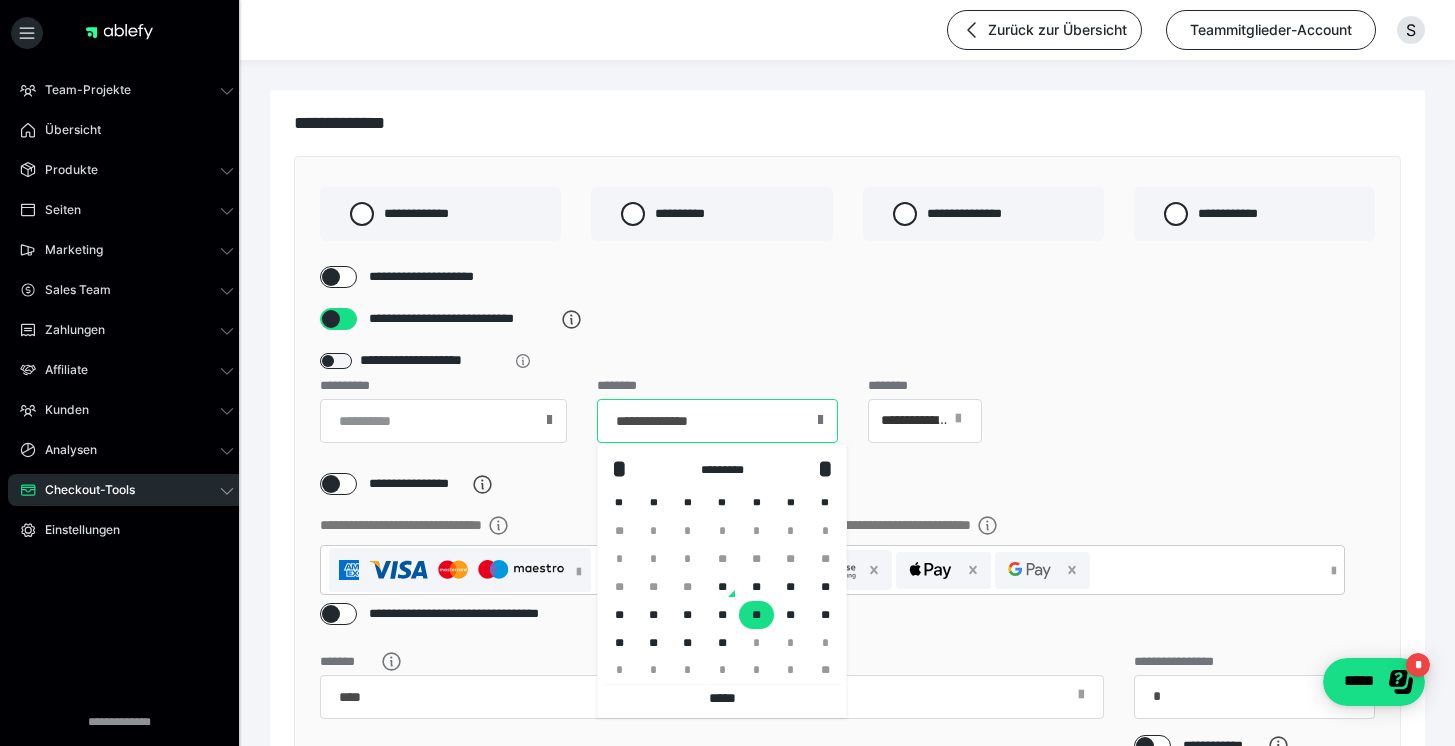 click on "**********" at bounding box center (717, 421) 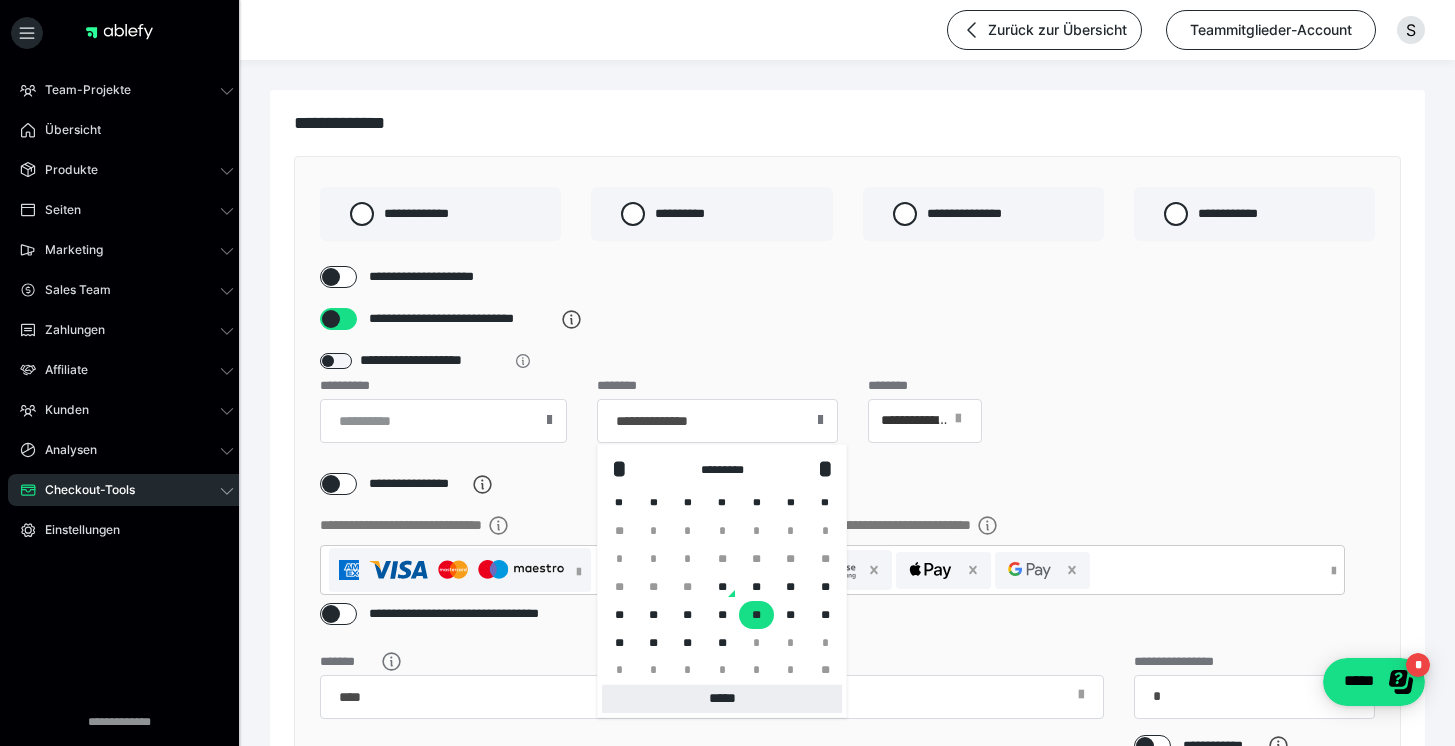 click on "*****" at bounding box center [722, 699] 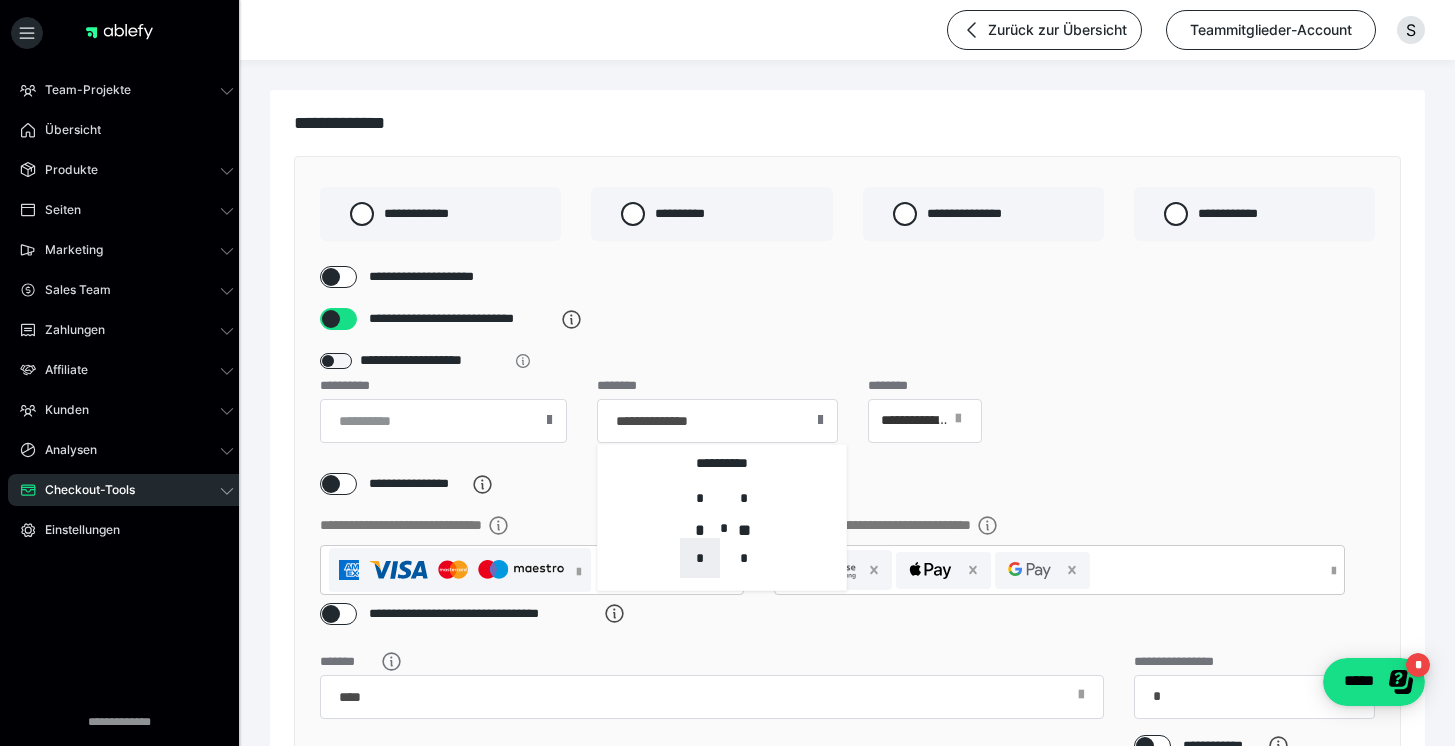 click on "*" at bounding box center (700, 558) 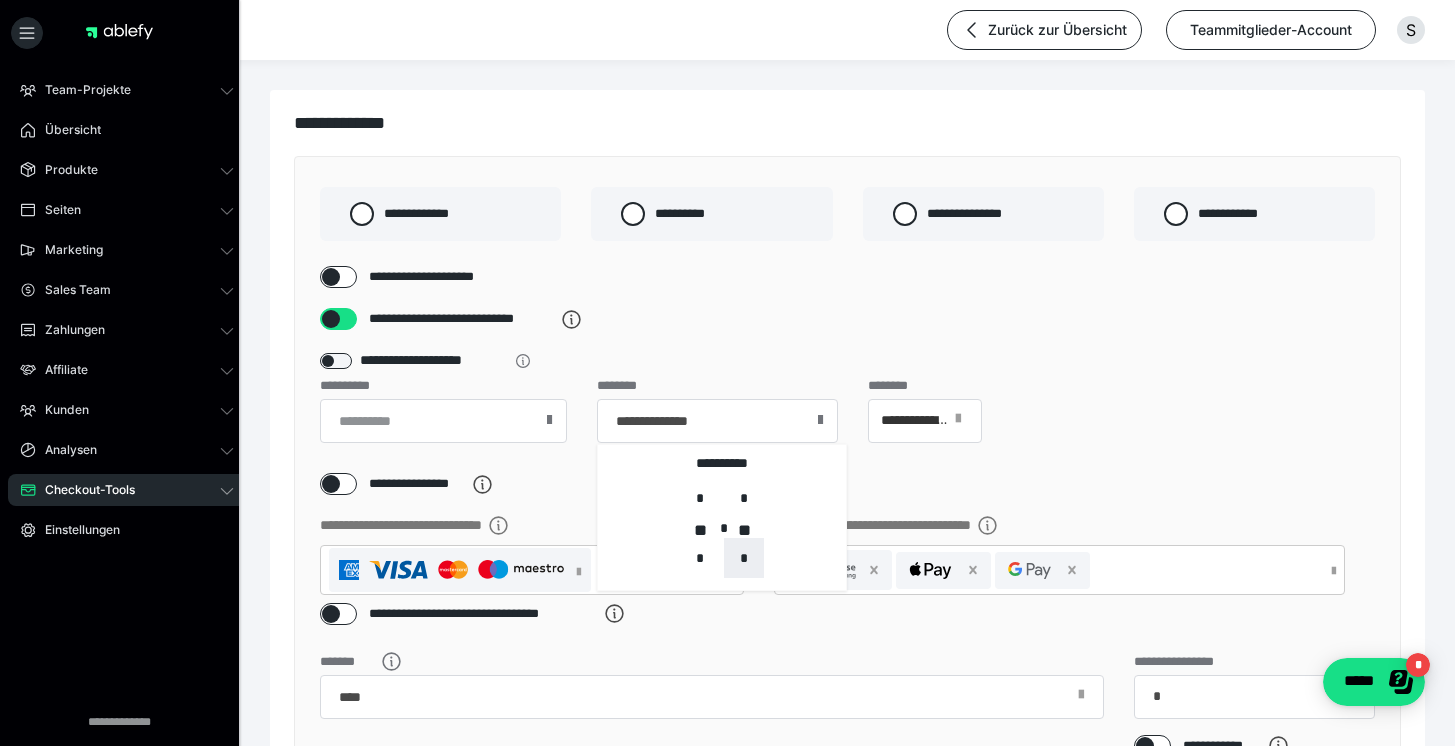 click on "*" at bounding box center [744, 558] 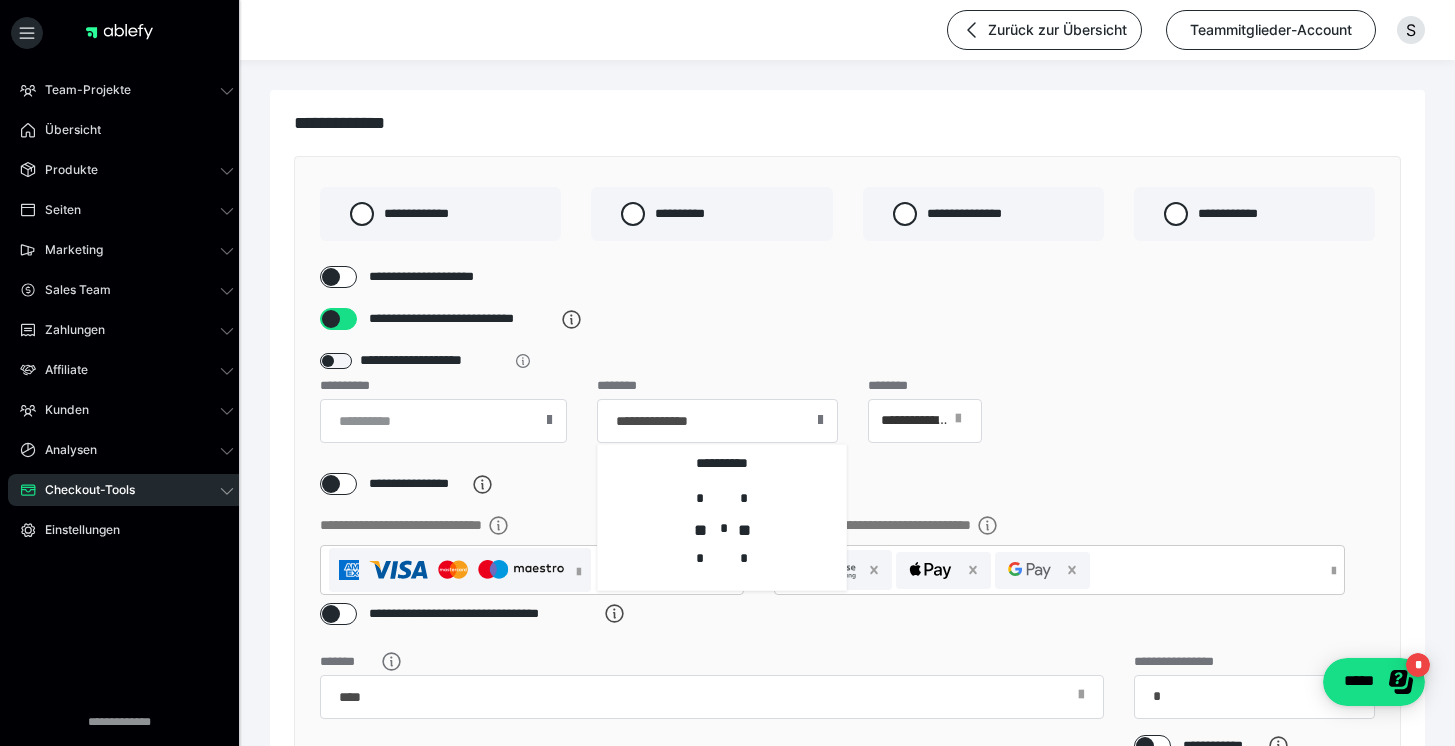 click on "**********" at bounding box center (847, 426) 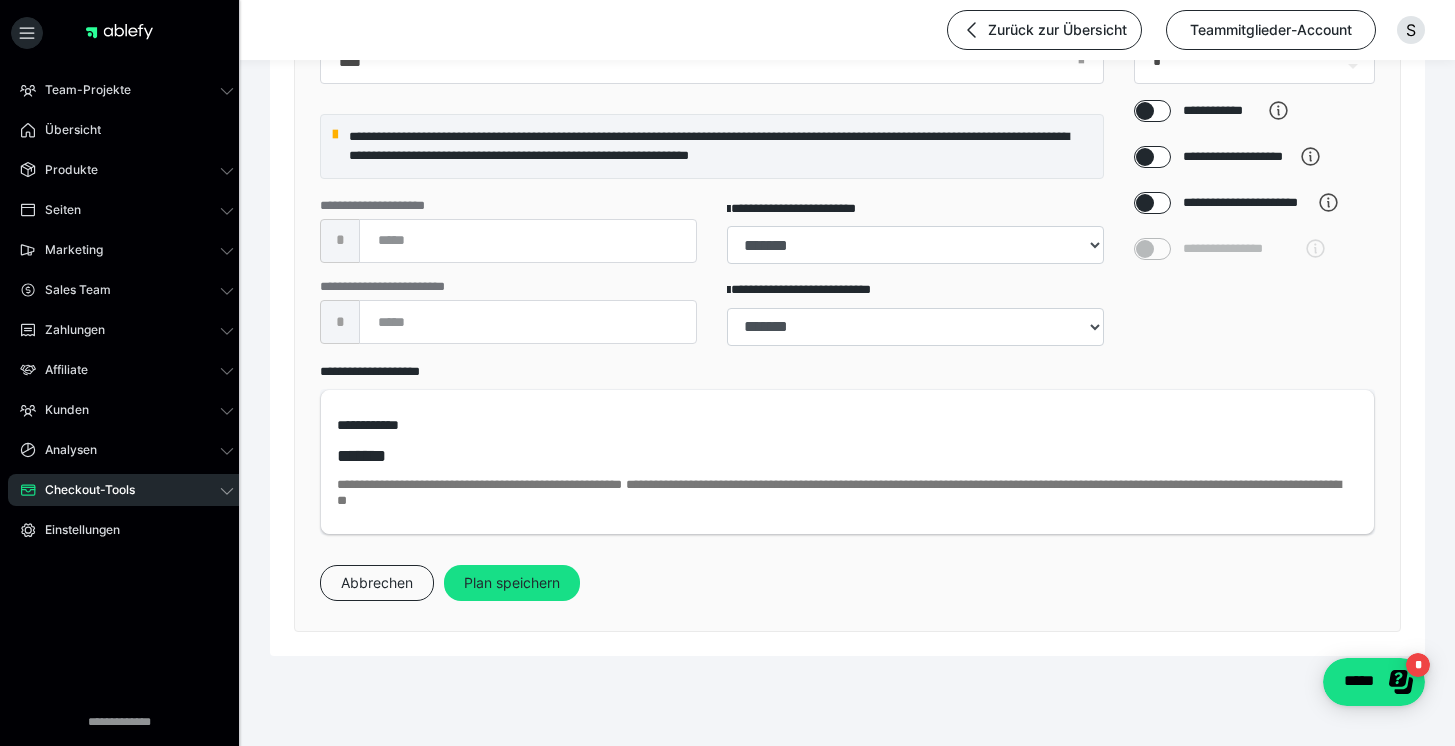 scroll, scrollTop: 669, scrollLeft: 0, axis: vertical 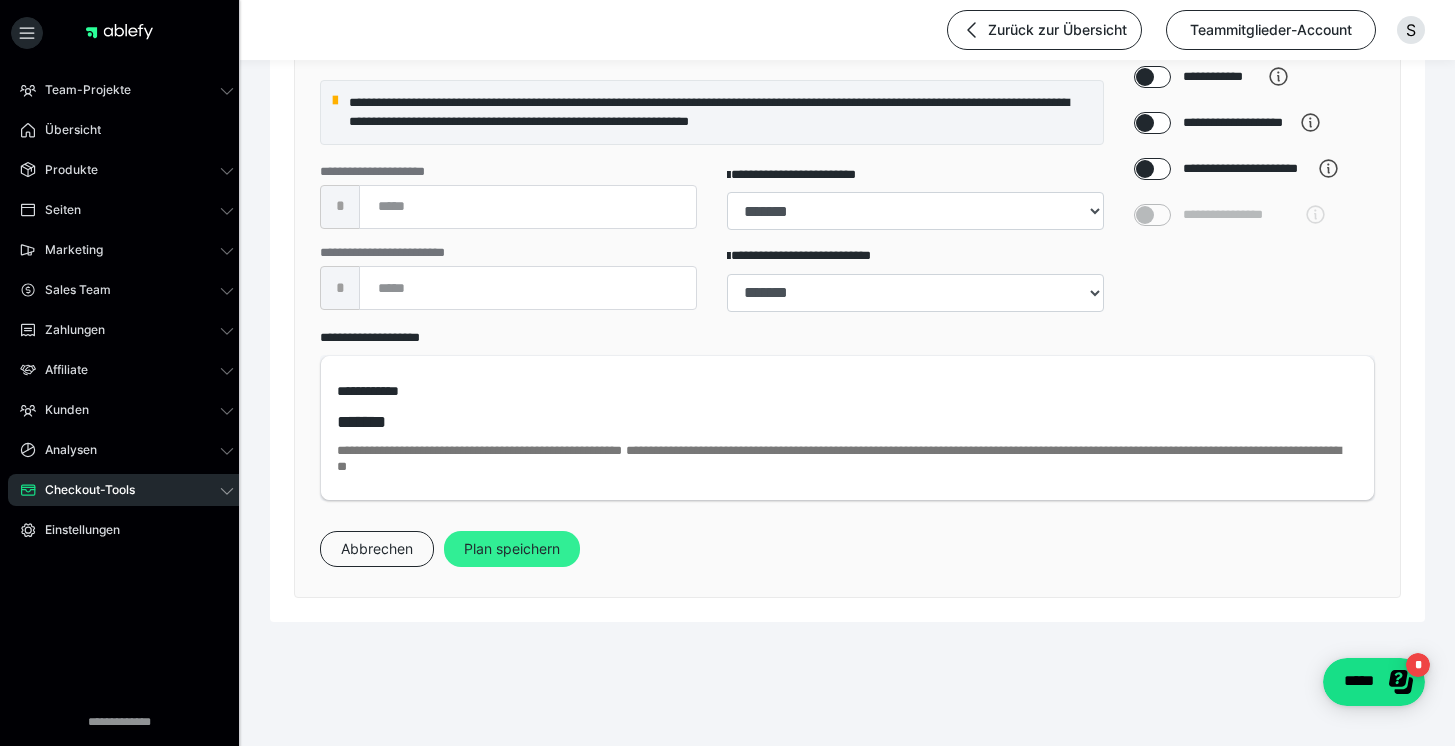 click on "Plan speichern" at bounding box center (512, 549) 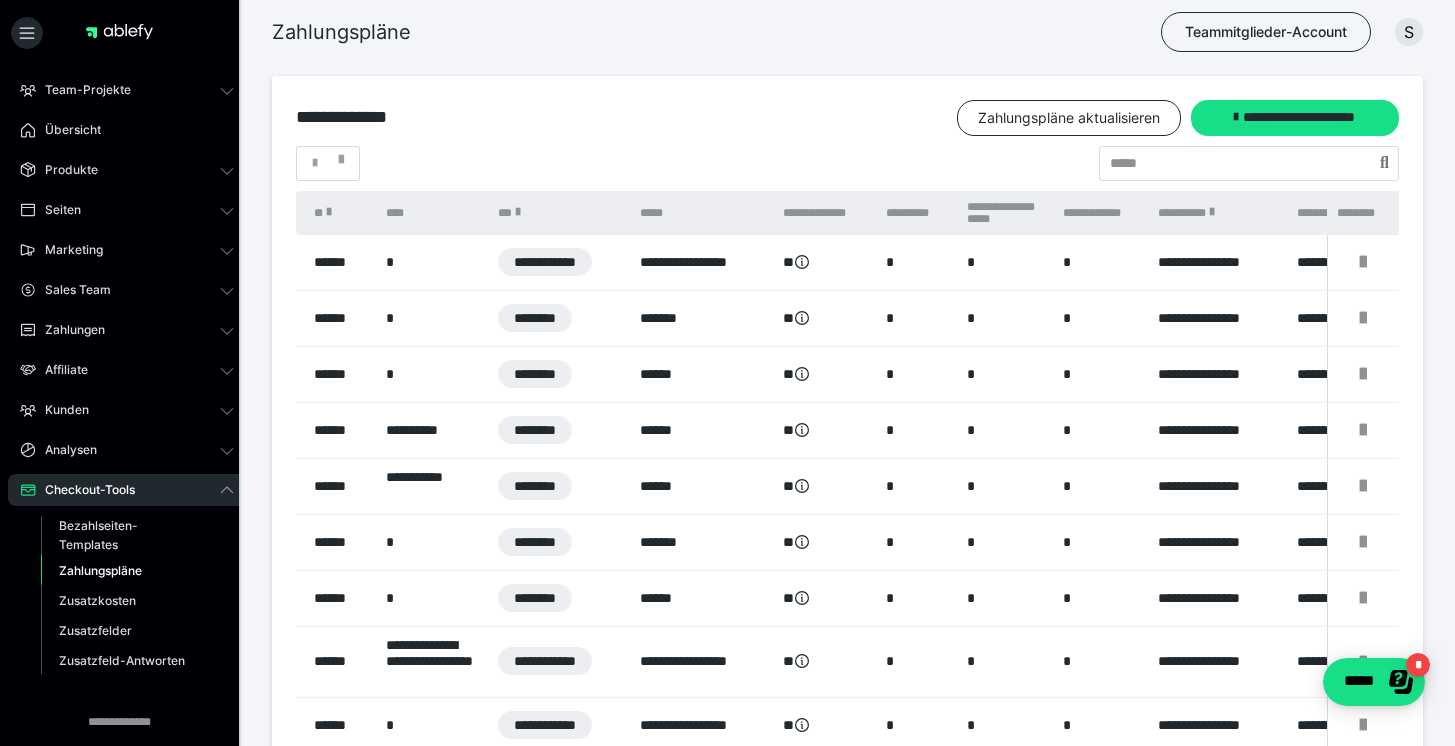 click on "Team-Projekte Startseite Team-Einladungen Team-Transaktionen Team-Auszahlungen Übersicht Produkte Alle Produkte Produkt-Kategorien Online-Kurs-Themes Mediathek Seiten Shop-Themes Membership-Themes Marketing Gutscheincodes Marketing-Tools Live-Stream-Events Content-IDs Upsell-Funnels Order Bumps Tracking-Codes E-Mail-Schnittstellen Webhooks Sales Team Sales Team Zahlungen Bestellungen Fälligkeiten Transaktionen Rechnungen & Storno-Rechnungen Affiliate Affiliate-Programme Affiliates Statistiken Landingpages Kunden Kunden Kurs-Zugänge Membership-Zugänge E-Ticket-Bestellungen Awards Lizenzschlüssel Analysen Analysen Analysen 3.0 Checkout-Tools Bezahlseiten-Templates Zahlungspläne Zusatzkosten Zusatzfelder Zusatzfeld-Antworten Einstellungen" at bounding box center (127, 459) 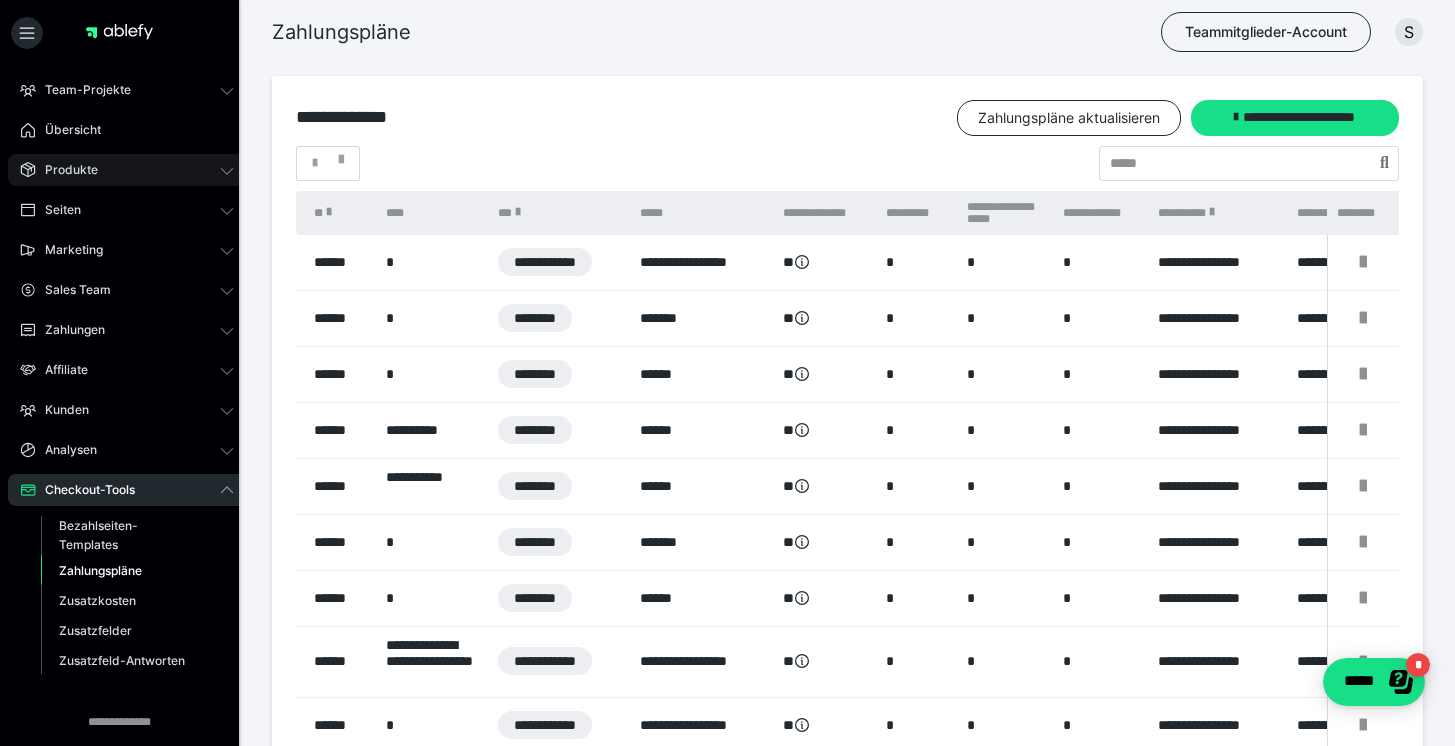 click on "Produkte" at bounding box center (127, 170) 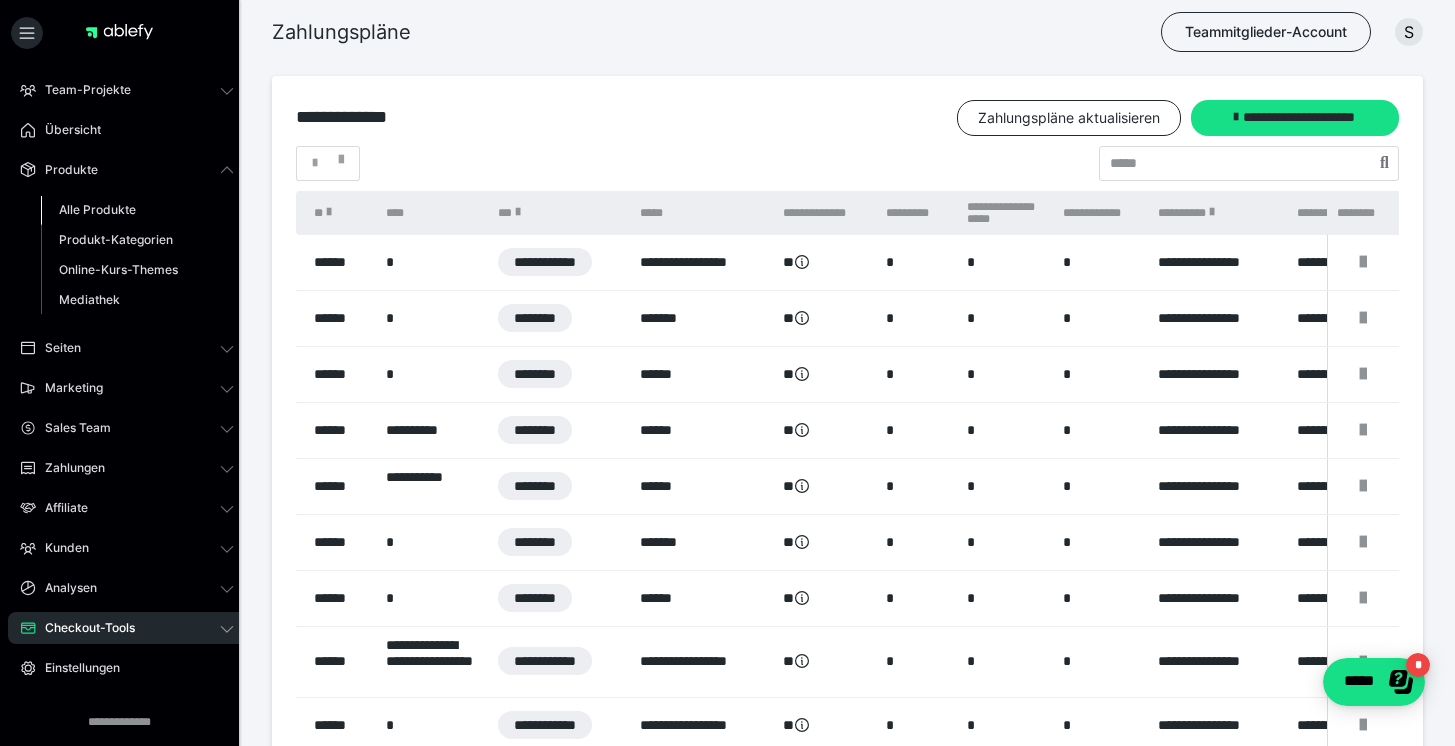 click on "Alle Produkte" at bounding box center [137, 210] 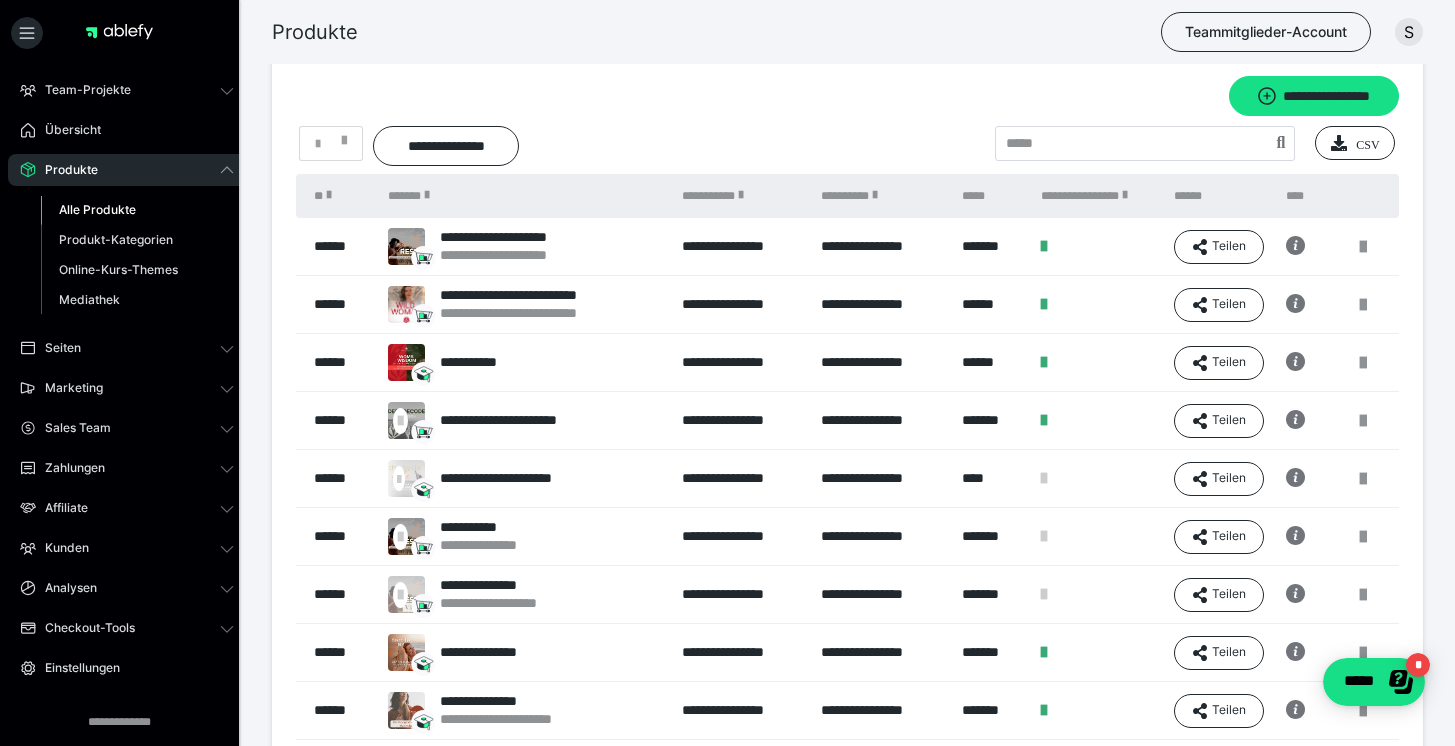 scroll, scrollTop: 117, scrollLeft: 0, axis: vertical 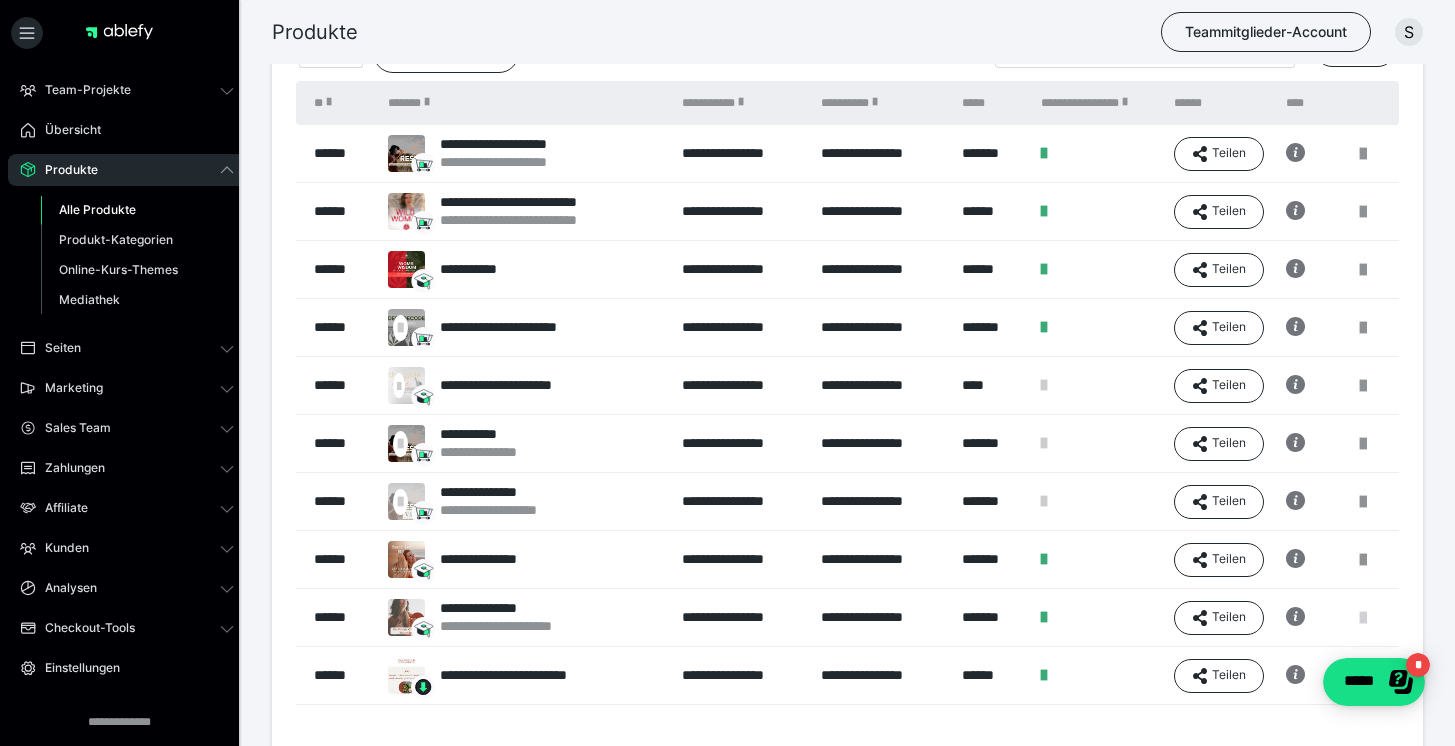 click at bounding box center [1363, 618] 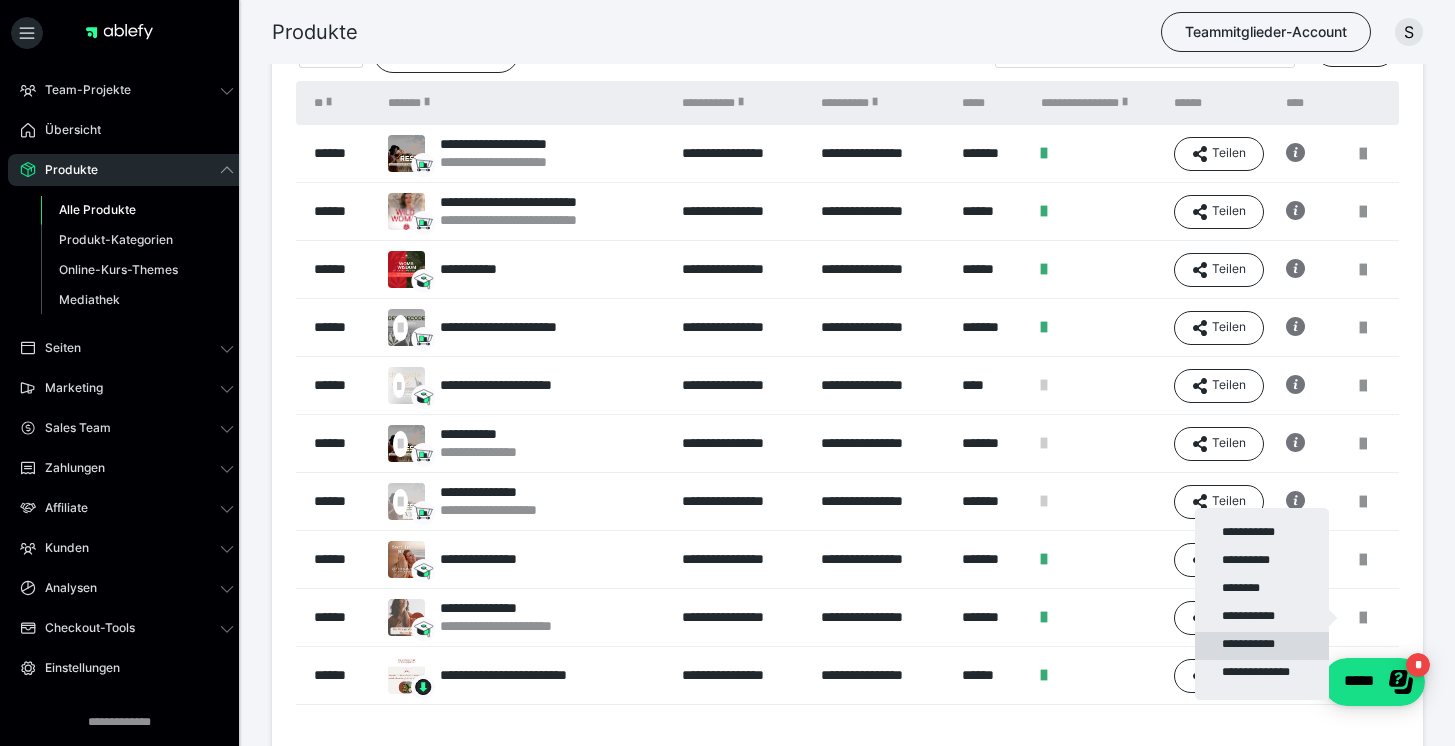 click on "**********" at bounding box center (1262, 646) 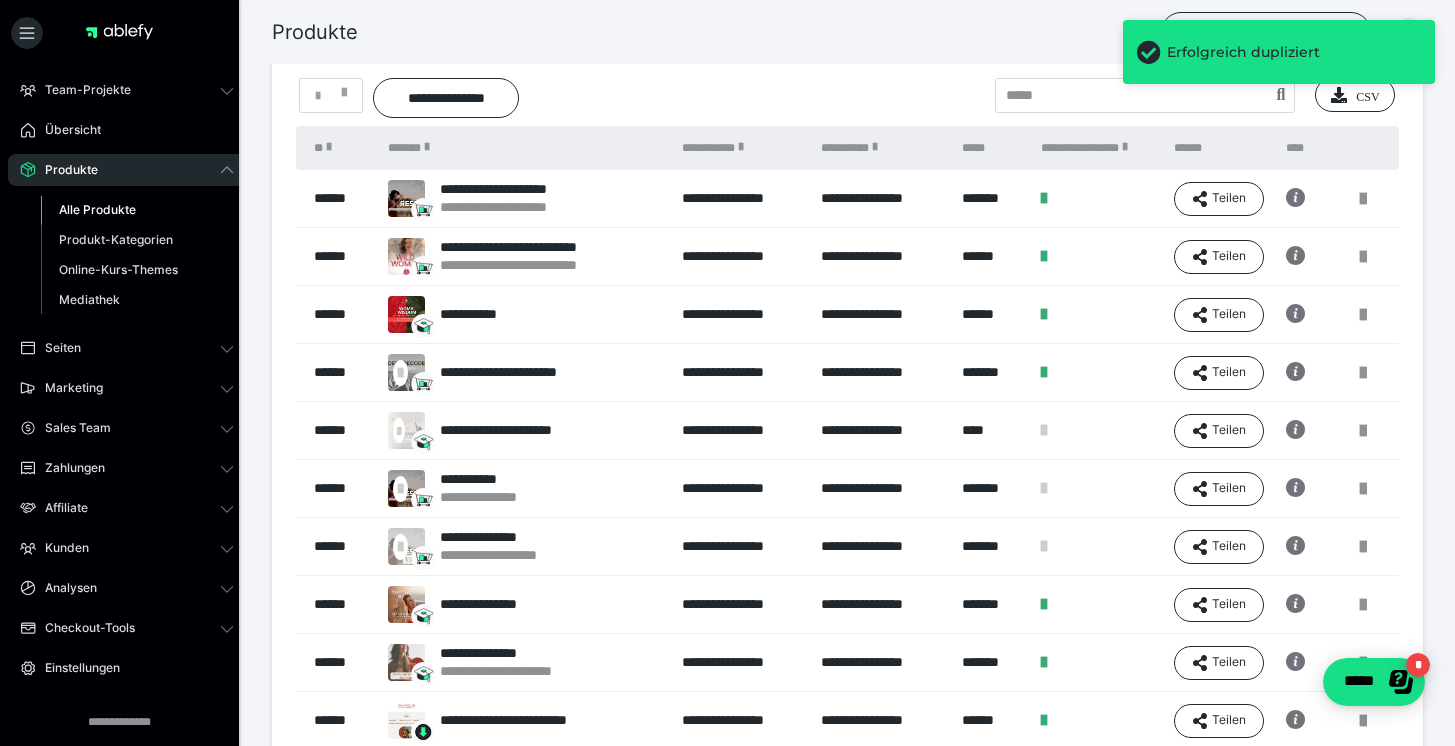 scroll, scrollTop: 0, scrollLeft: 0, axis: both 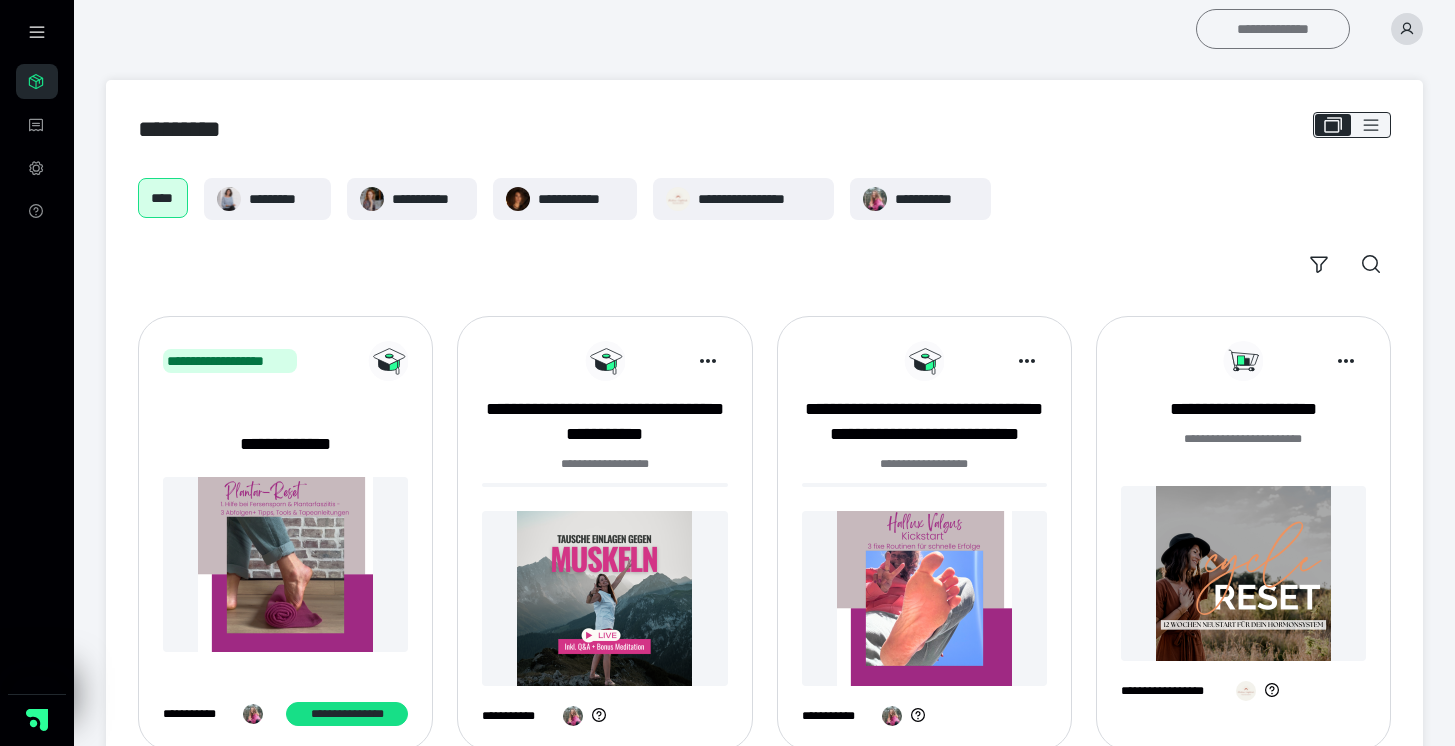 click on "**********" at bounding box center (1273, 29) 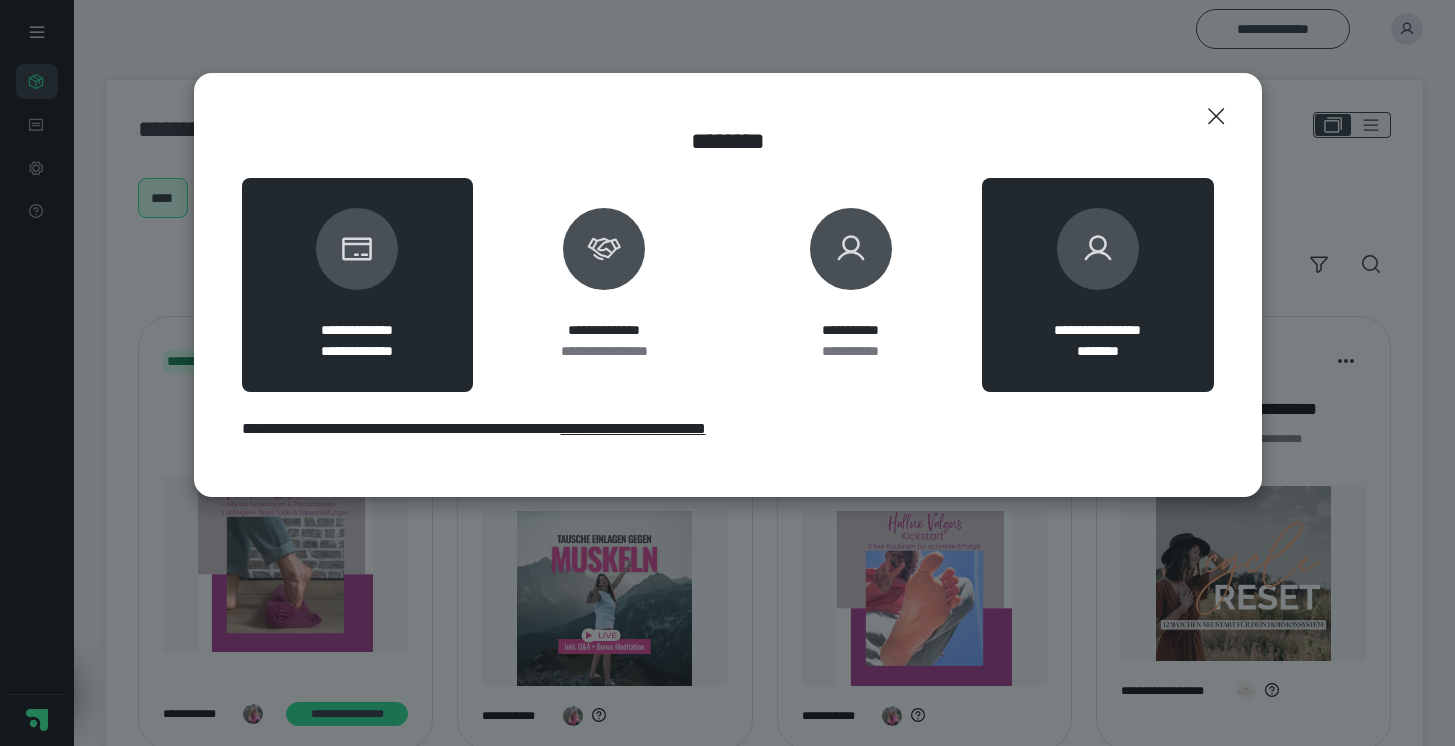 click at bounding box center (1098, 249) 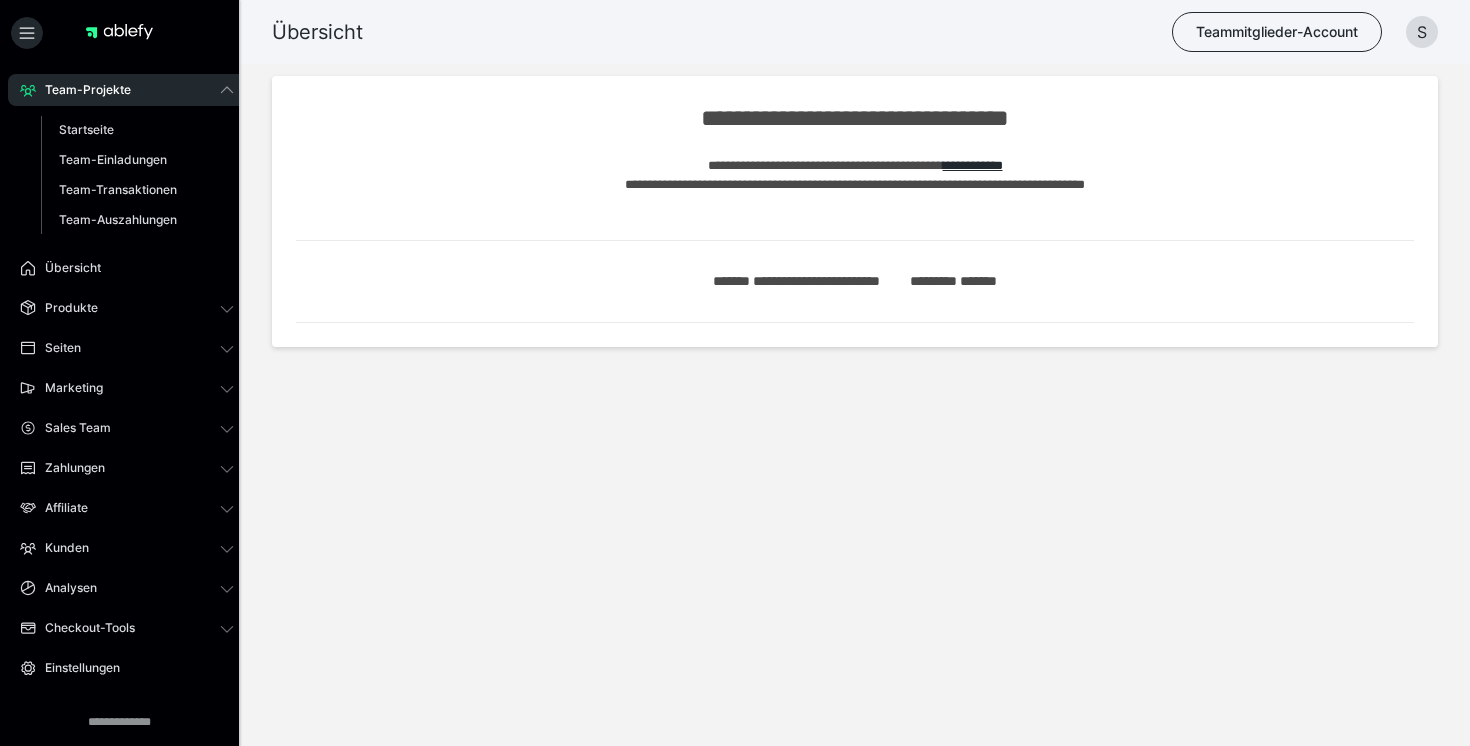 scroll, scrollTop: 0, scrollLeft: 0, axis: both 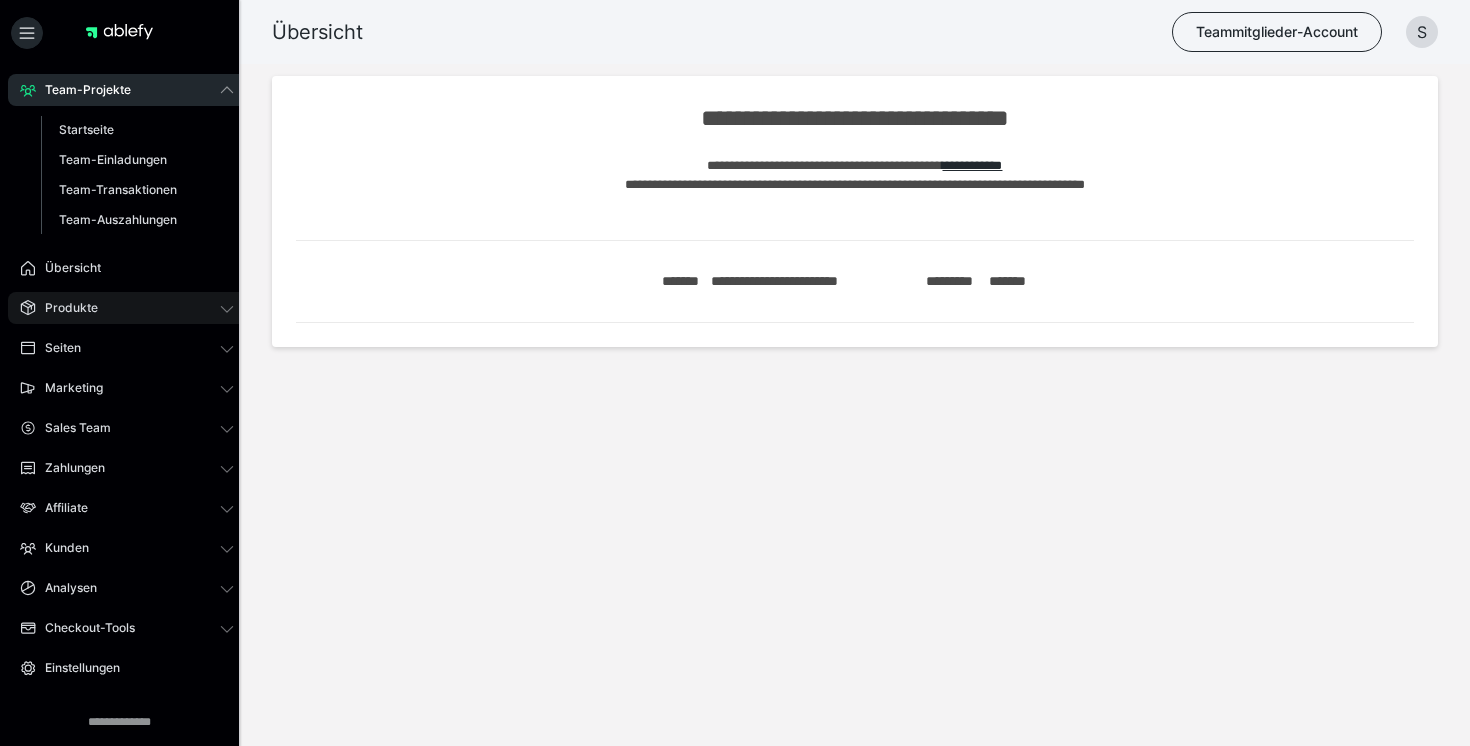 click on "Produkte" at bounding box center (64, 308) 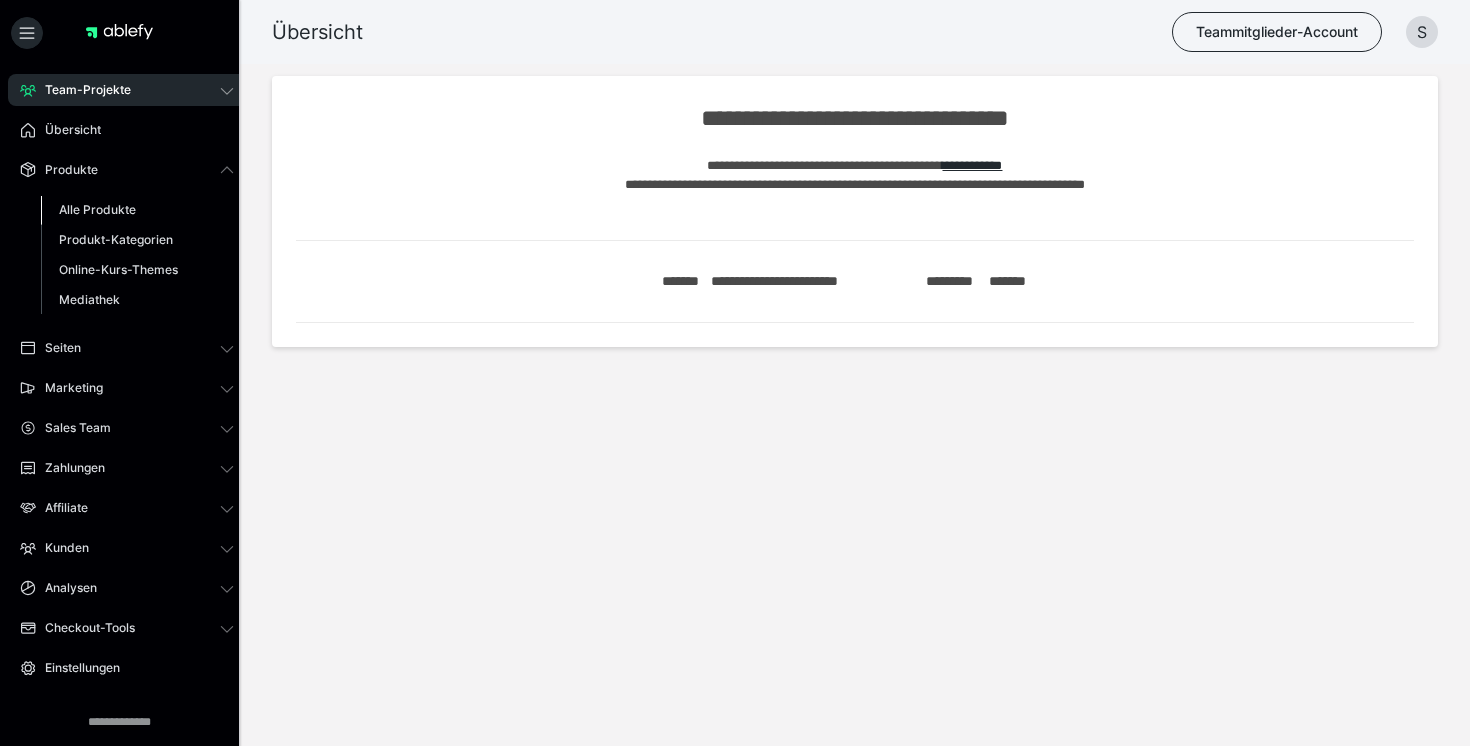 click on "Alle Produkte" at bounding box center [97, 209] 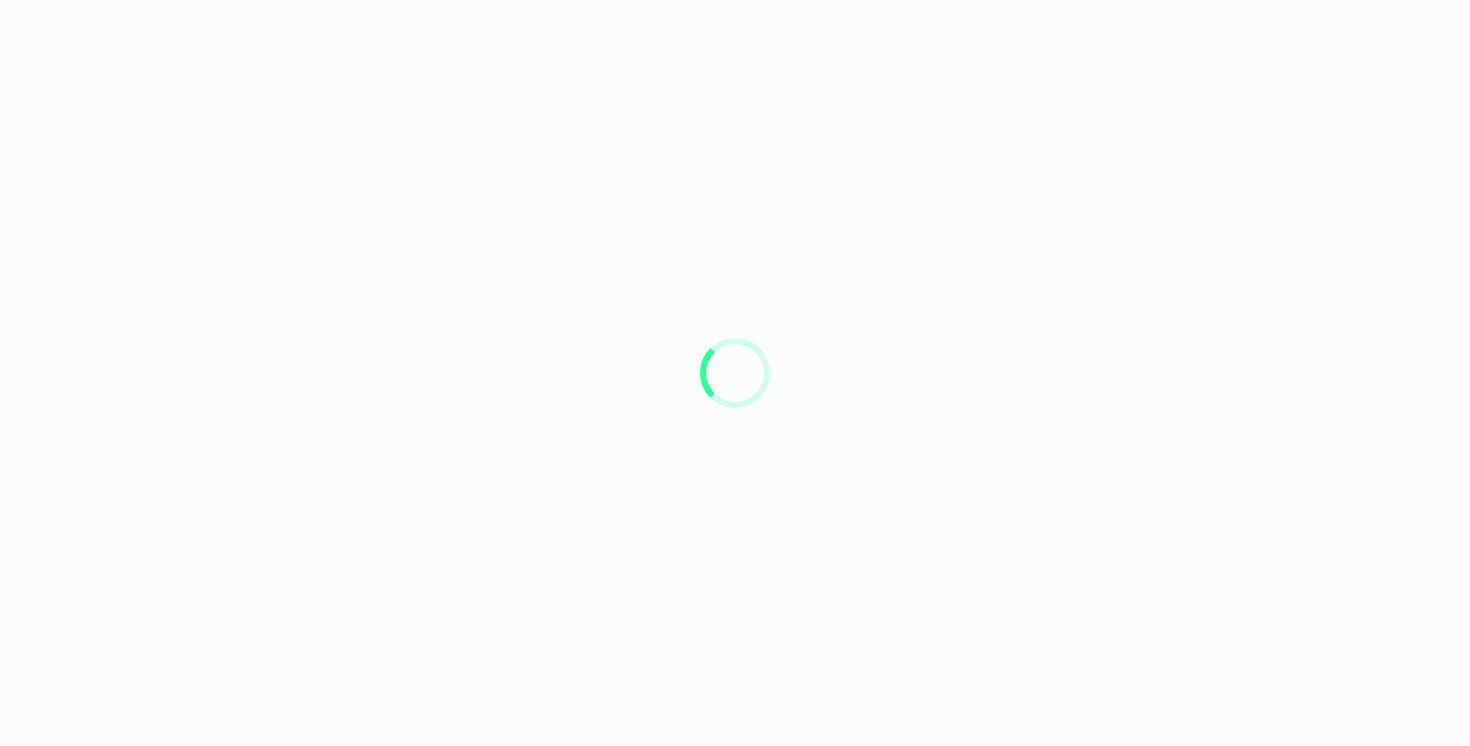 scroll, scrollTop: 0, scrollLeft: 0, axis: both 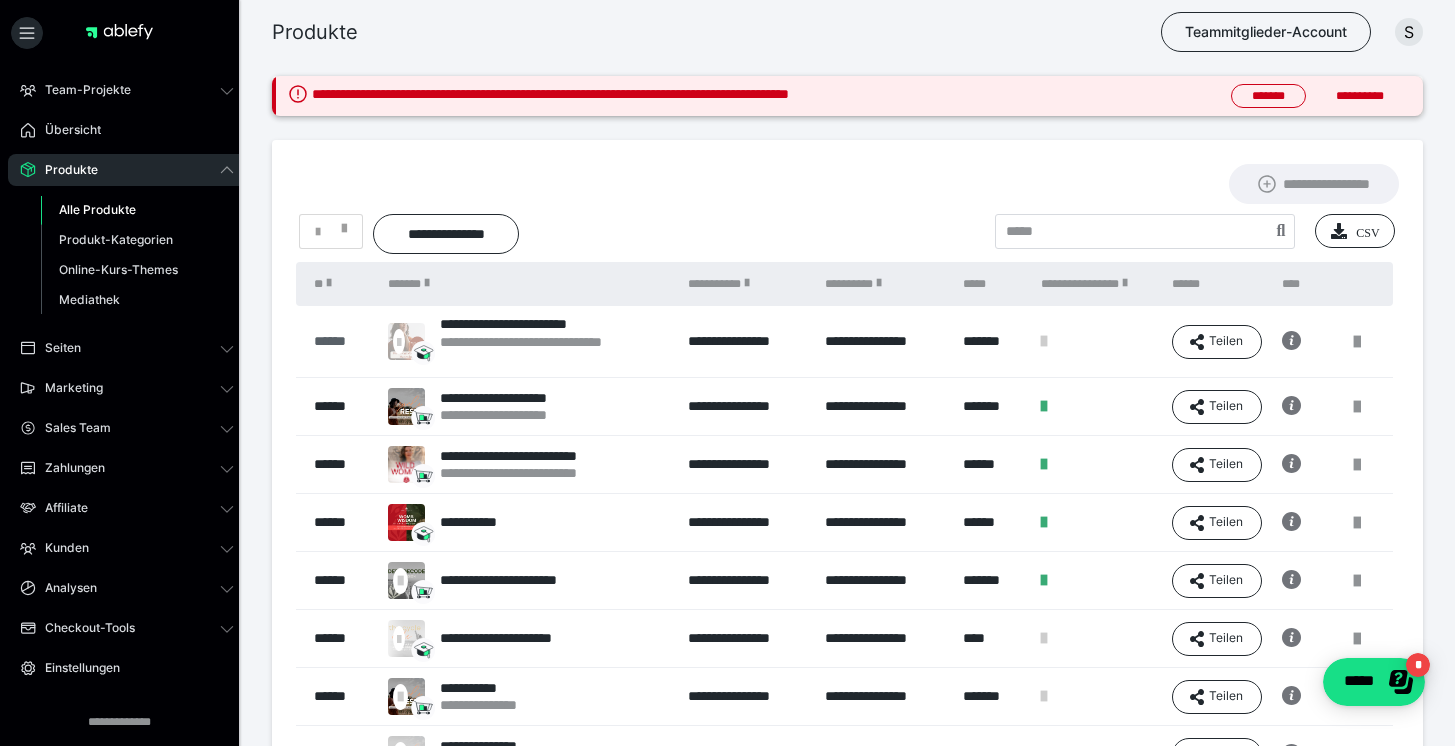 click on "******" at bounding box center [341, 341] 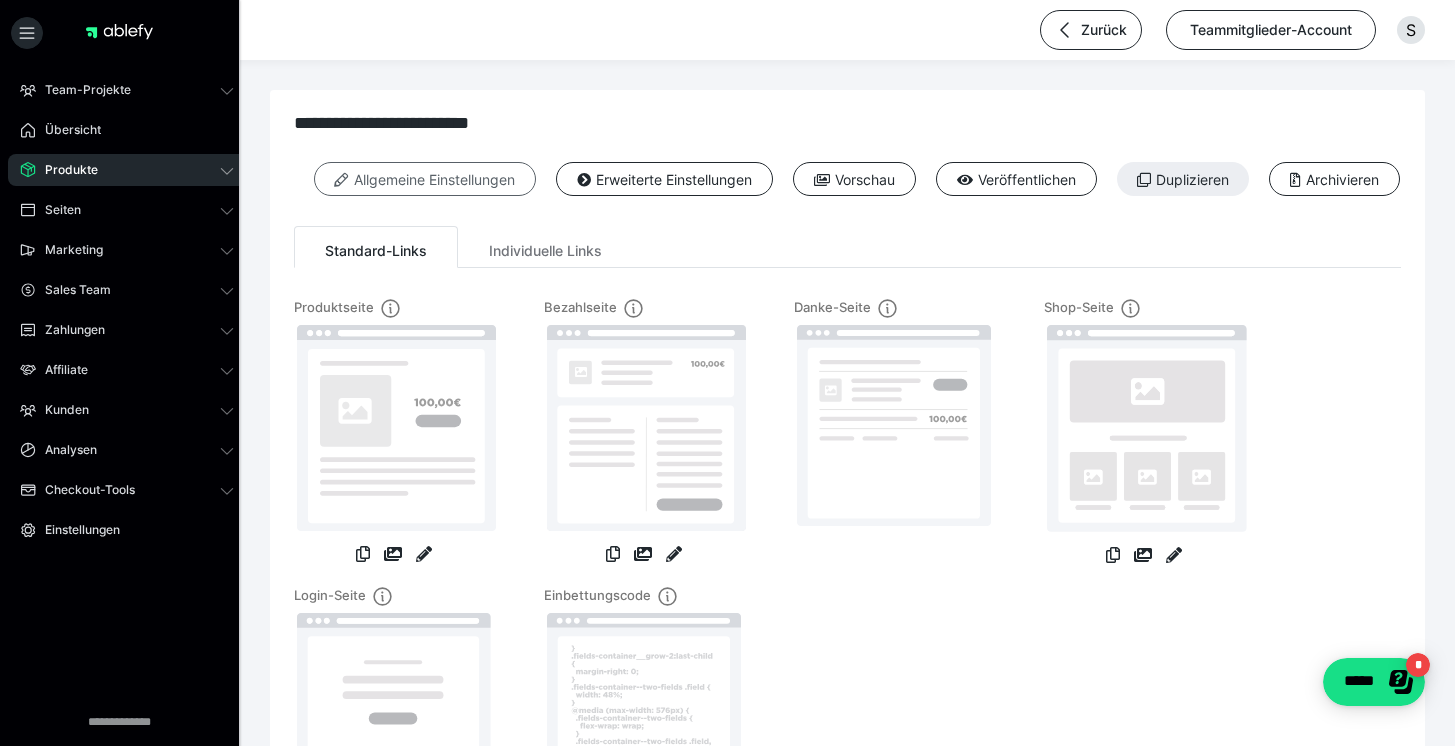 click on "Allgemeine Einstellungen" at bounding box center (425, 179) 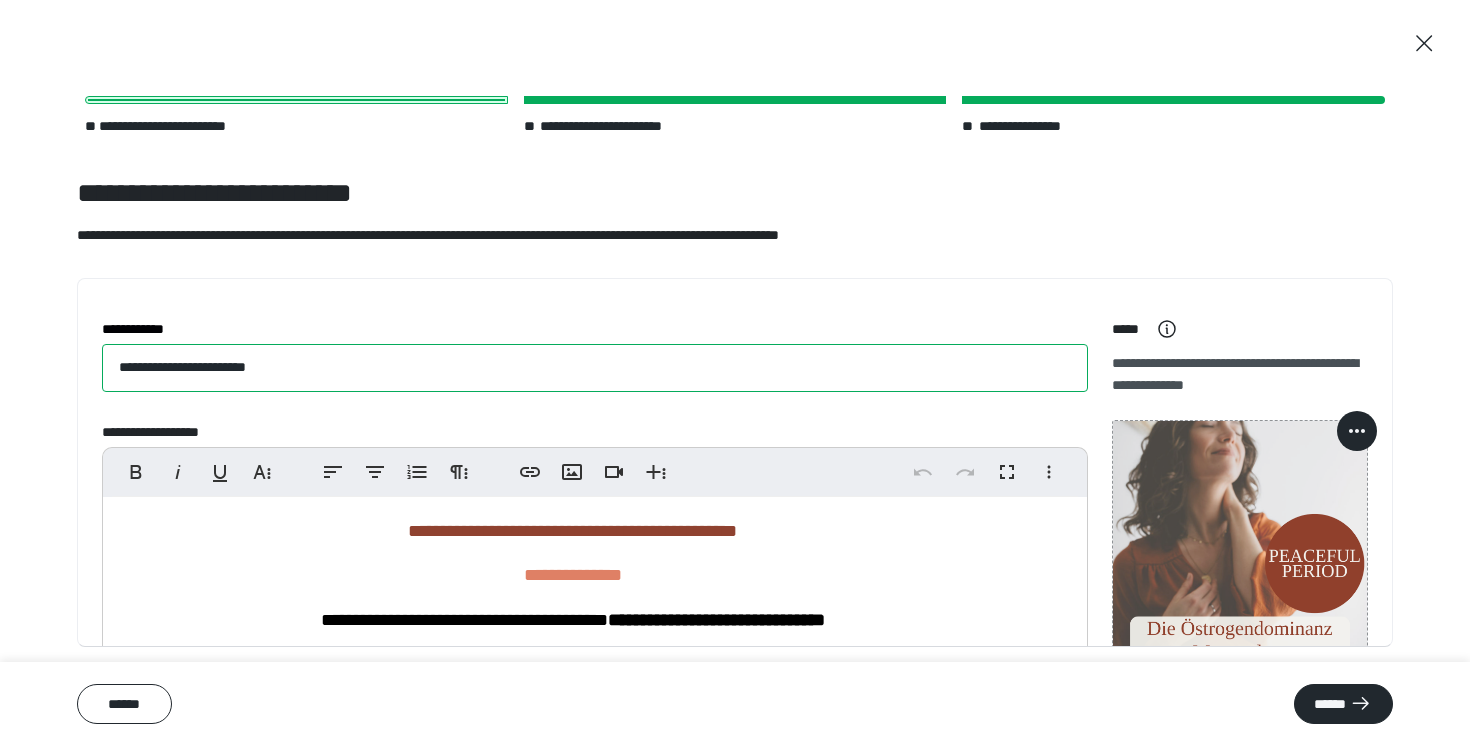 click on "**********" at bounding box center [595, 368] 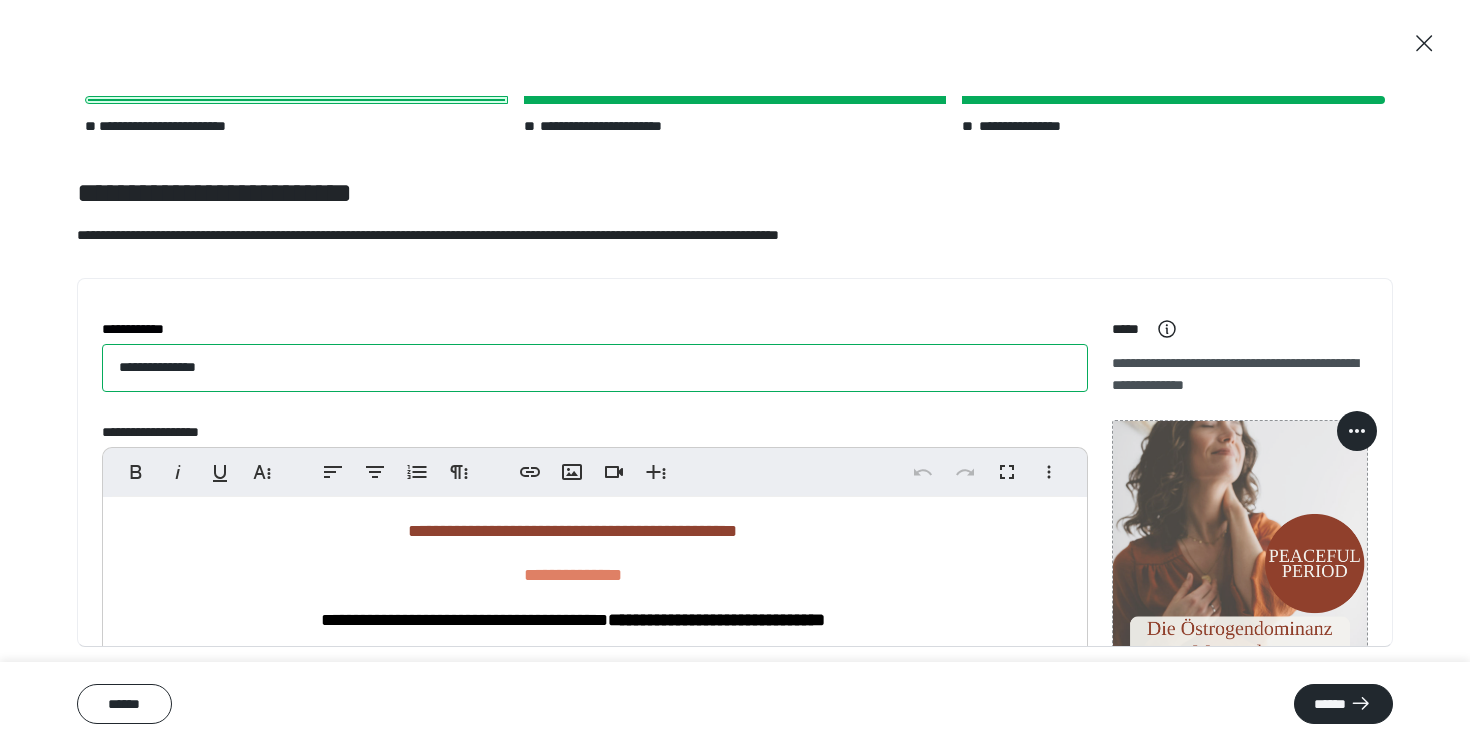 click on "**********" at bounding box center [595, 368] 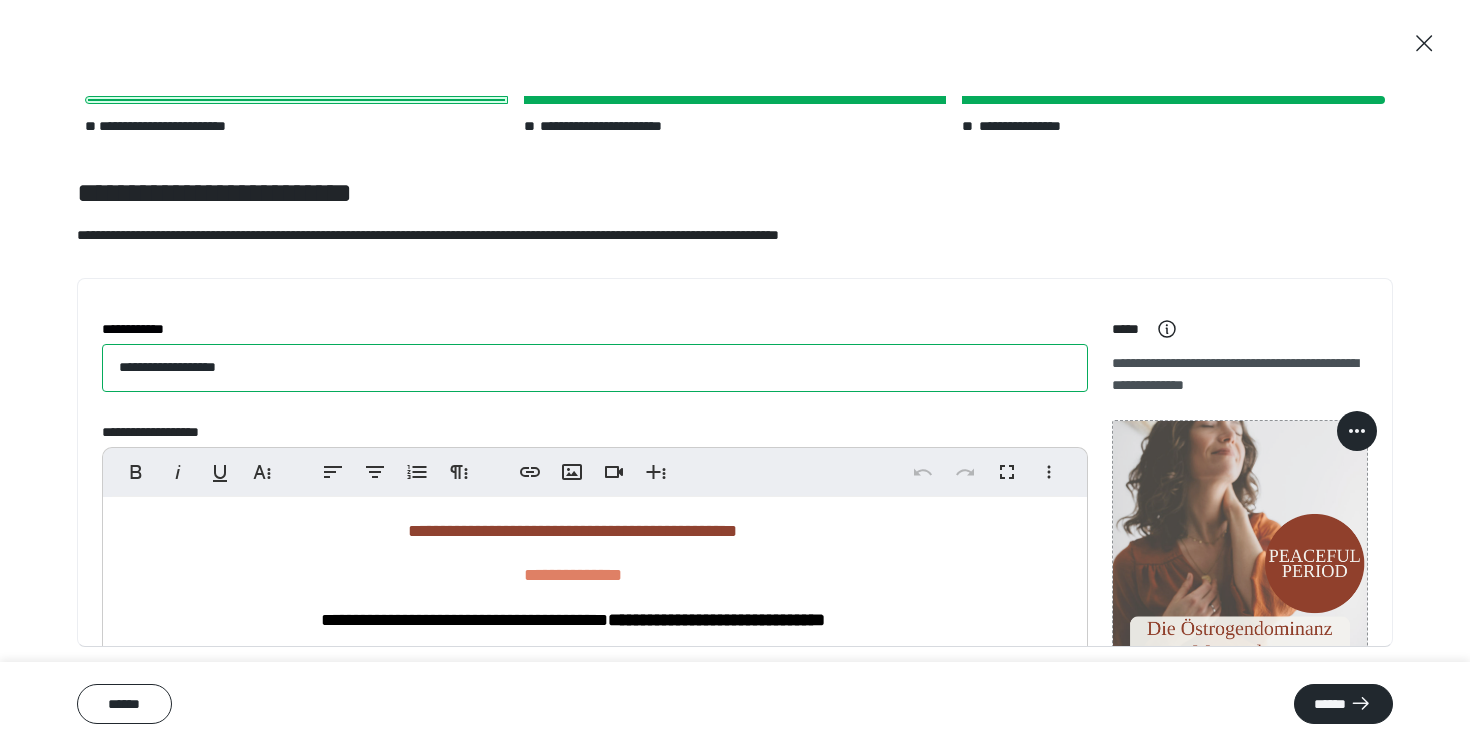 drag, startPoint x: 300, startPoint y: 379, endPoint x: 115, endPoint y: 351, distance: 187.10692 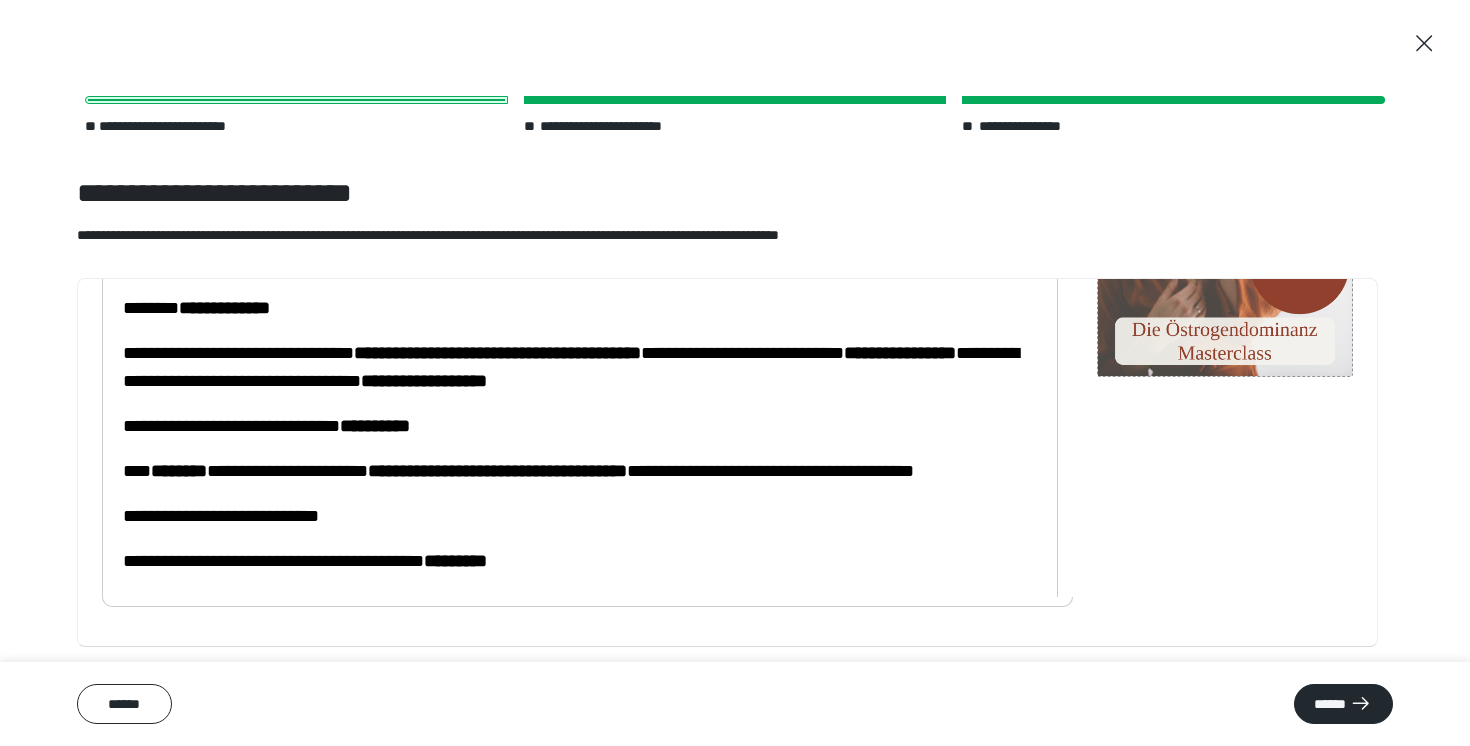 scroll, scrollTop: 559, scrollLeft: 0, axis: vertical 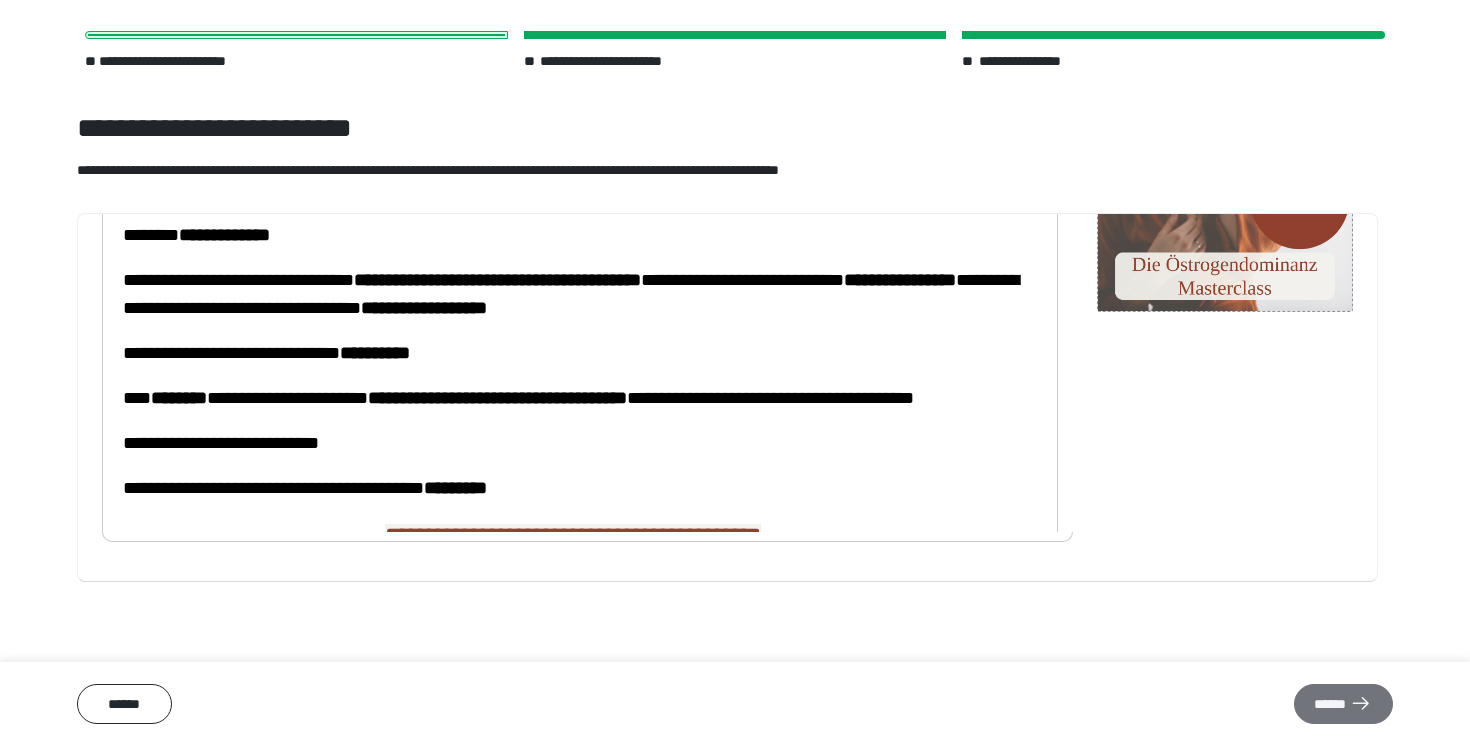 type on "**********" 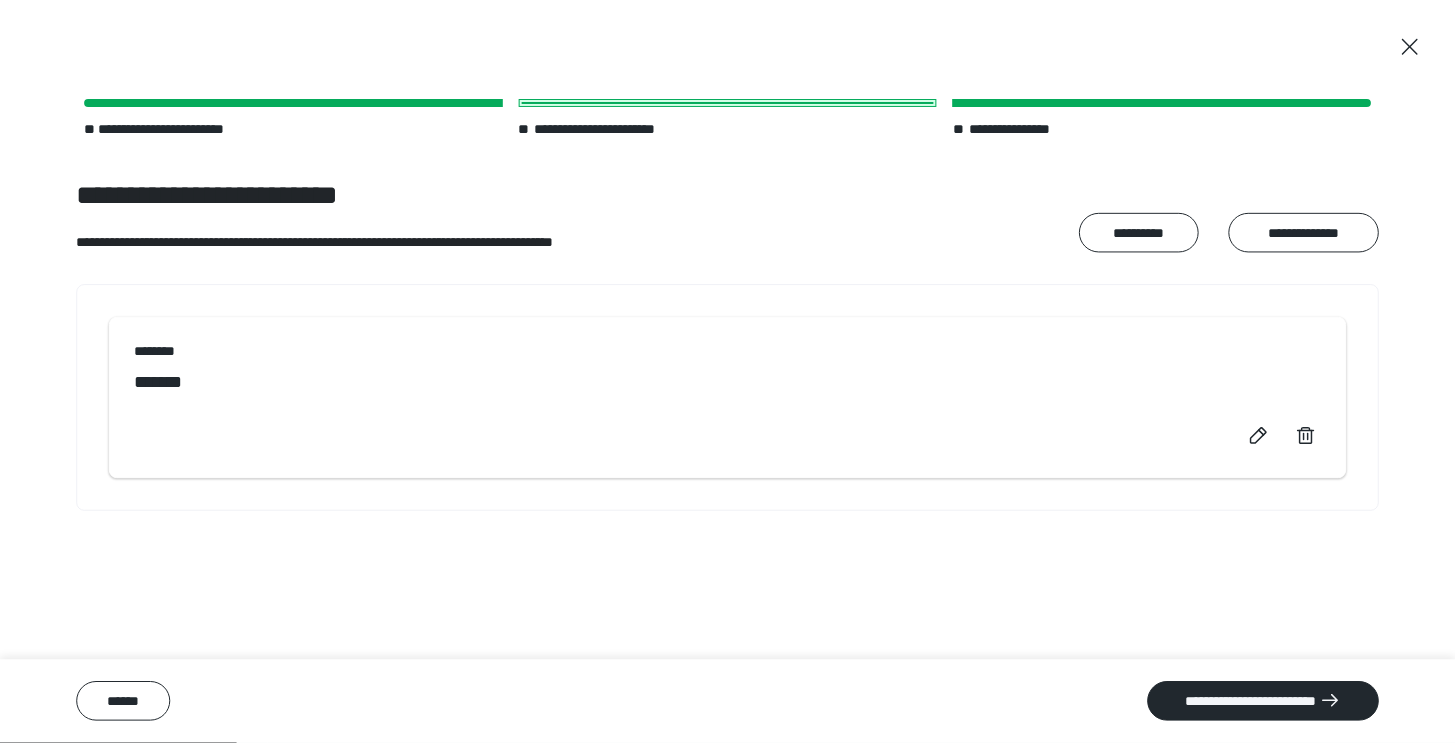 scroll, scrollTop: 0, scrollLeft: 0, axis: both 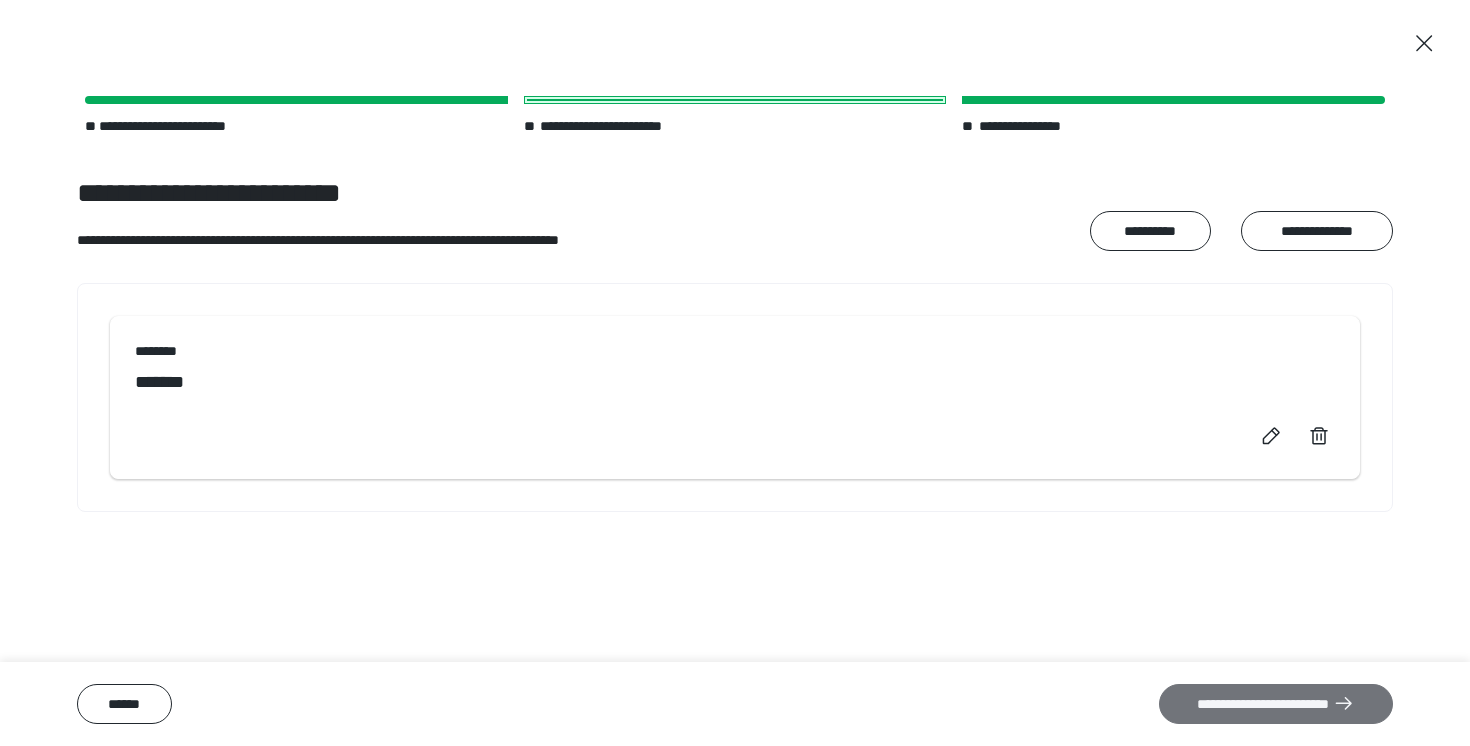 click on "**********" at bounding box center [1276, 704] 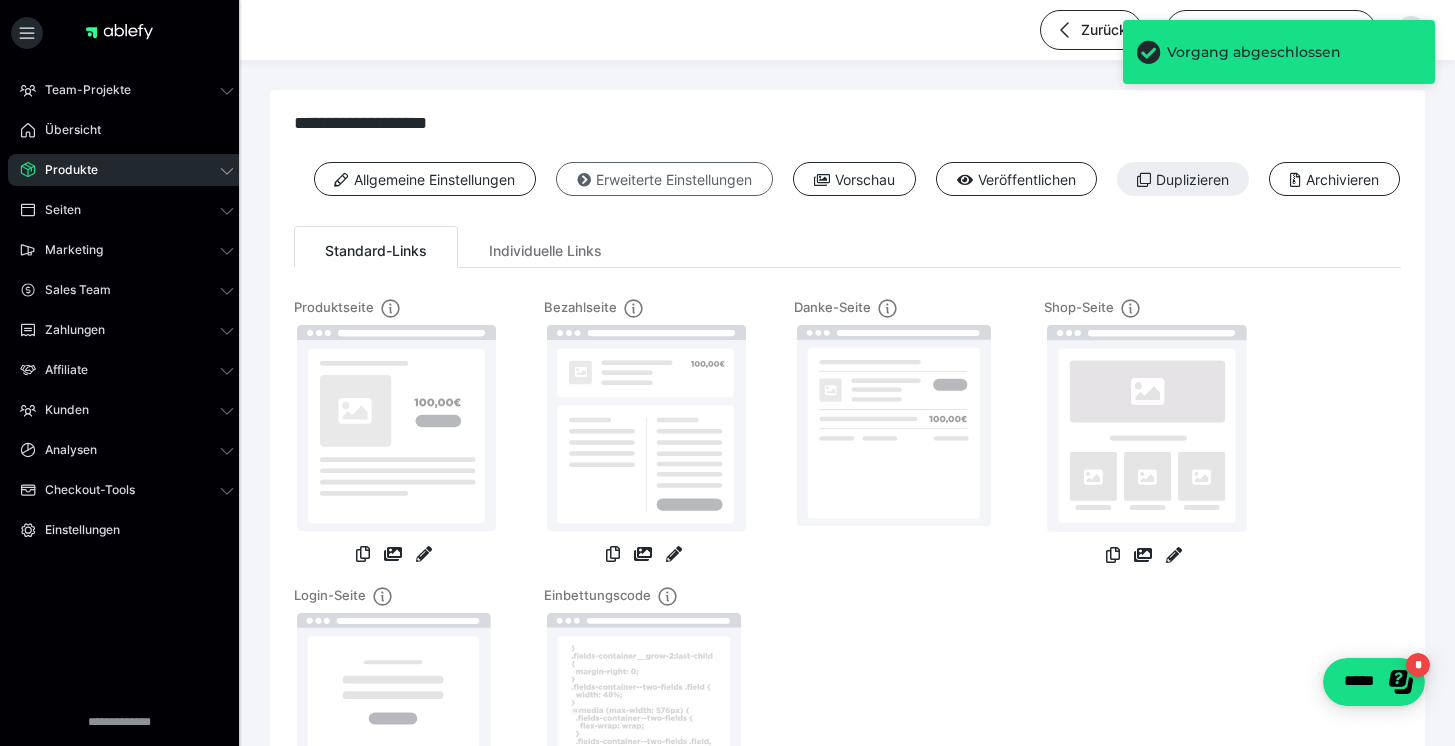 click on "Erweiterte Einstellungen" at bounding box center (664, 179) 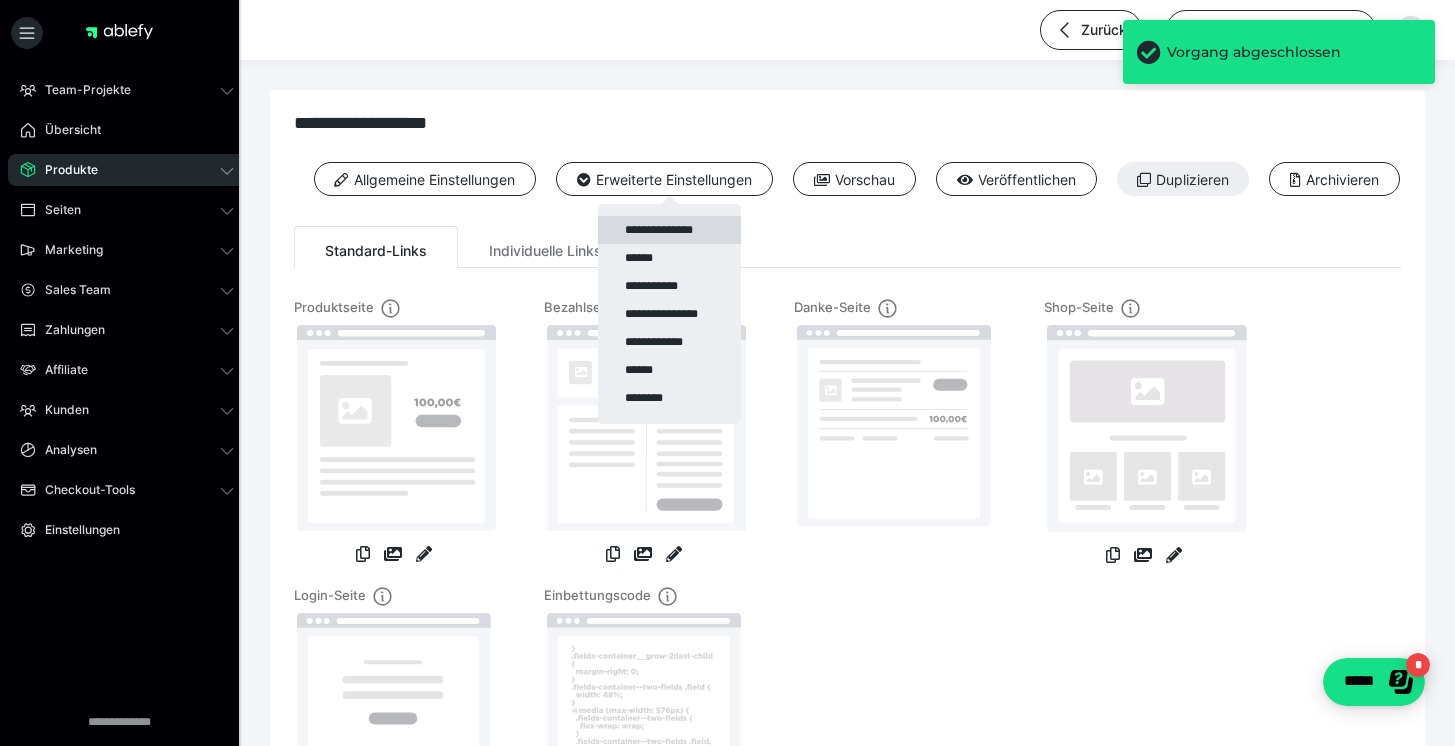 click on "**********" at bounding box center (669, 230) 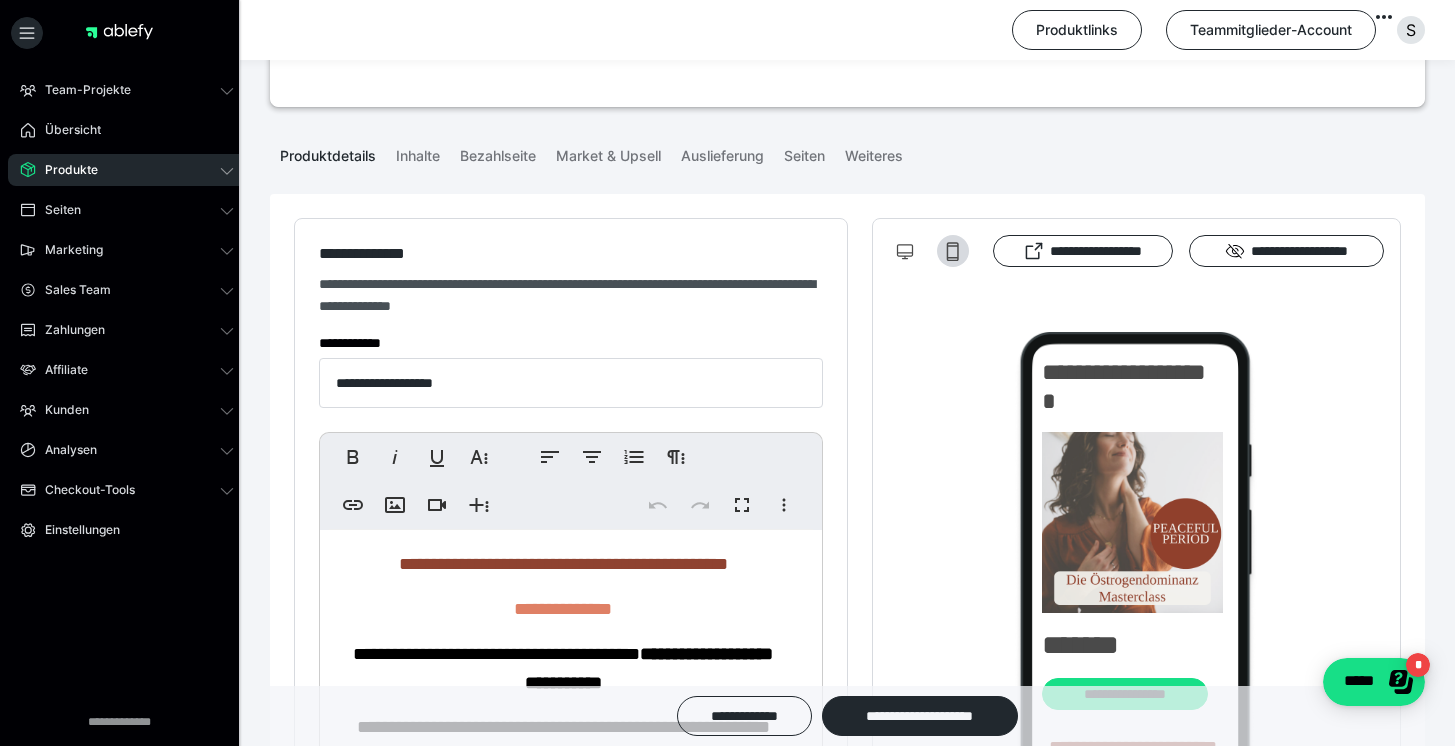 scroll, scrollTop: 366, scrollLeft: 0, axis: vertical 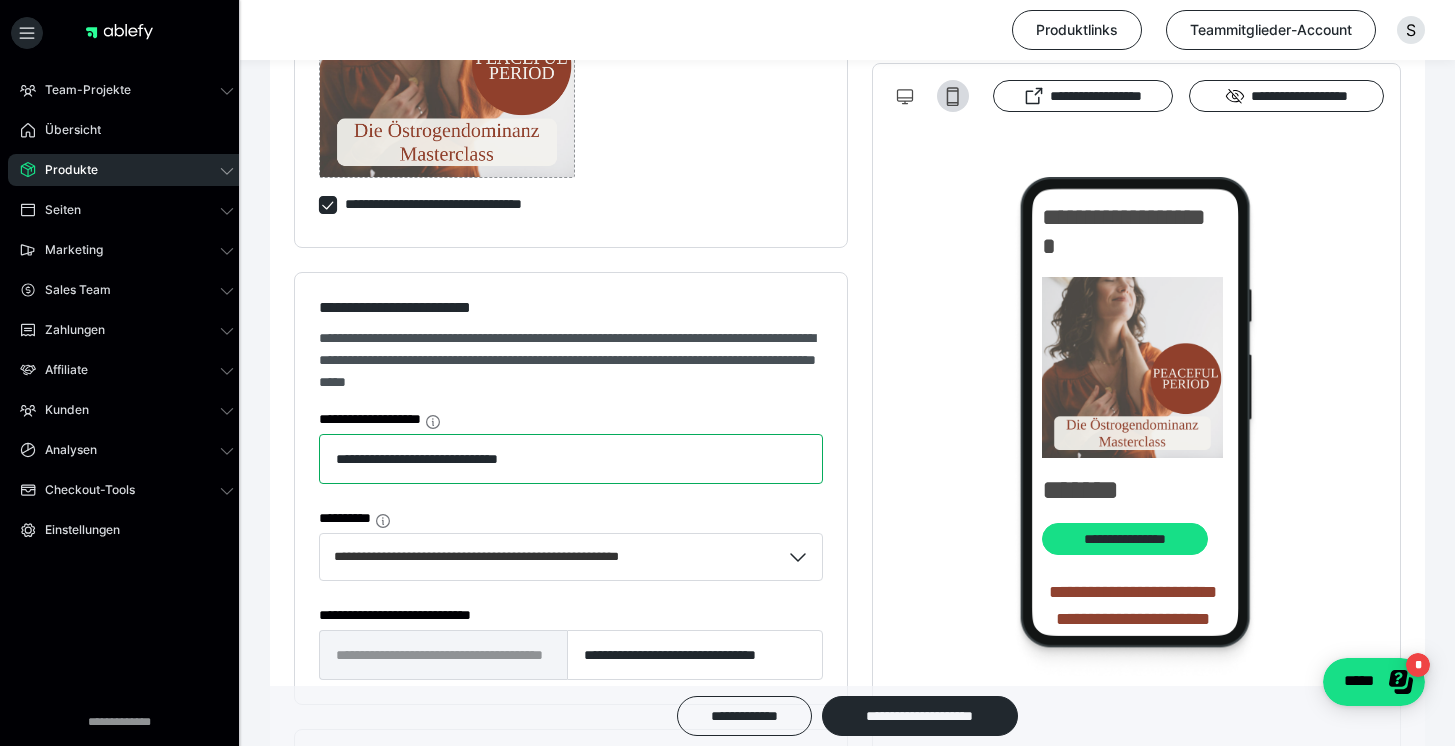 drag, startPoint x: 619, startPoint y: 457, endPoint x: 247, endPoint y: 447, distance: 372.1344 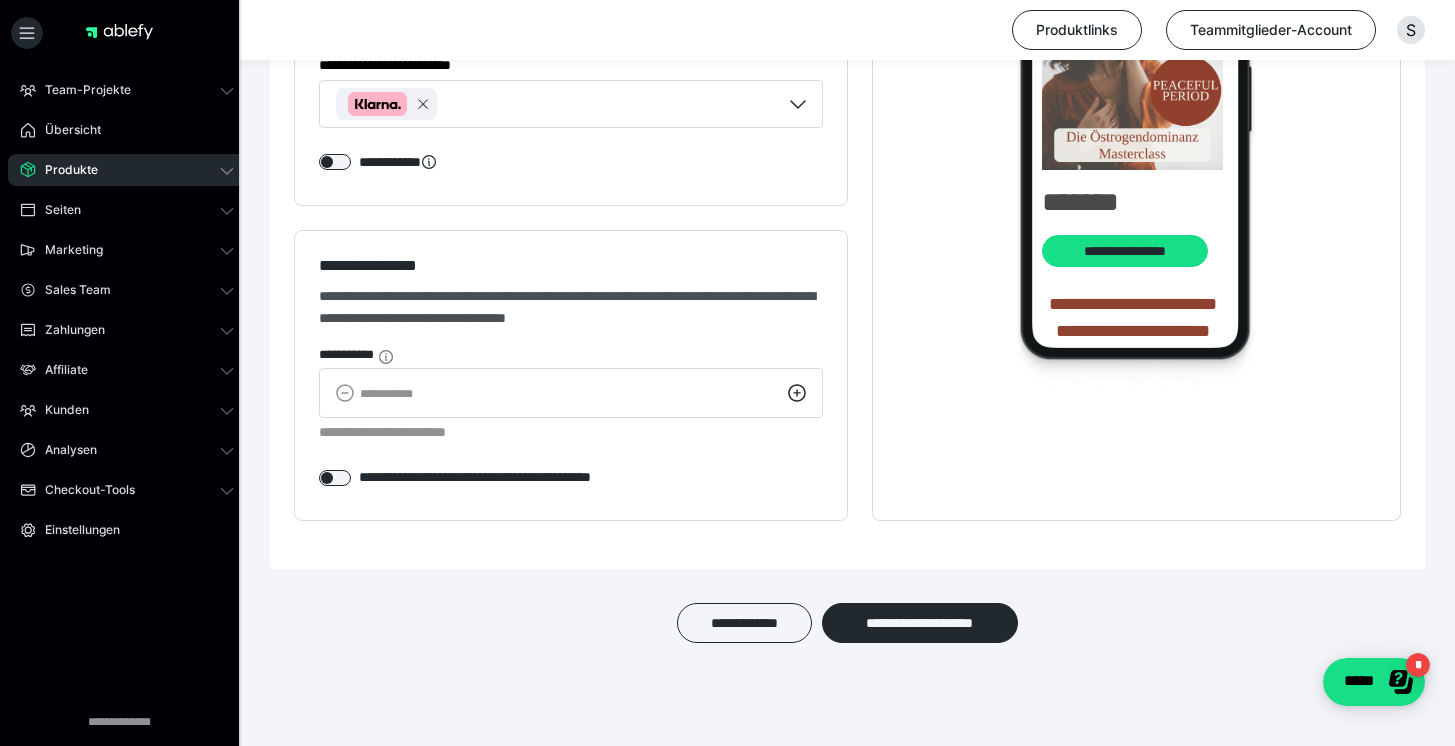 scroll, scrollTop: 2546, scrollLeft: 0, axis: vertical 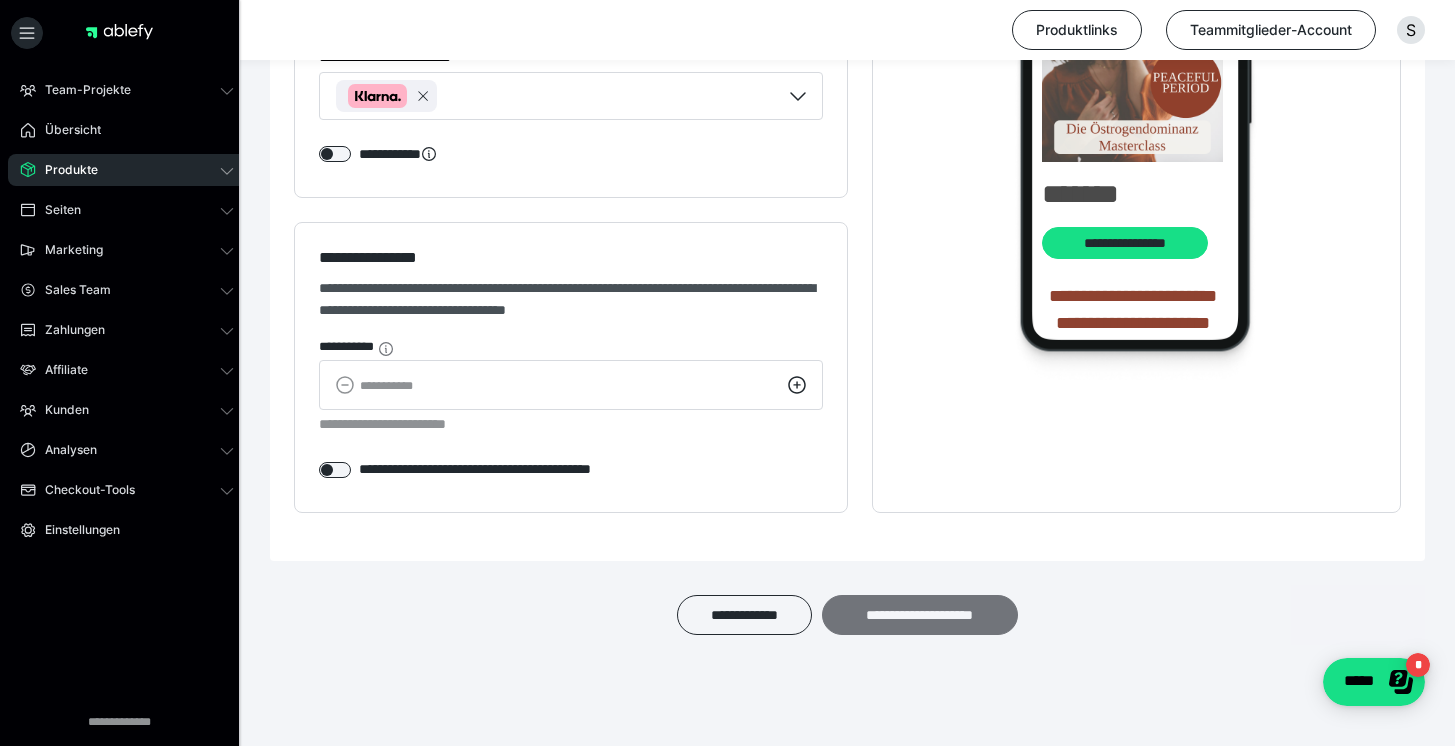 type on "**********" 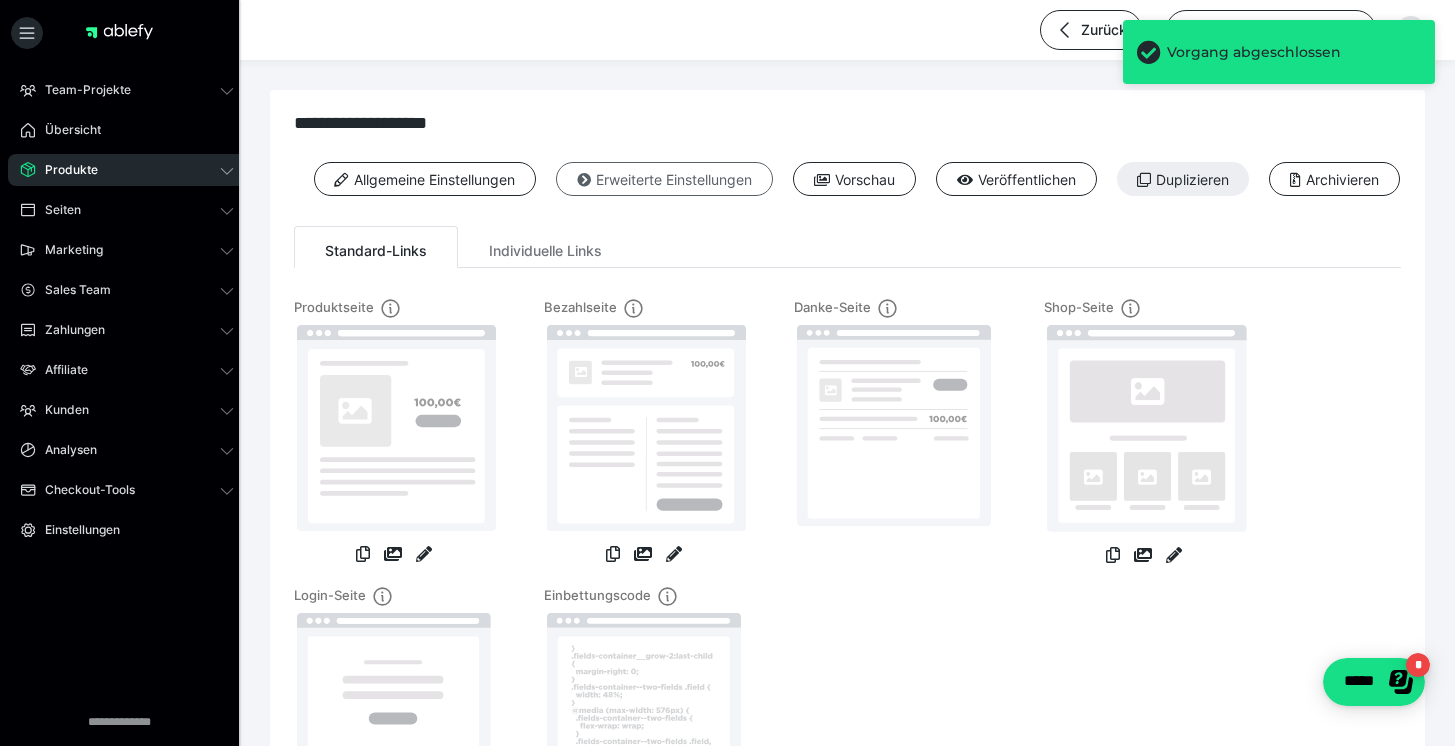 click on "Erweiterte Einstellungen" at bounding box center (664, 179) 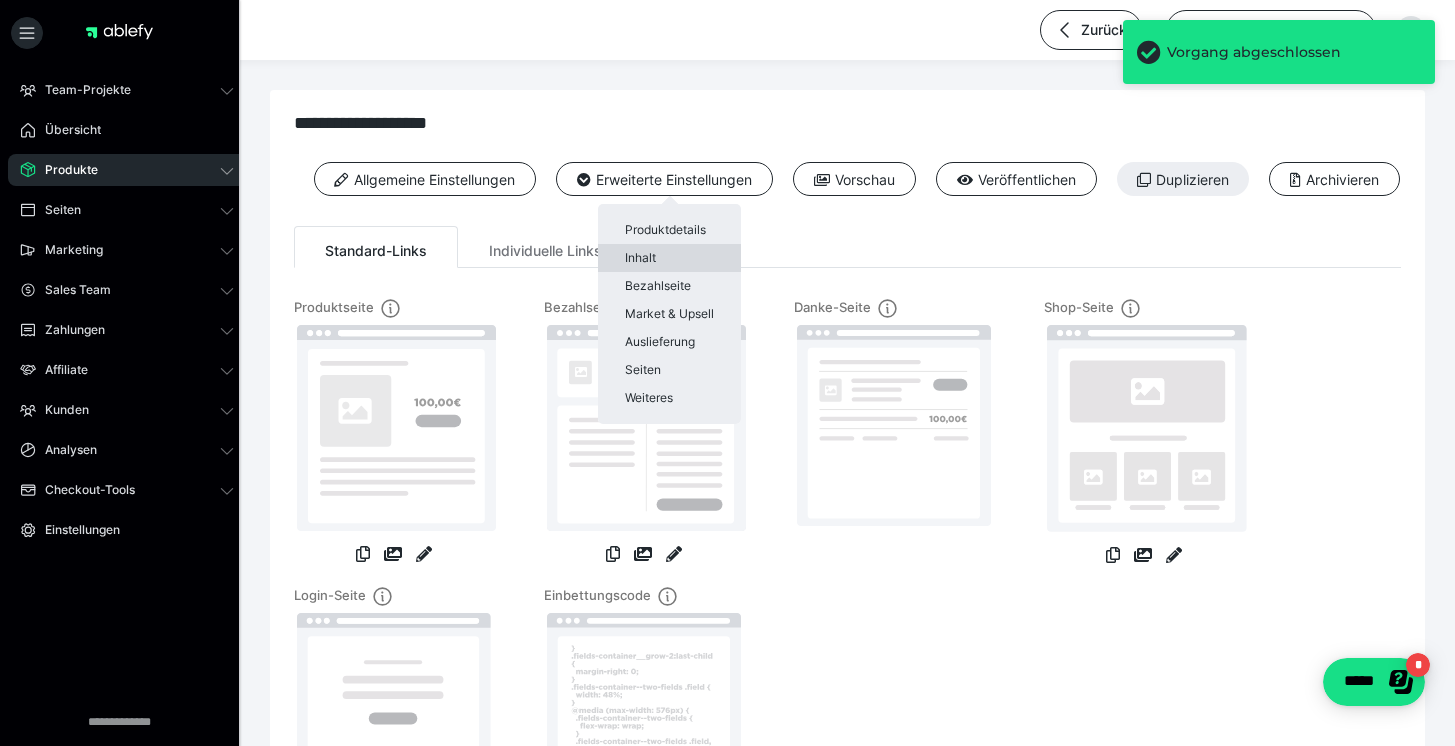 click on "Inhalt" at bounding box center (669, 258) 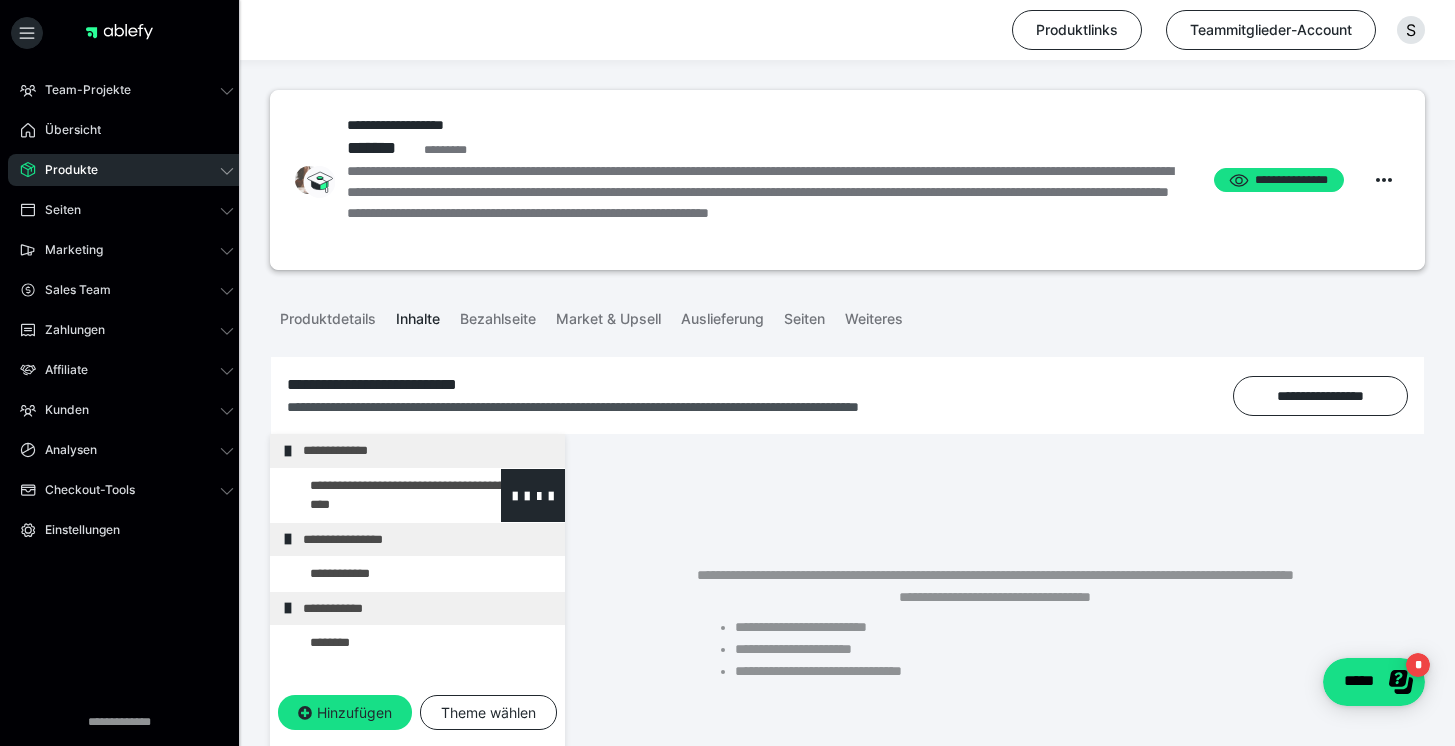click at bounding box center (375, 495) 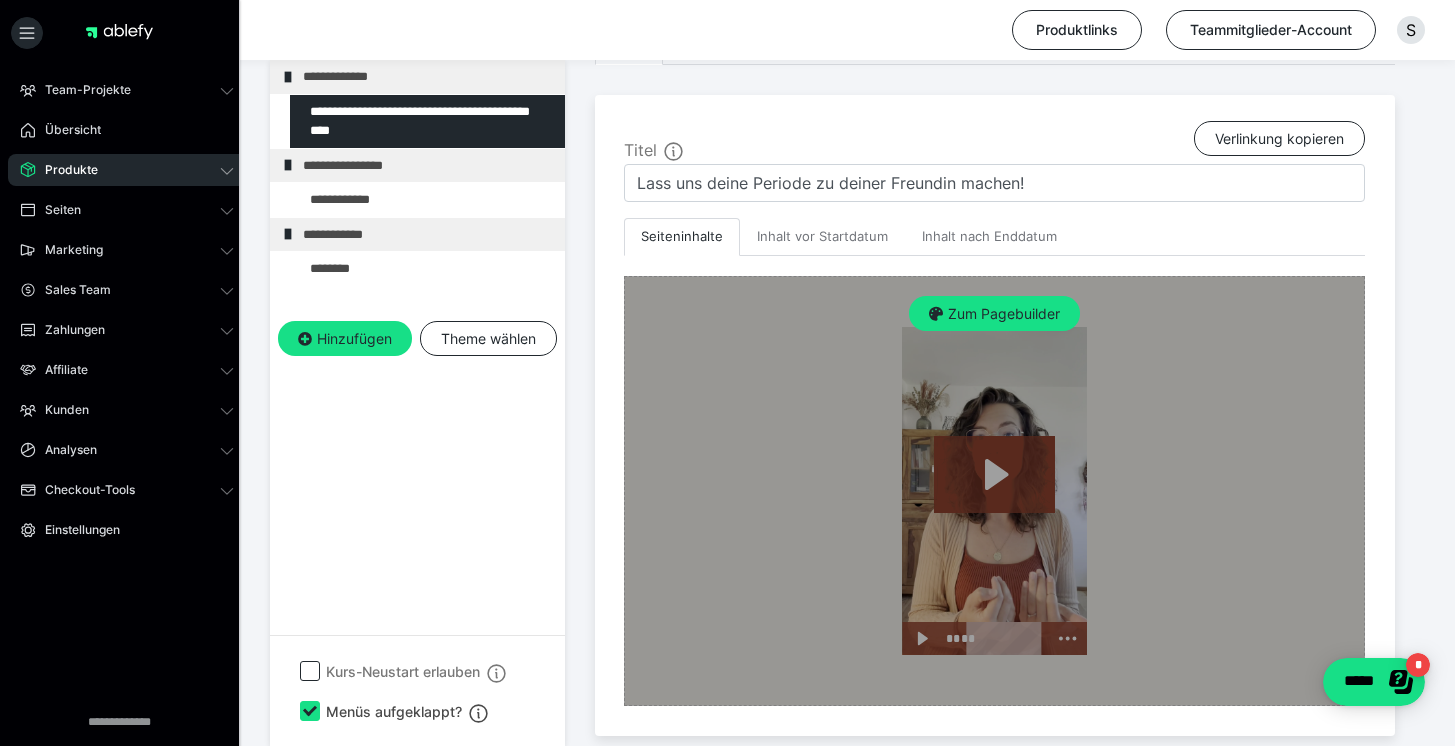 scroll, scrollTop: 518, scrollLeft: 0, axis: vertical 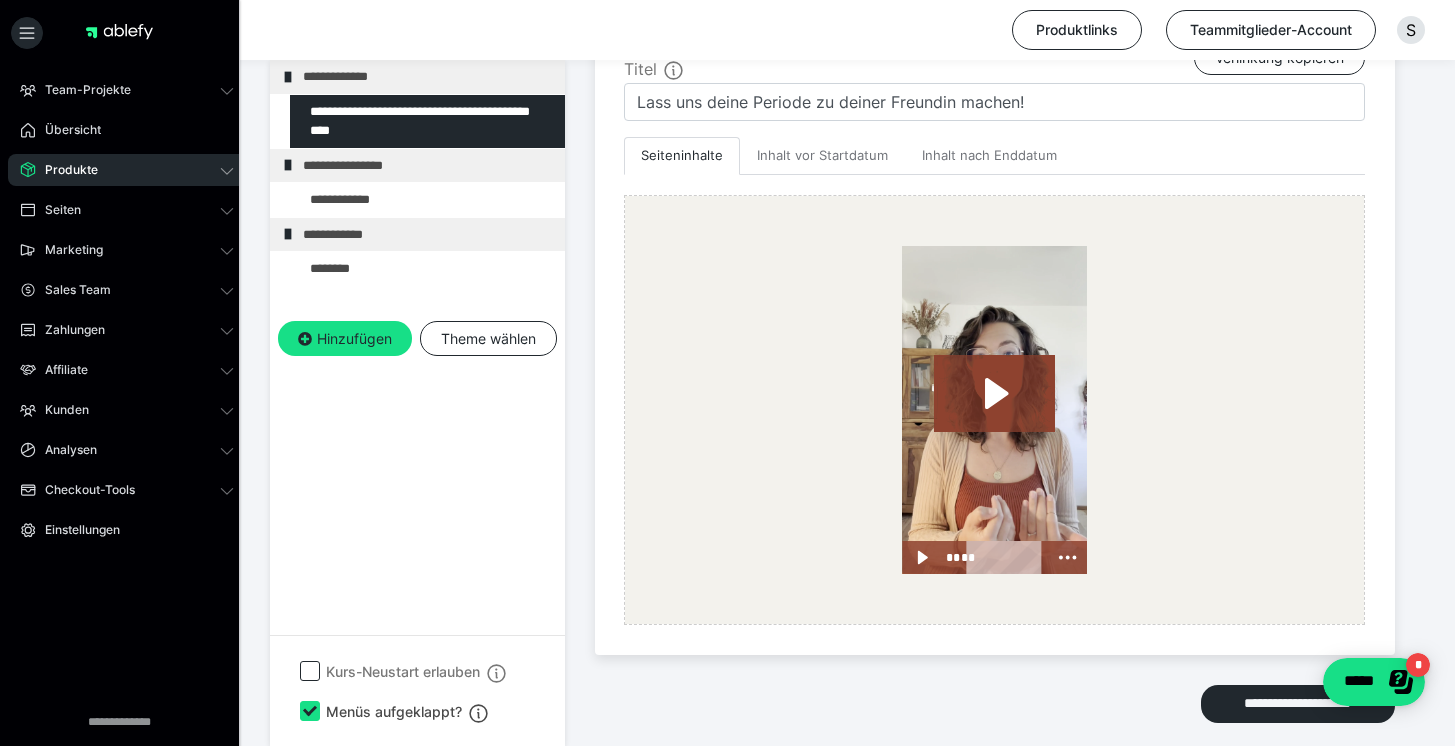 click at bounding box center (375, 200) 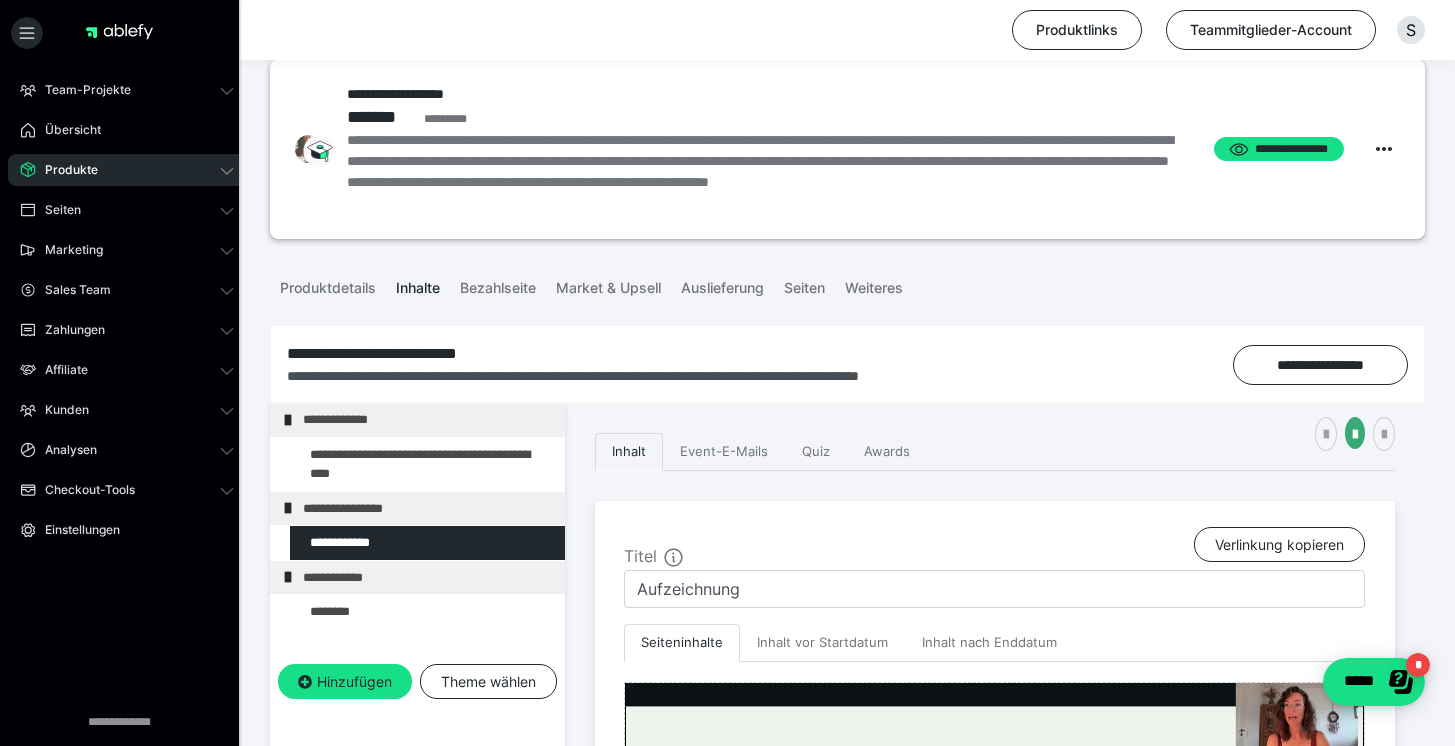scroll, scrollTop: 0, scrollLeft: 0, axis: both 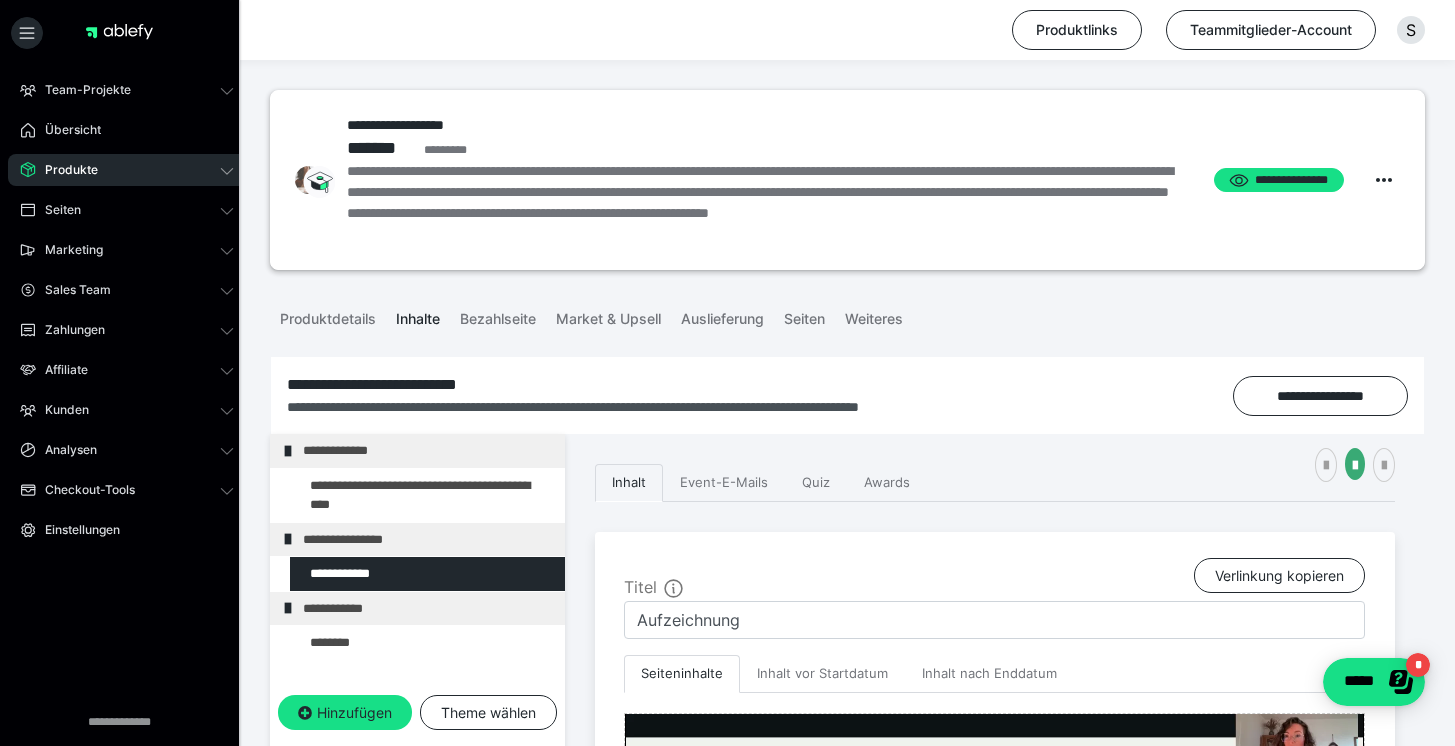 click on "Produkte" at bounding box center (127, 170) 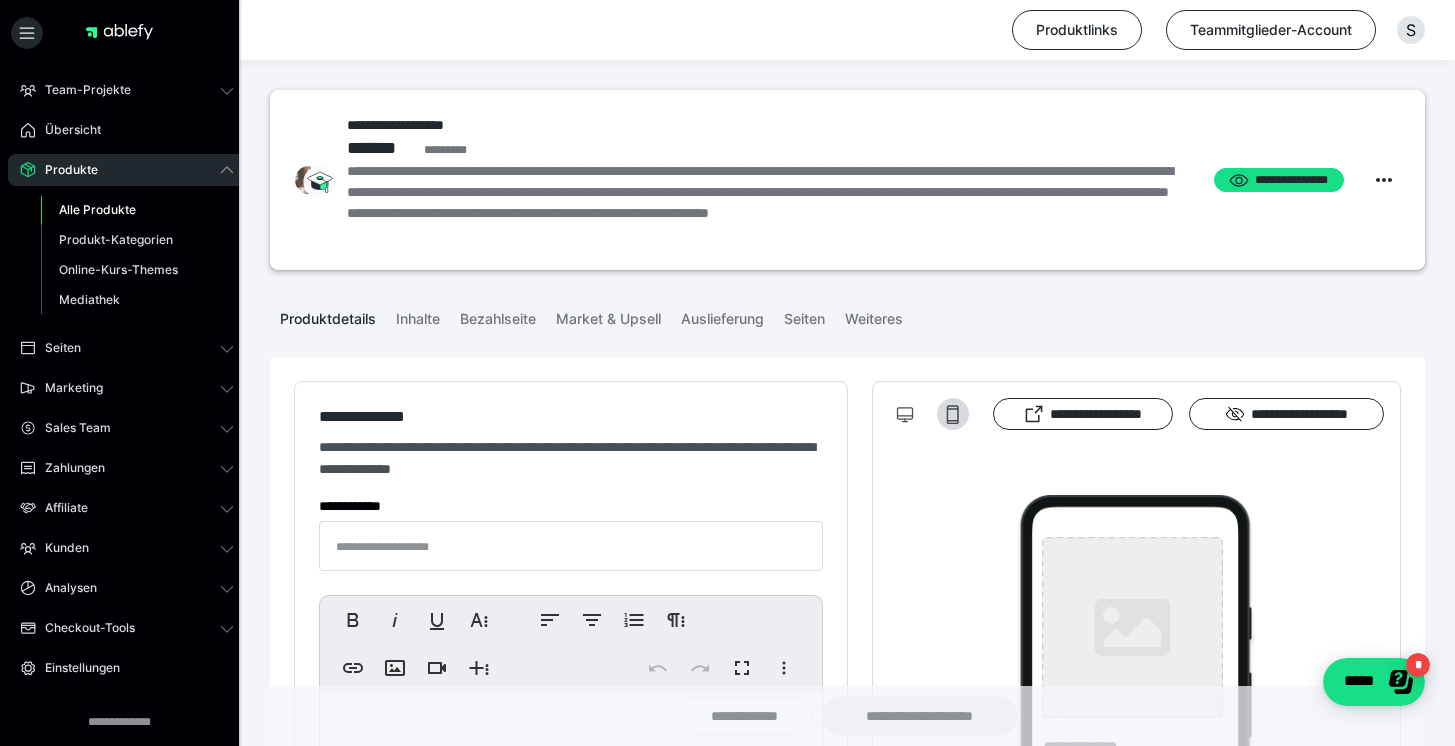 type on "**********" 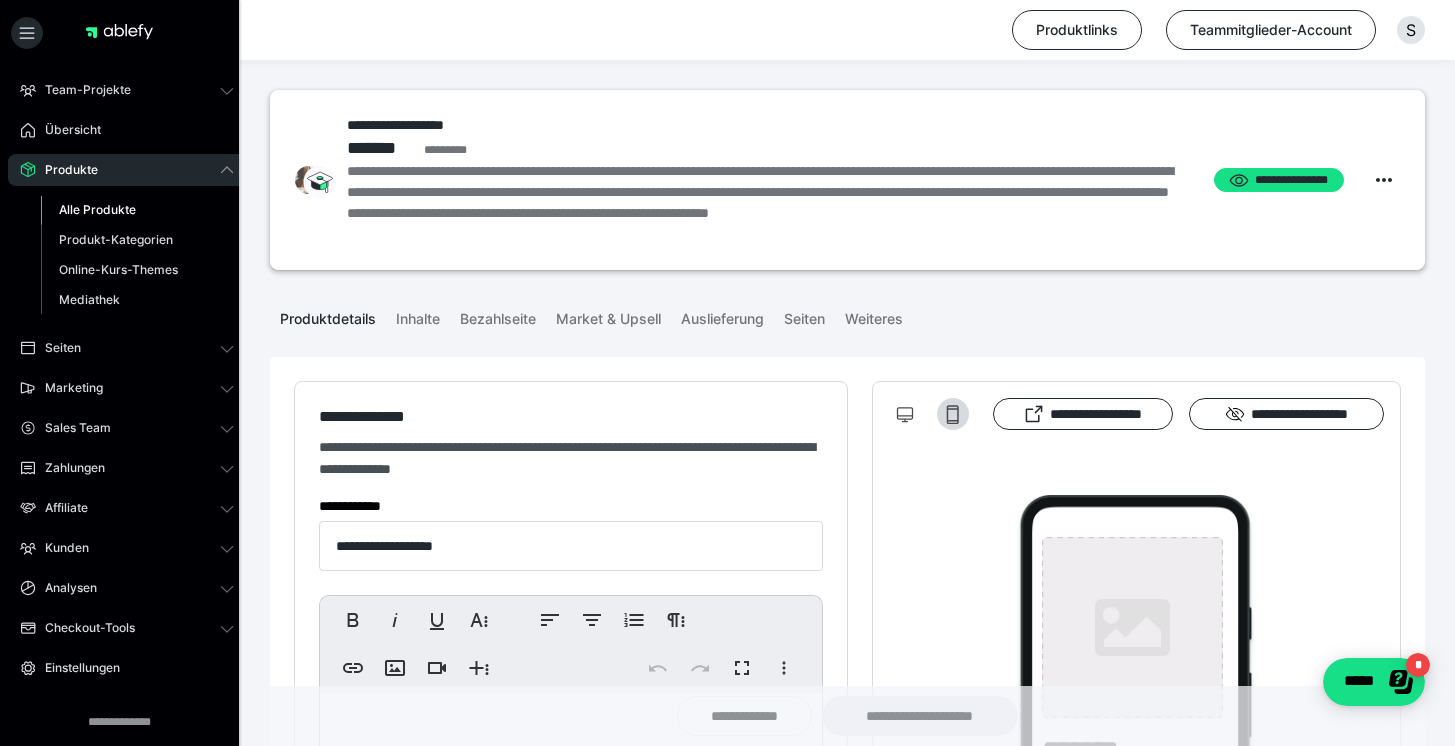 type on "**********" 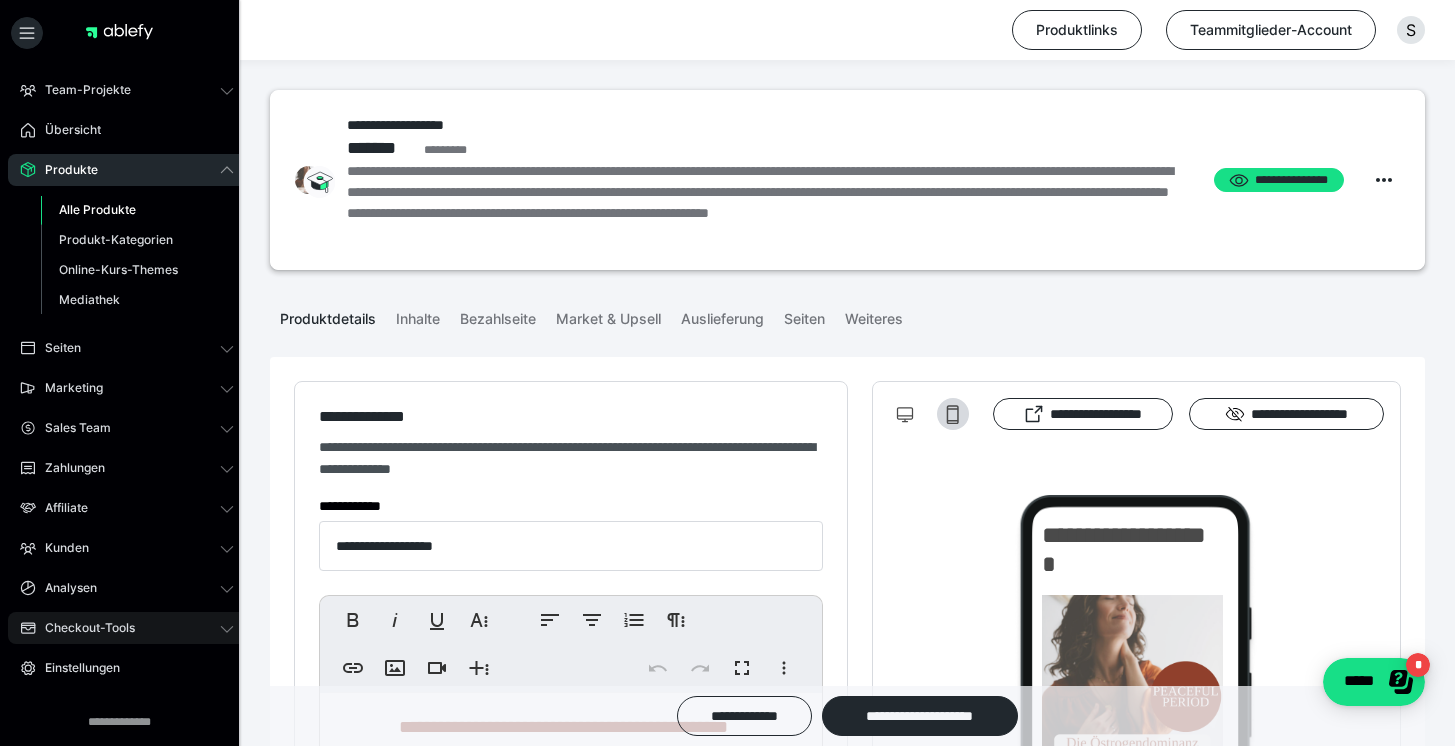 click on "Checkout-Tools" at bounding box center (83, 628) 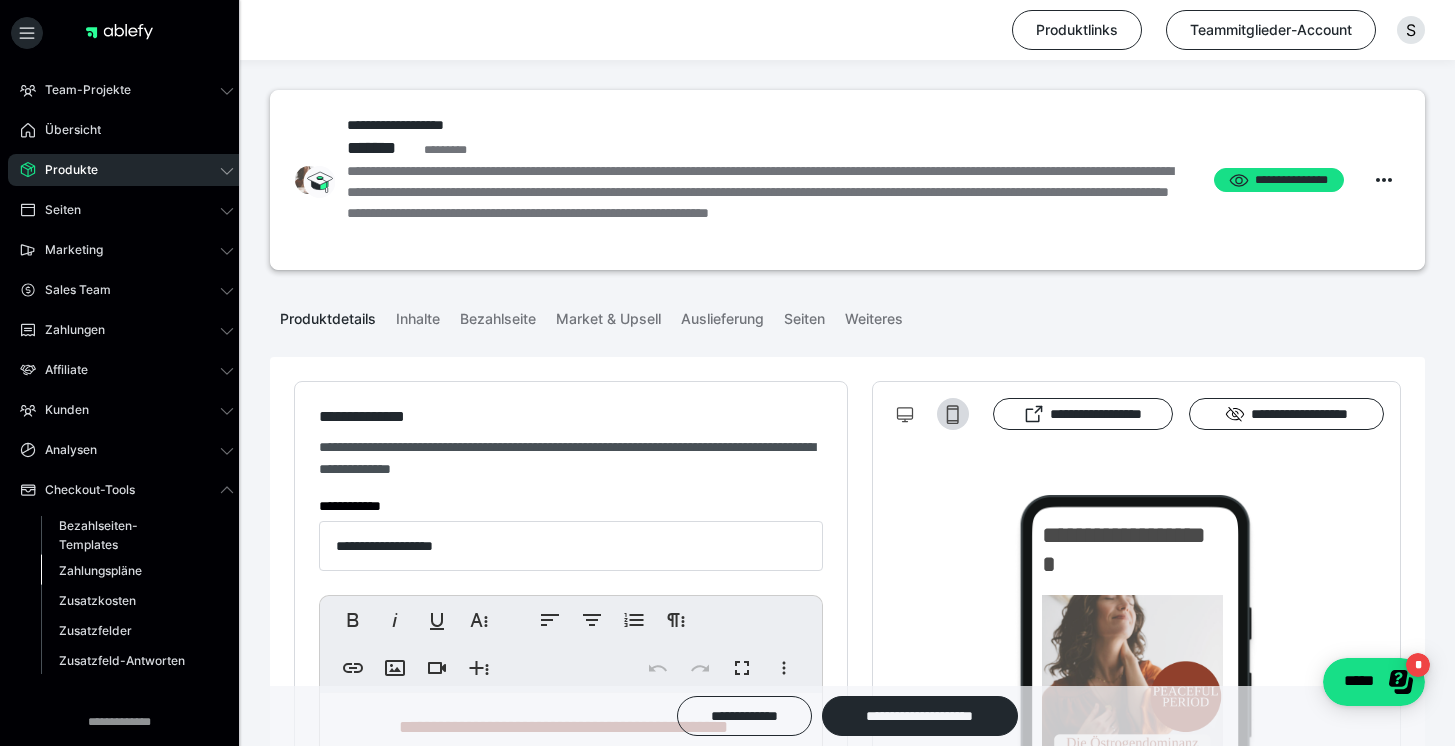 click on "Zahlungspläne" at bounding box center (100, 570) 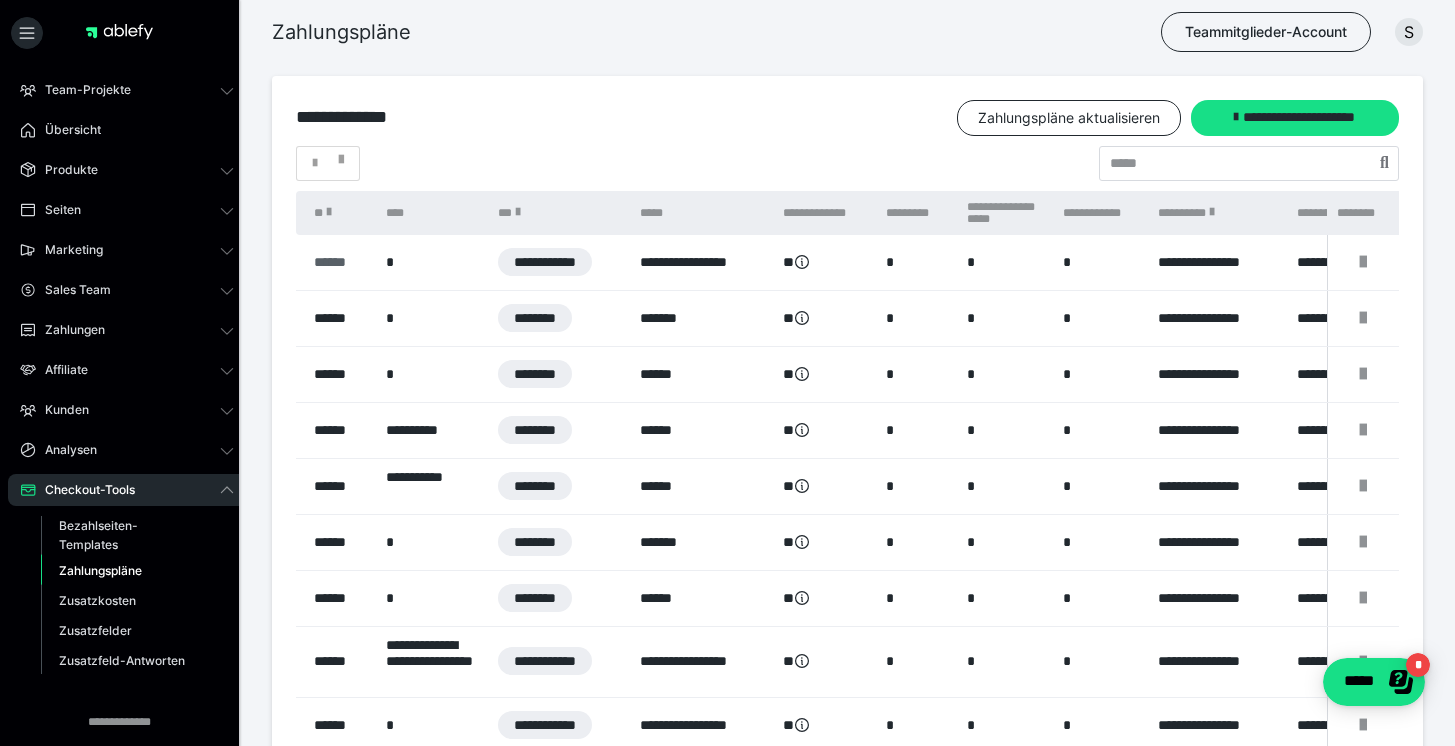 click on "******" at bounding box center (340, 262) 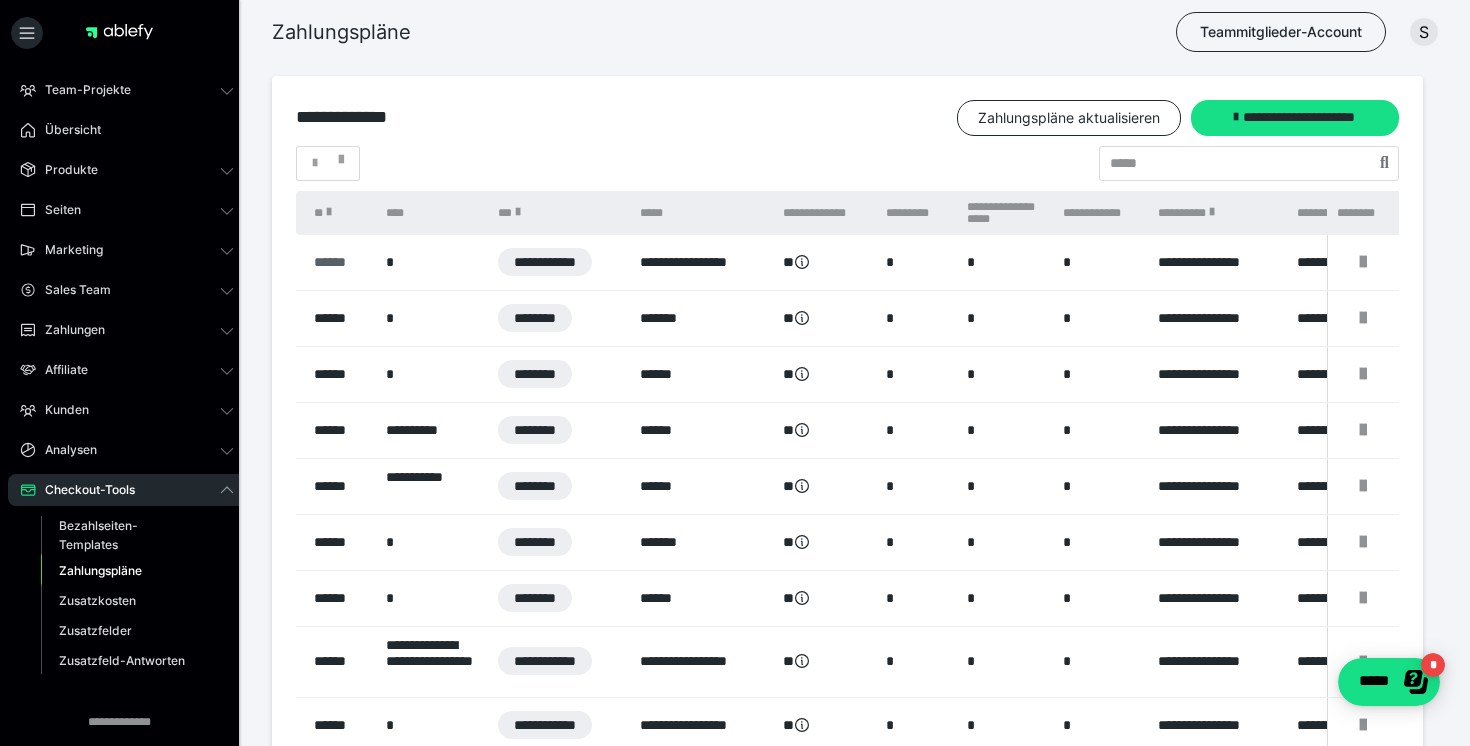 select on "**" 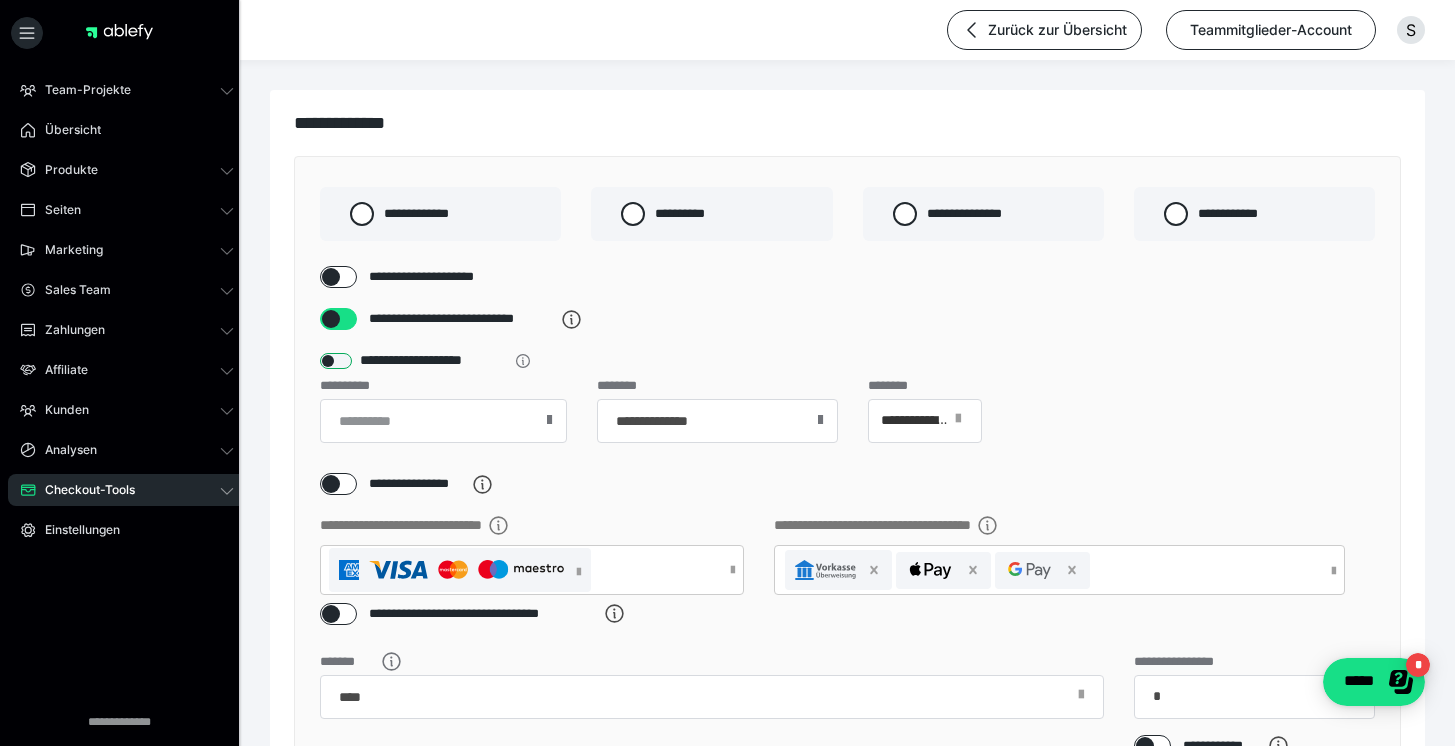 click at bounding box center (336, 361) 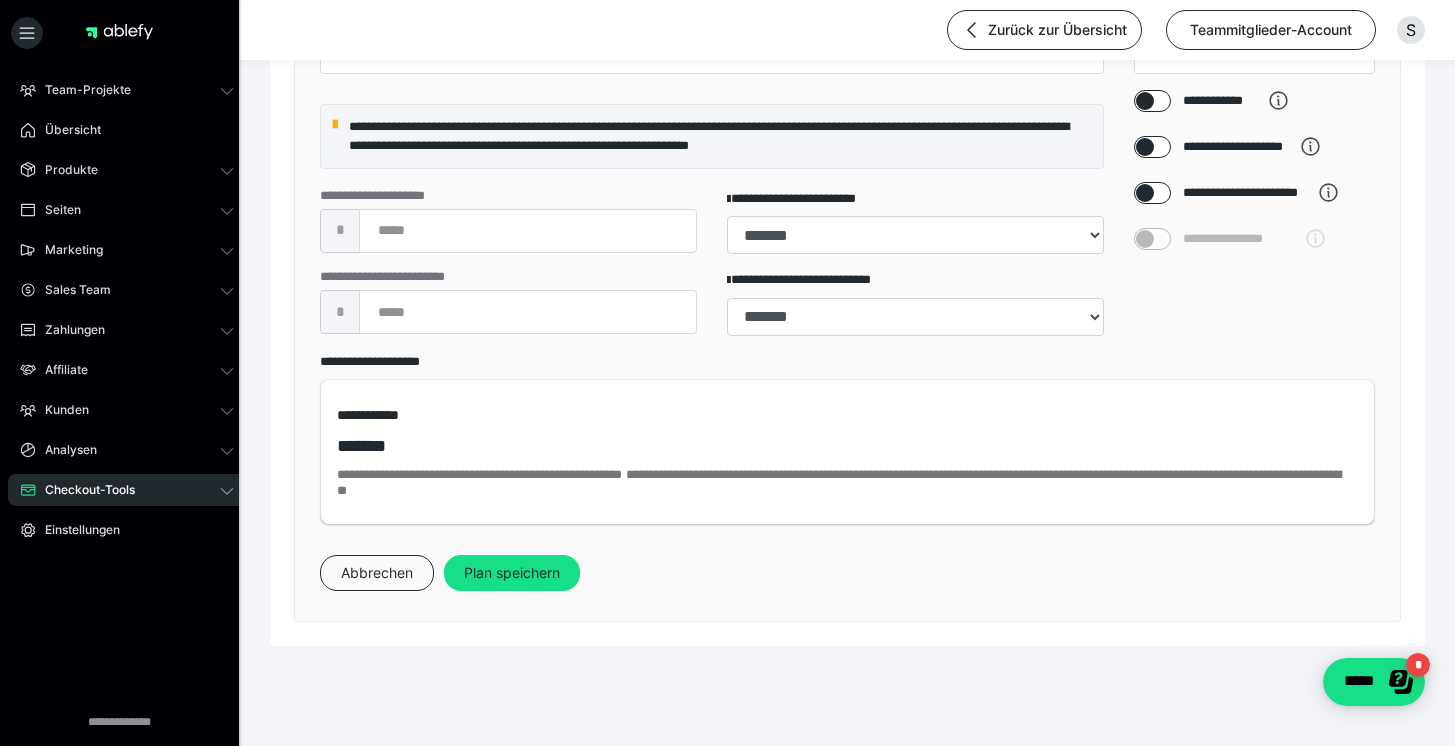 scroll, scrollTop: 669, scrollLeft: 0, axis: vertical 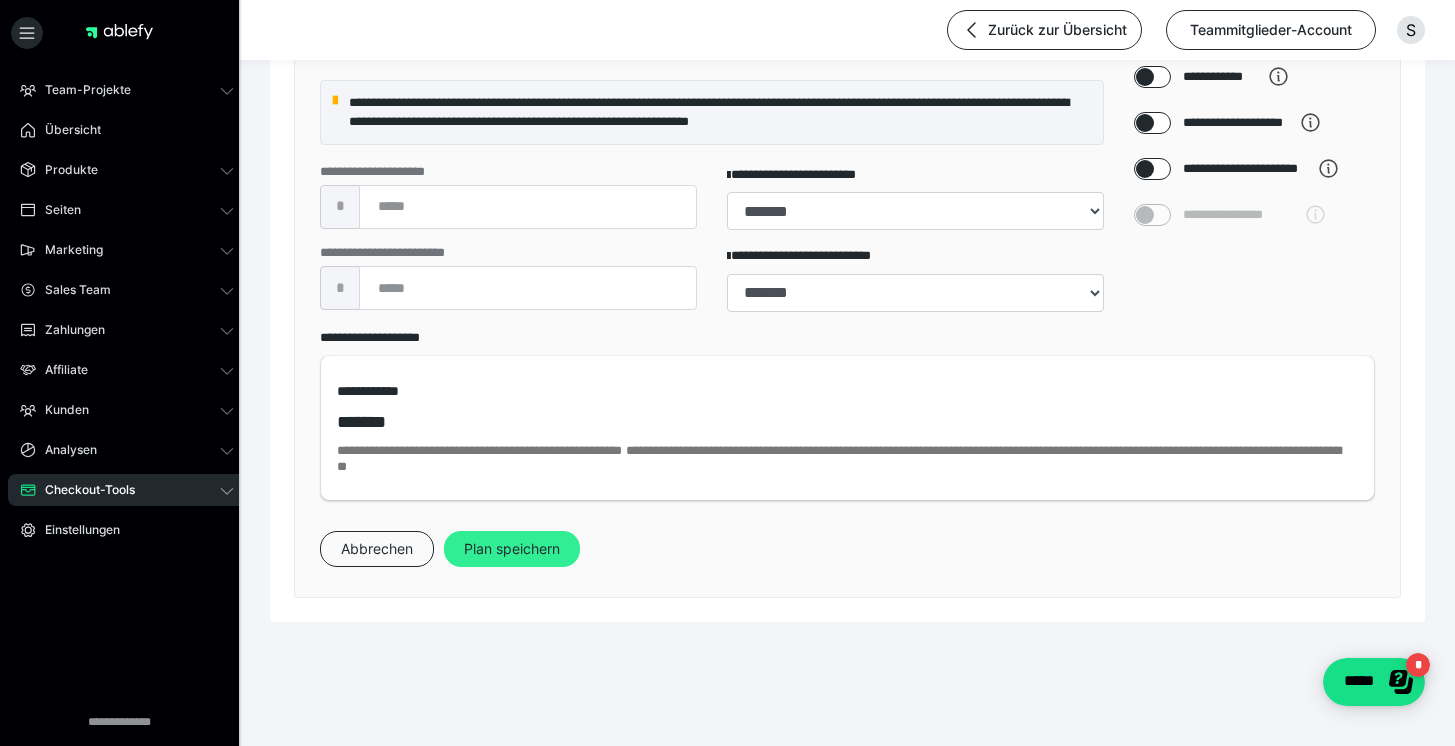 click on "Plan speichern" at bounding box center (512, 549) 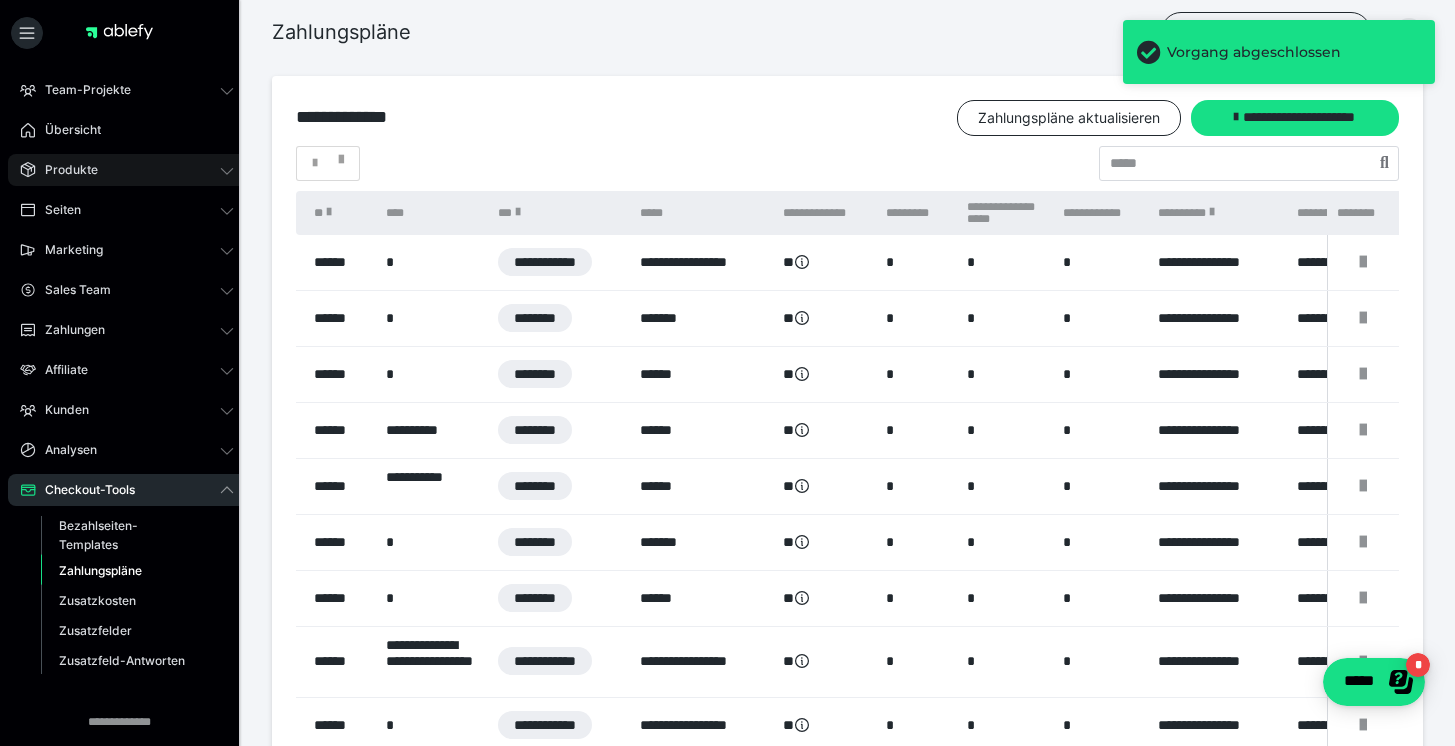 click on "Produkte" at bounding box center (64, 170) 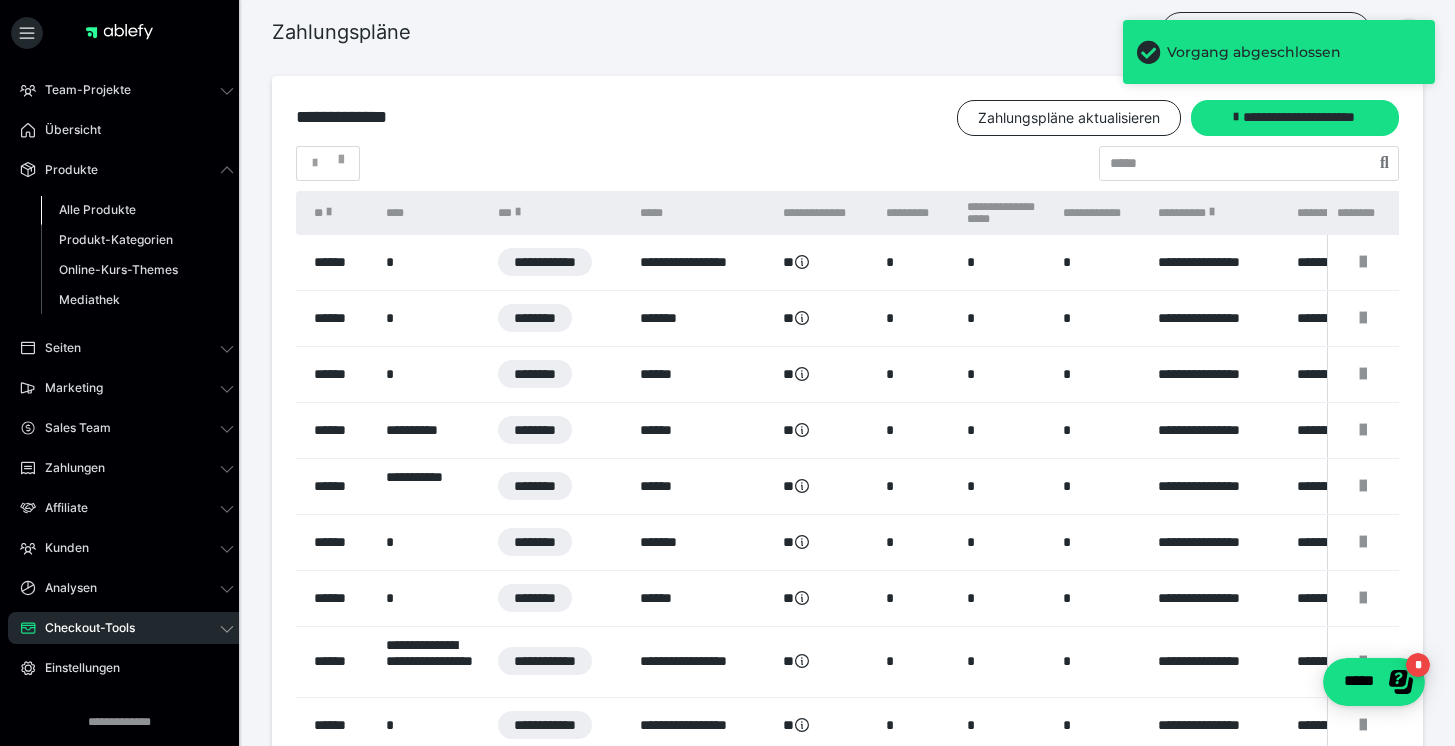 click on "Alle Produkte" at bounding box center [97, 209] 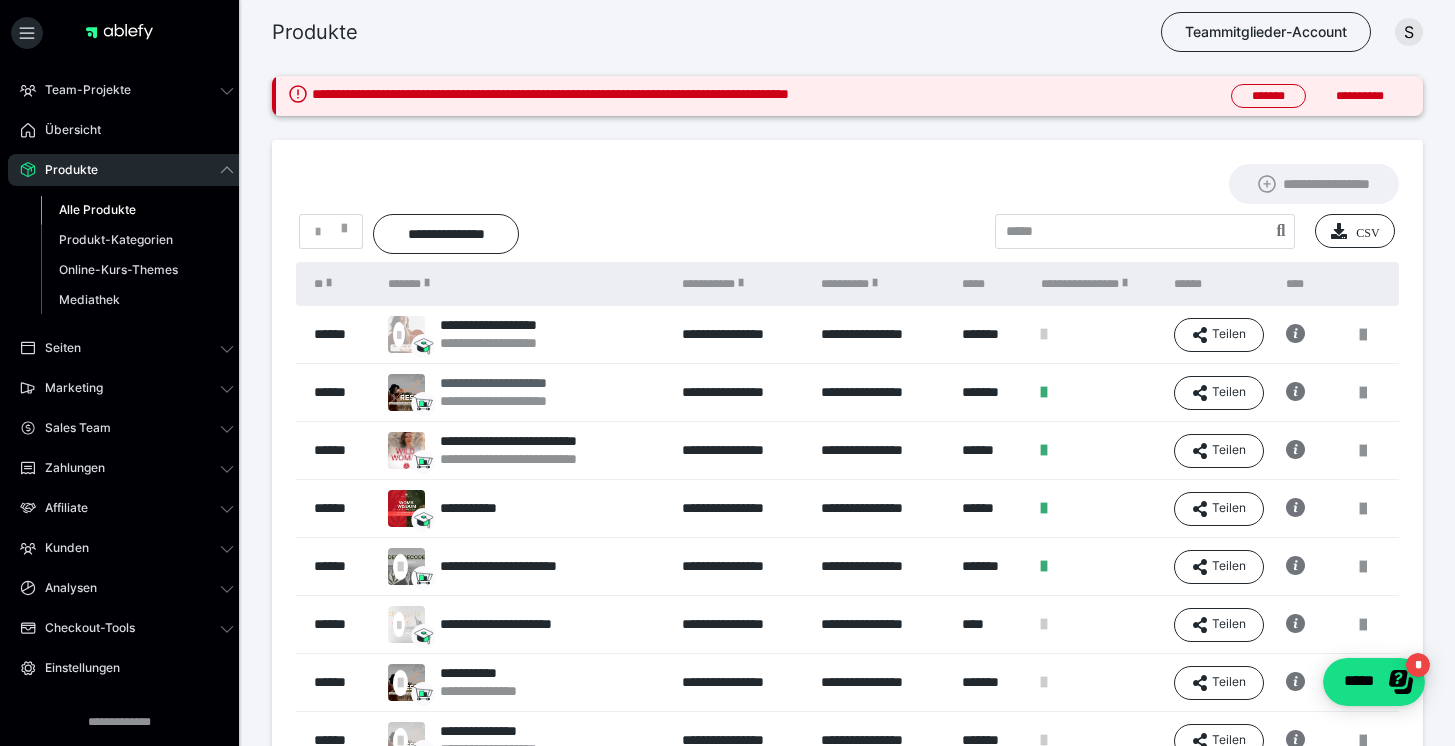 click on "**********" at bounding box center [517, 383] 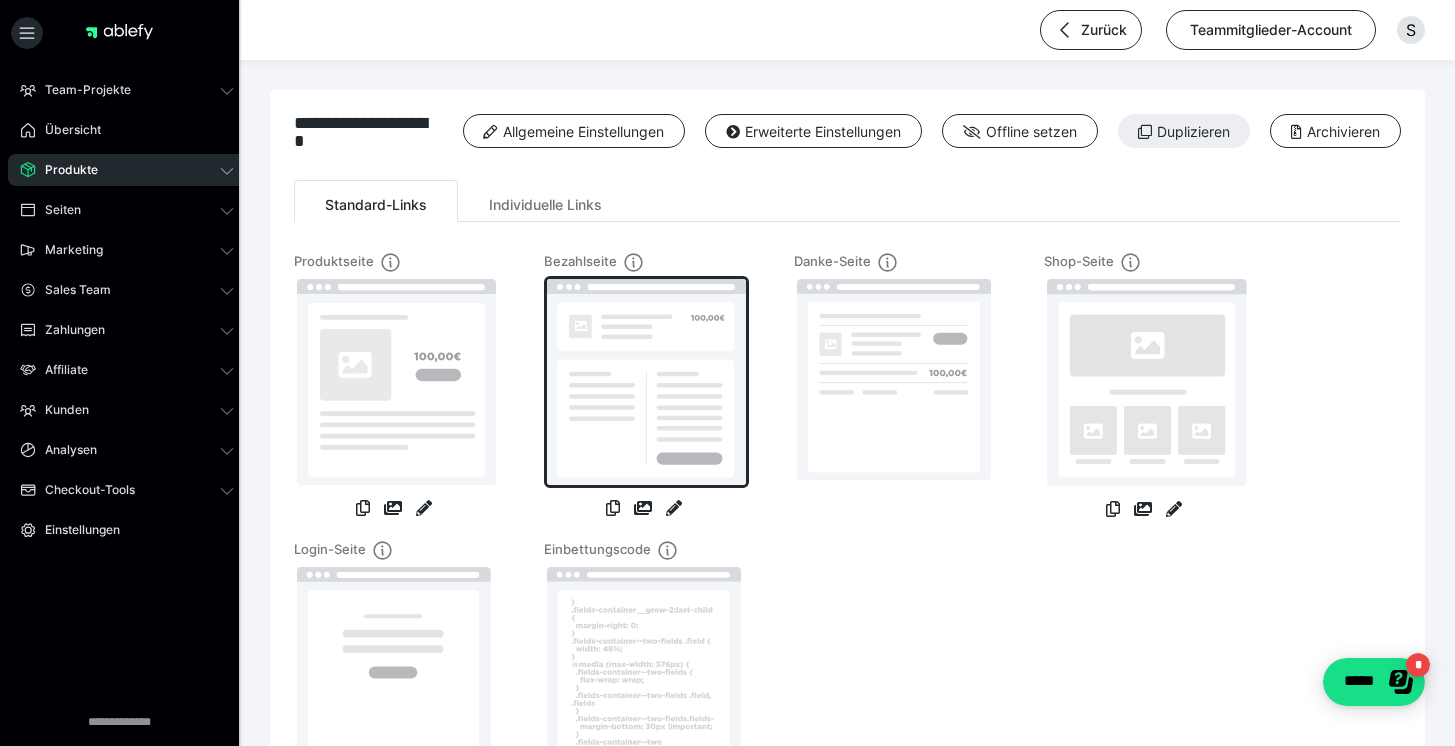 click at bounding box center (646, 382) 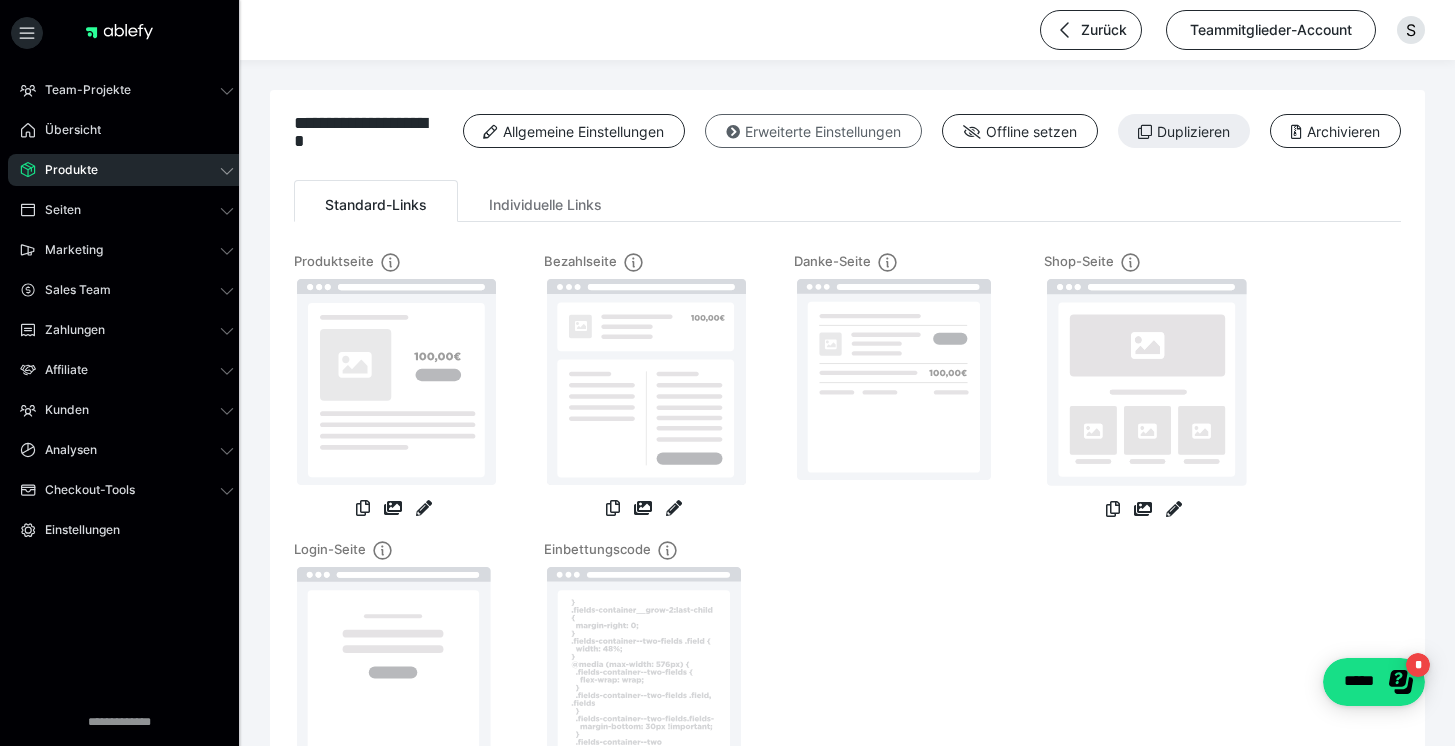 click on "Erweiterte Einstellungen" at bounding box center (813, 131) 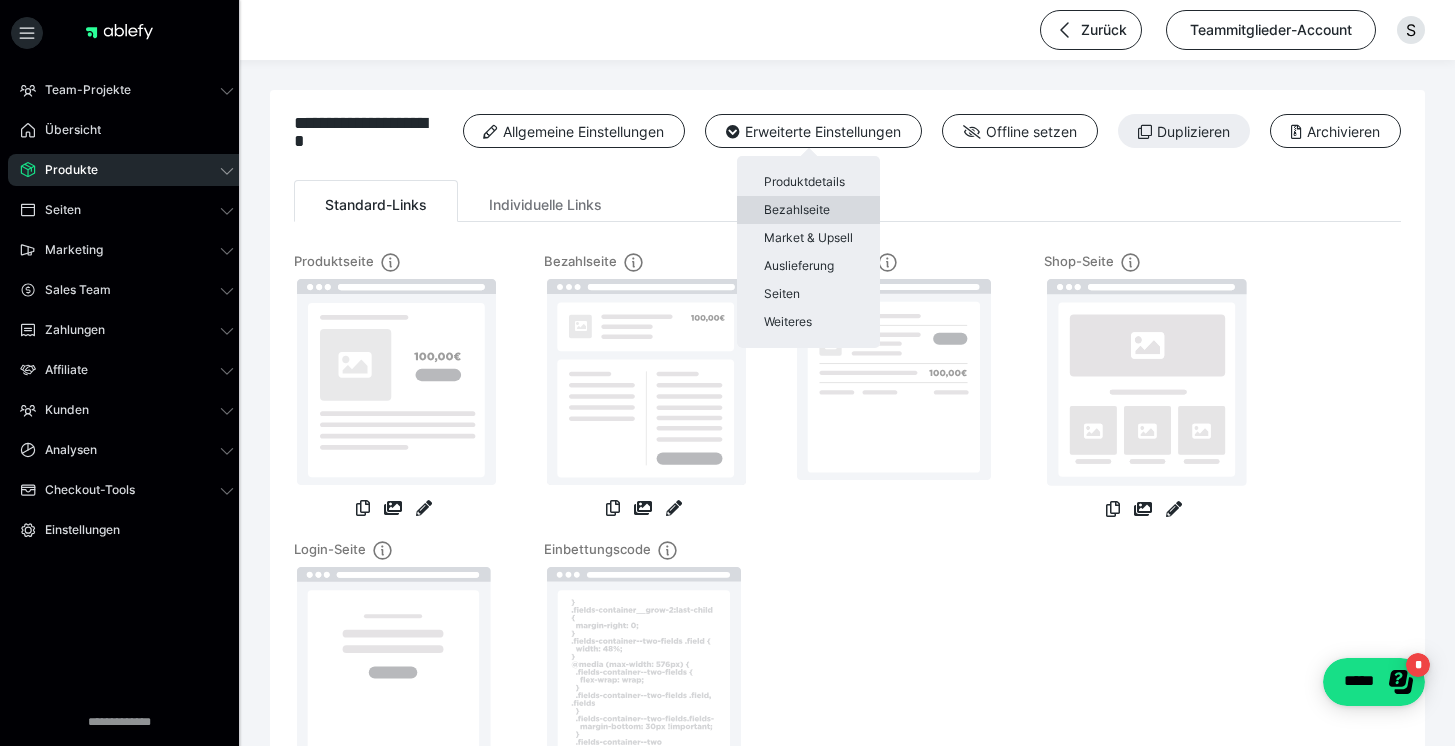 click on "Bezahlseite" at bounding box center (808, 210) 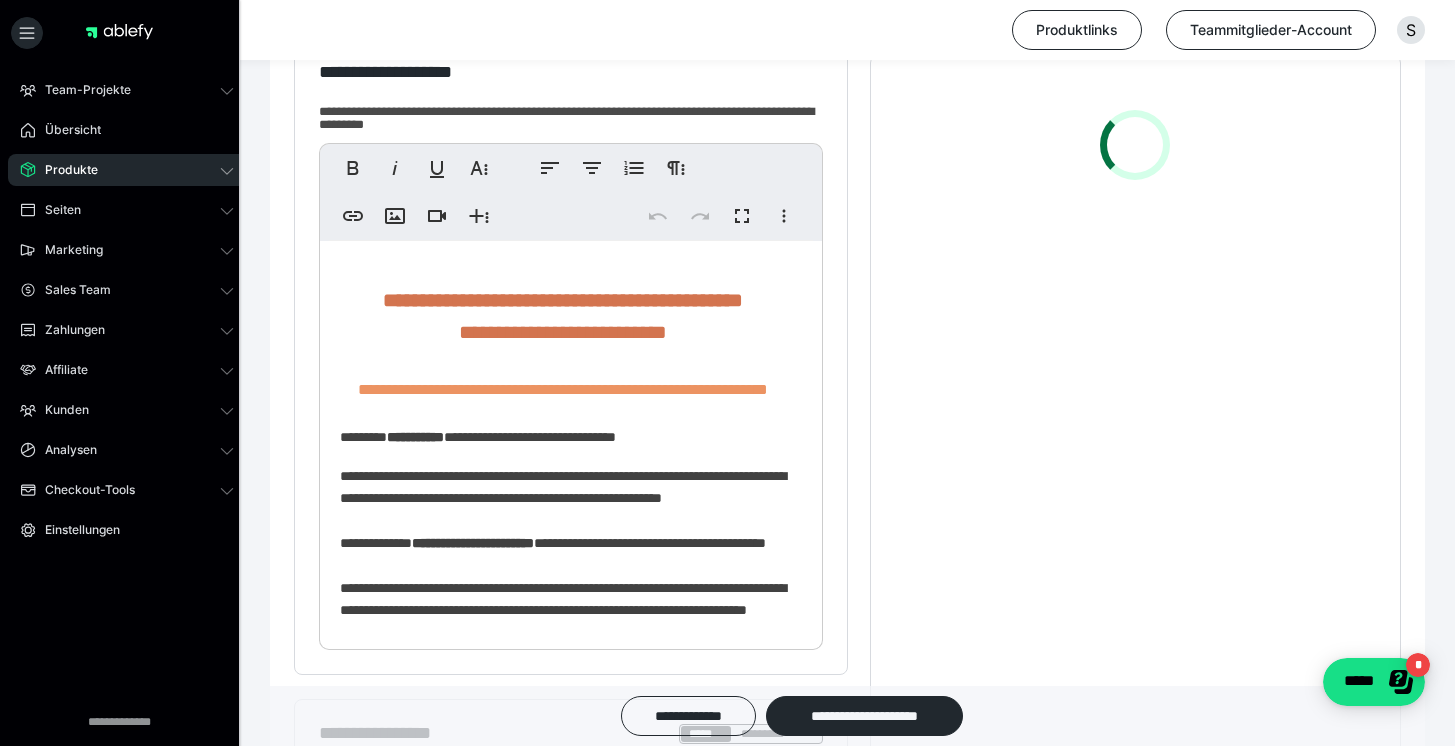 scroll, scrollTop: 643, scrollLeft: 0, axis: vertical 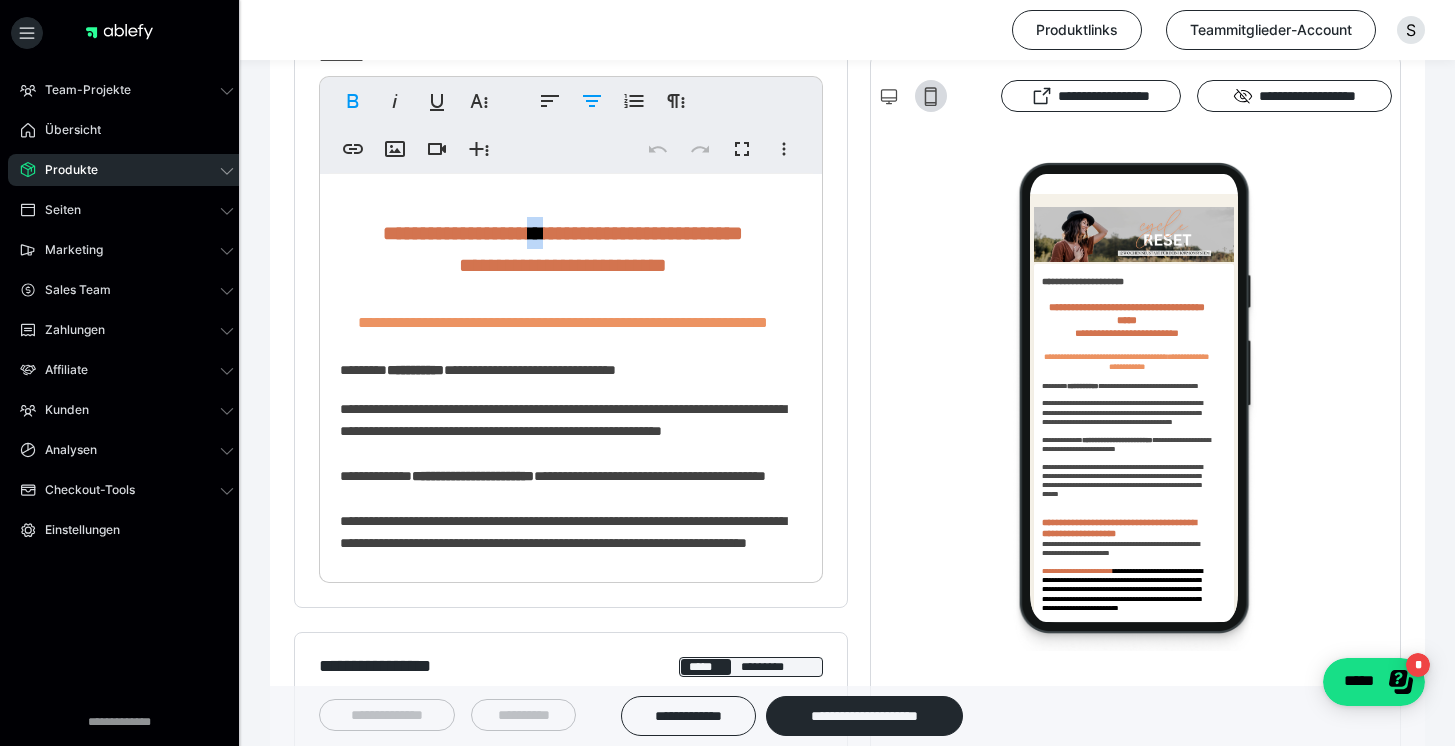 drag, startPoint x: 565, startPoint y: 231, endPoint x: 583, endPoint y: 225, distance: 18.973665 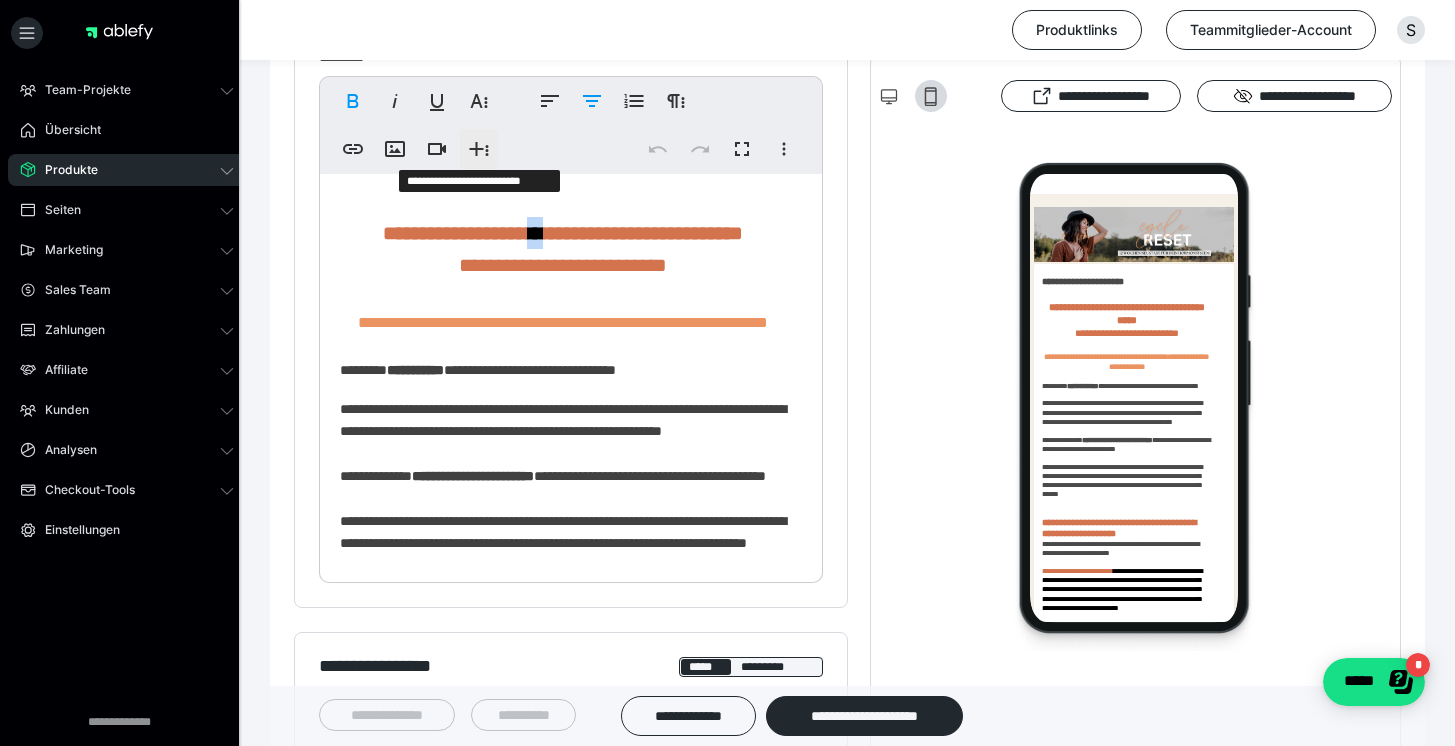 click 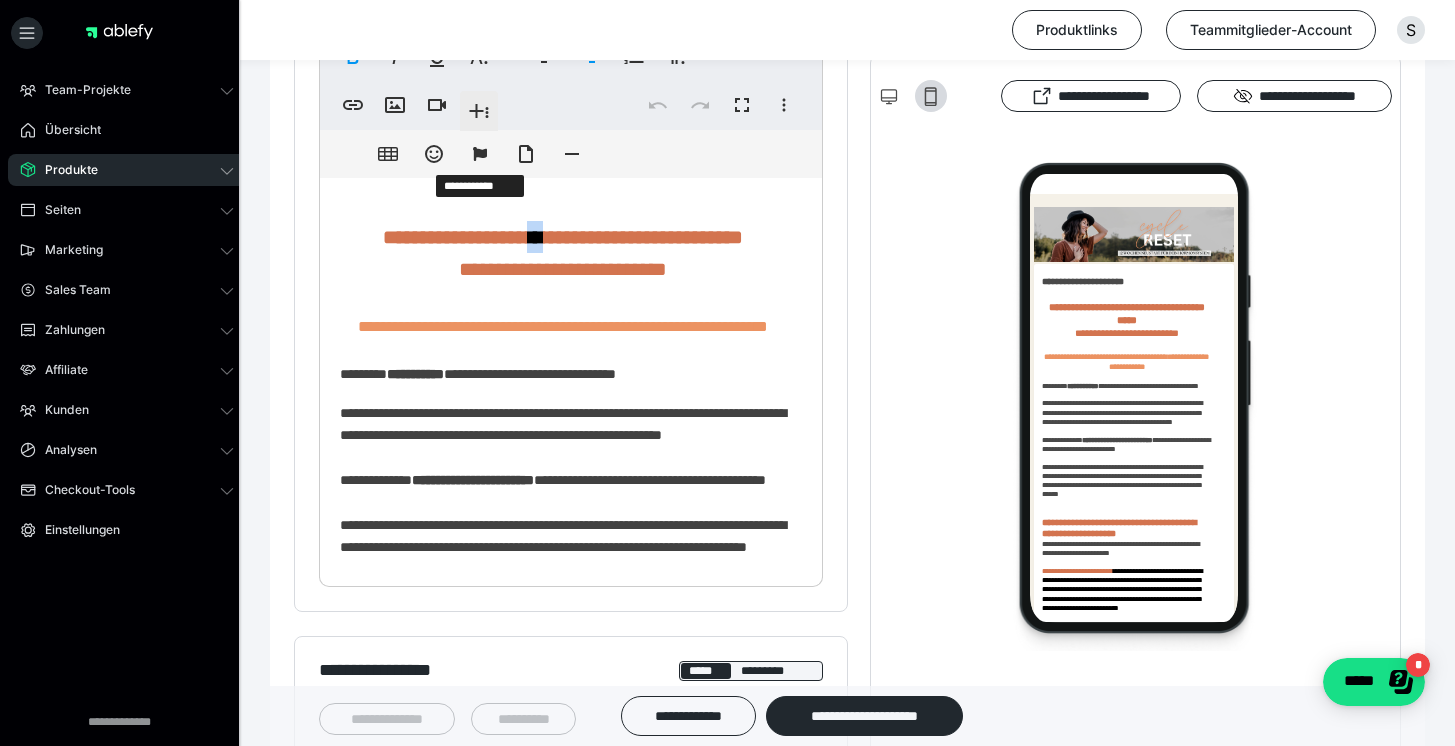 scroll, scrollTop: 691, scrollLeft: 0, axis: vertical 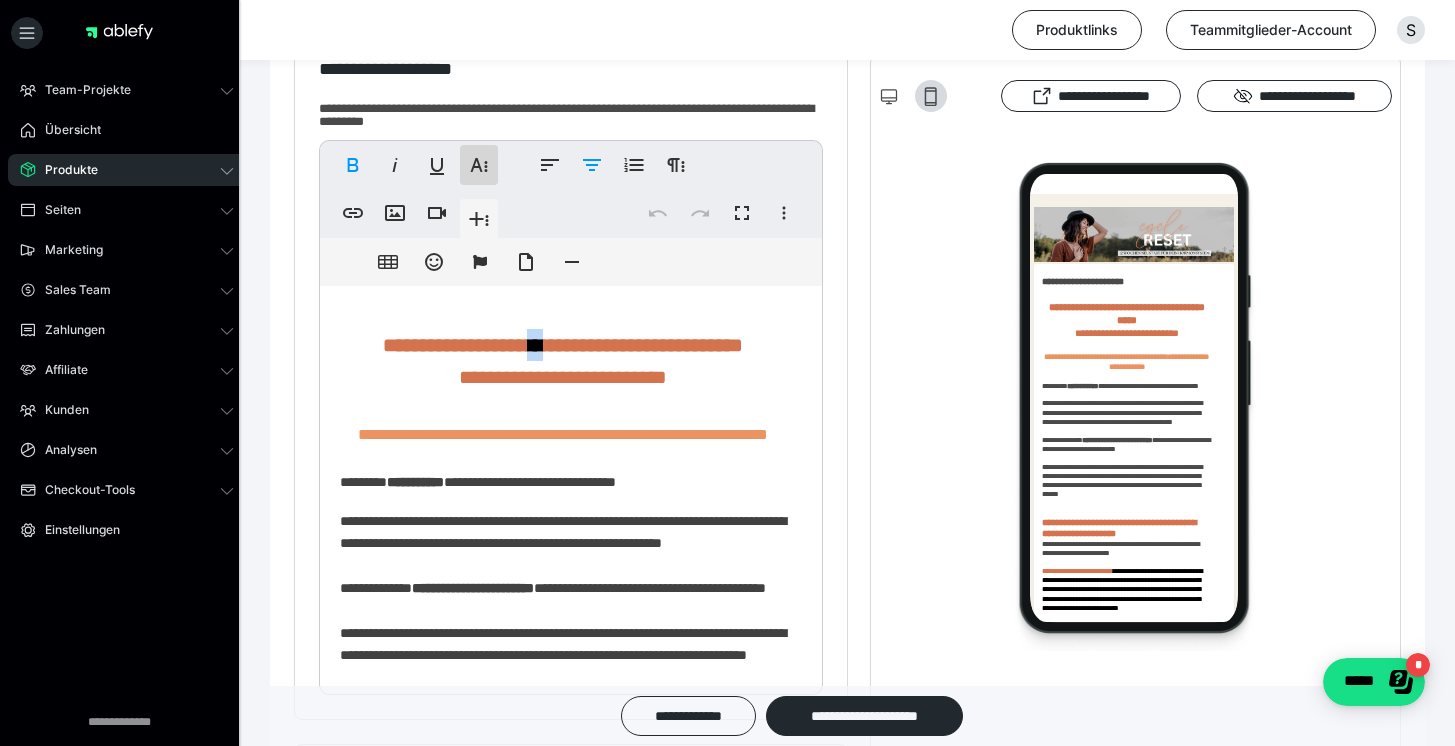 click 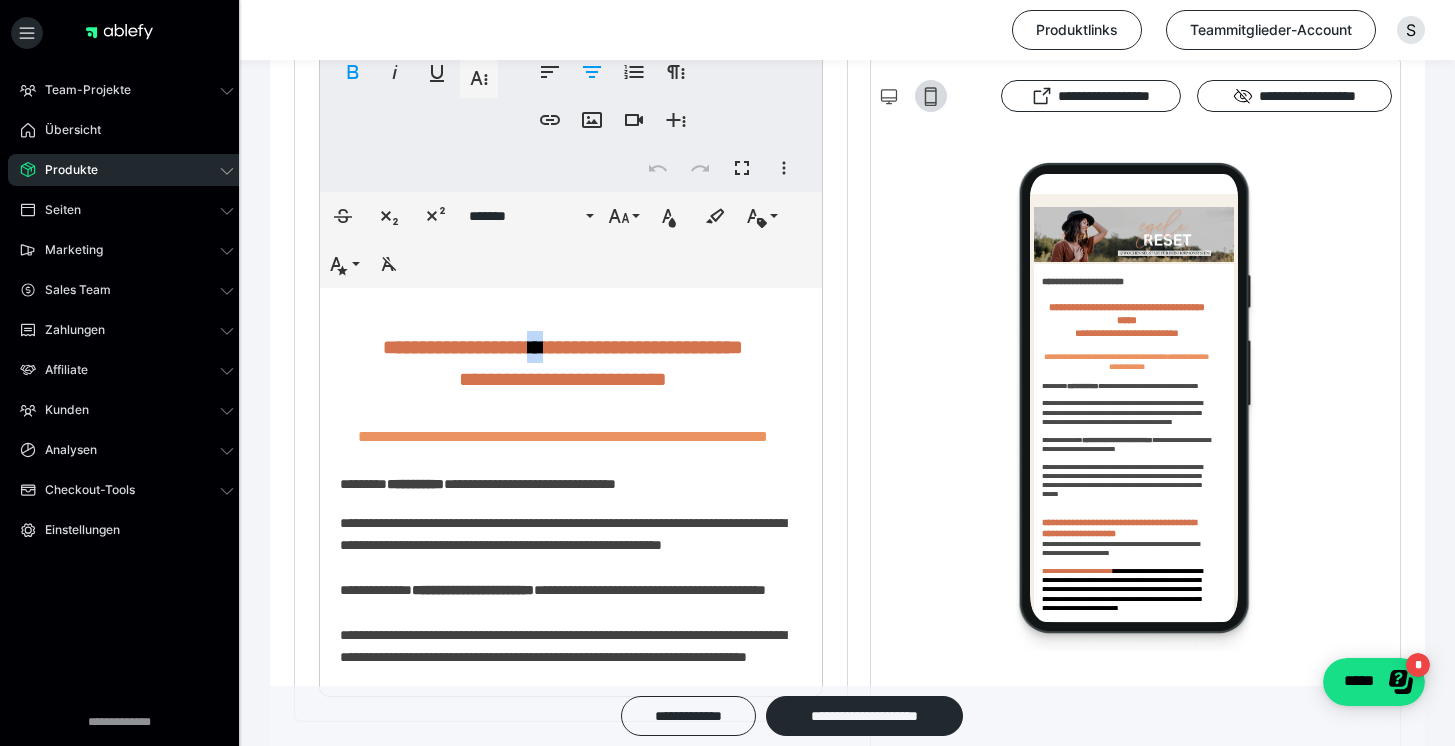 scroll, scrollTop: 674, scrollLeft: 0, axis: vertical 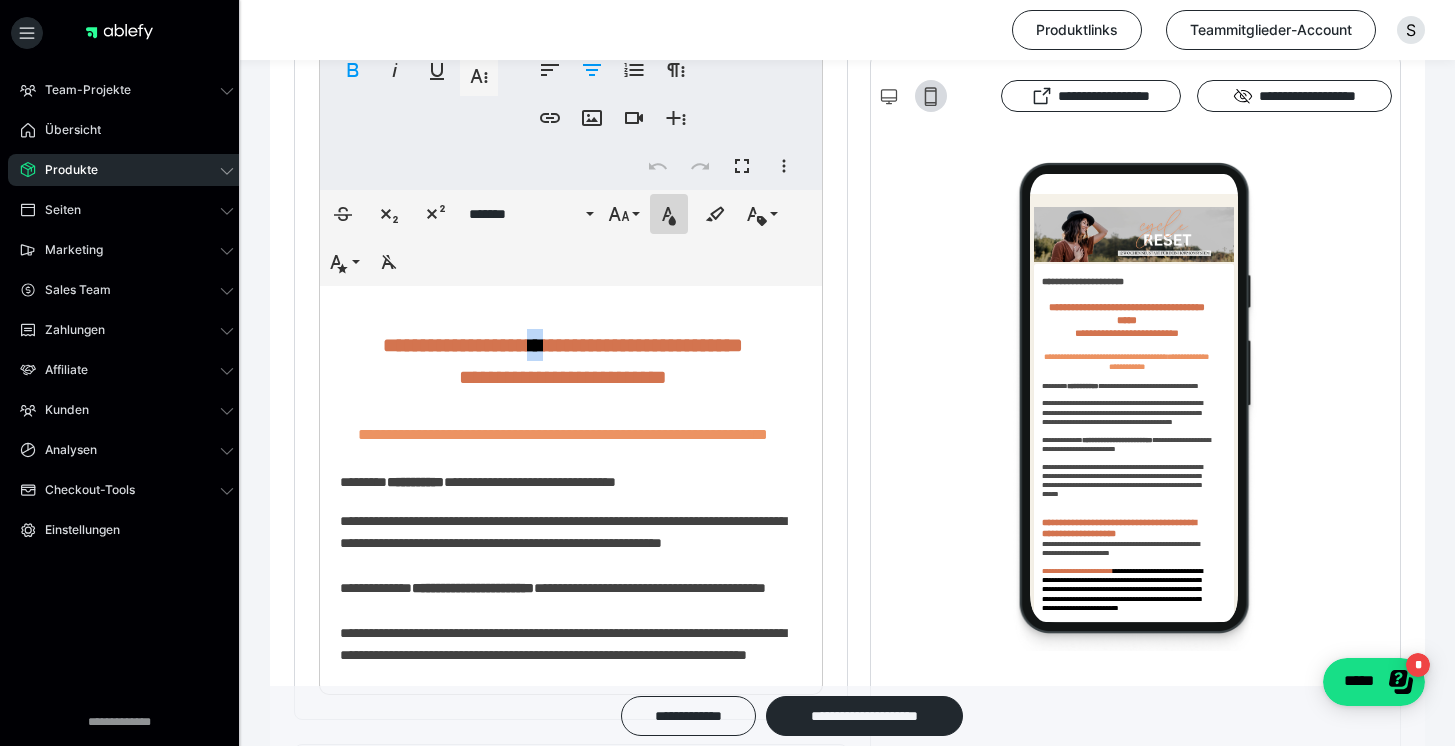 click 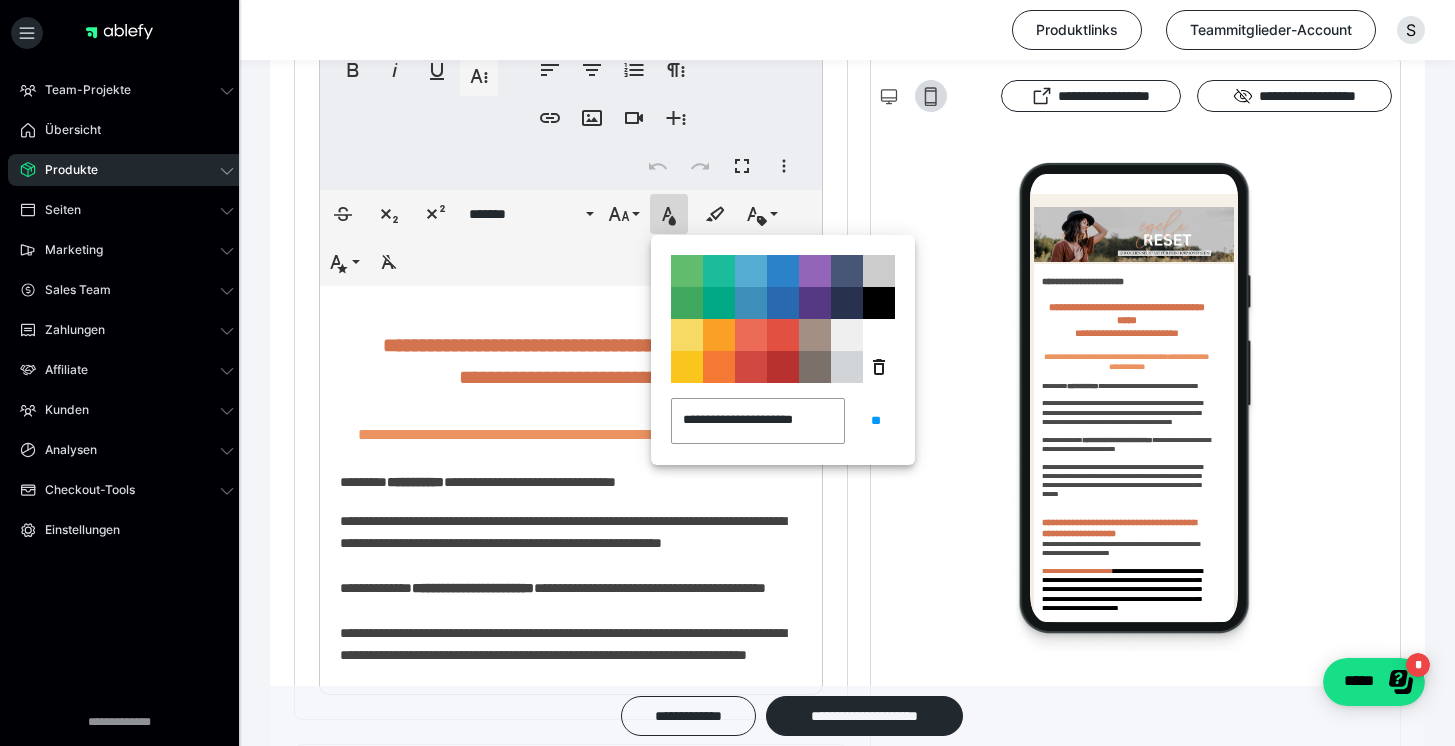 drag, startPoint x: 555, startPoint y: 459, endPoint x: 576, endPoint y: 457, distance: 21.095022 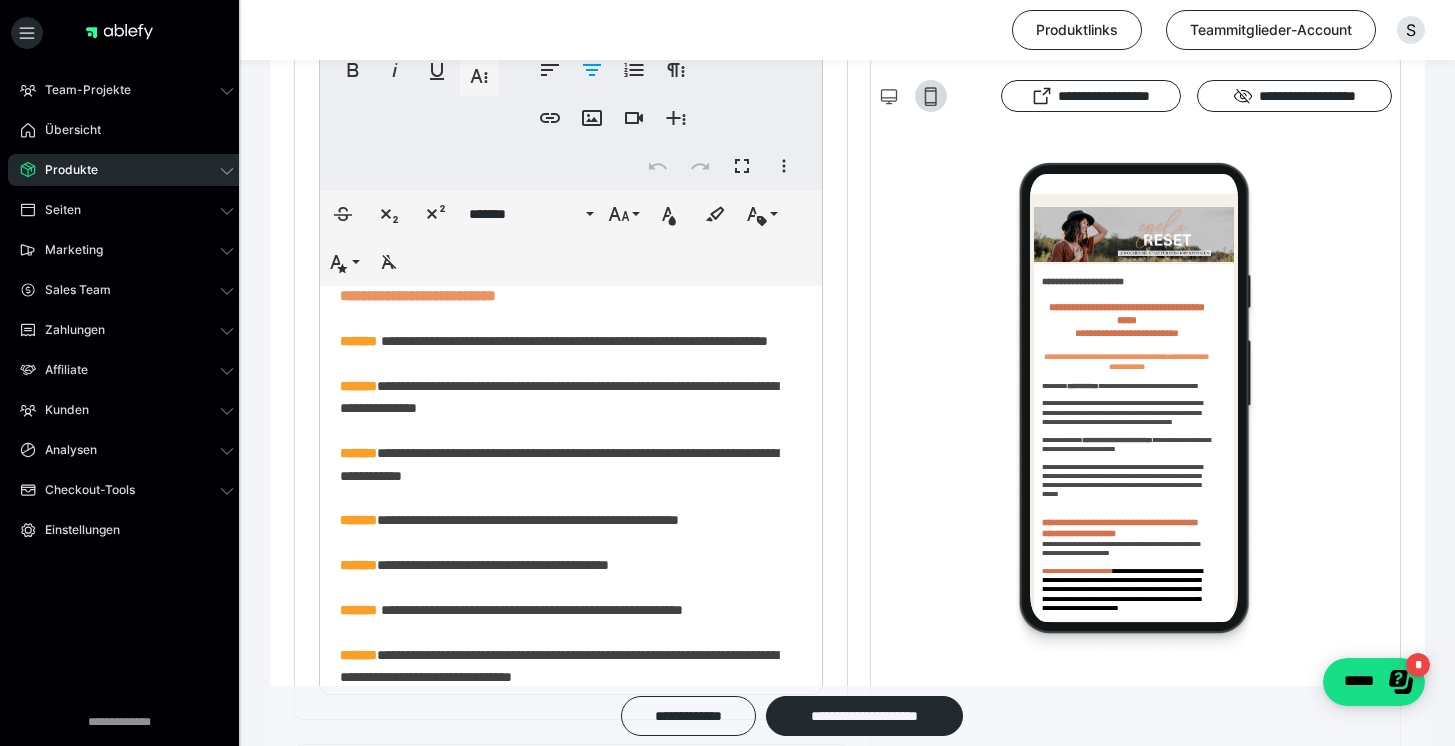 scroll, scrollTop: 1210, scrollLeft: 0, axis: vertical 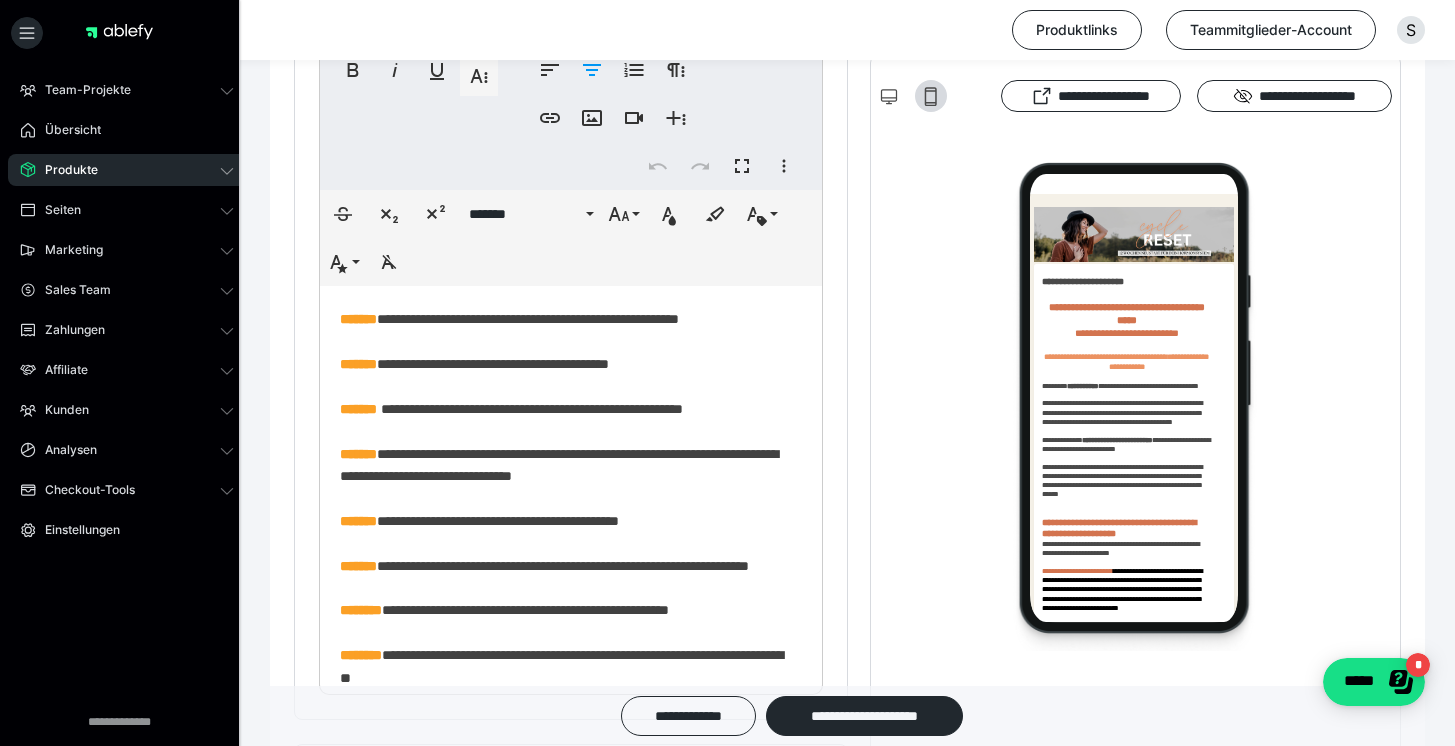 drag, startPoint x: 339, startPoint y: 447, endPoint x: 399, endPoint y: 441, distance: 60.299255 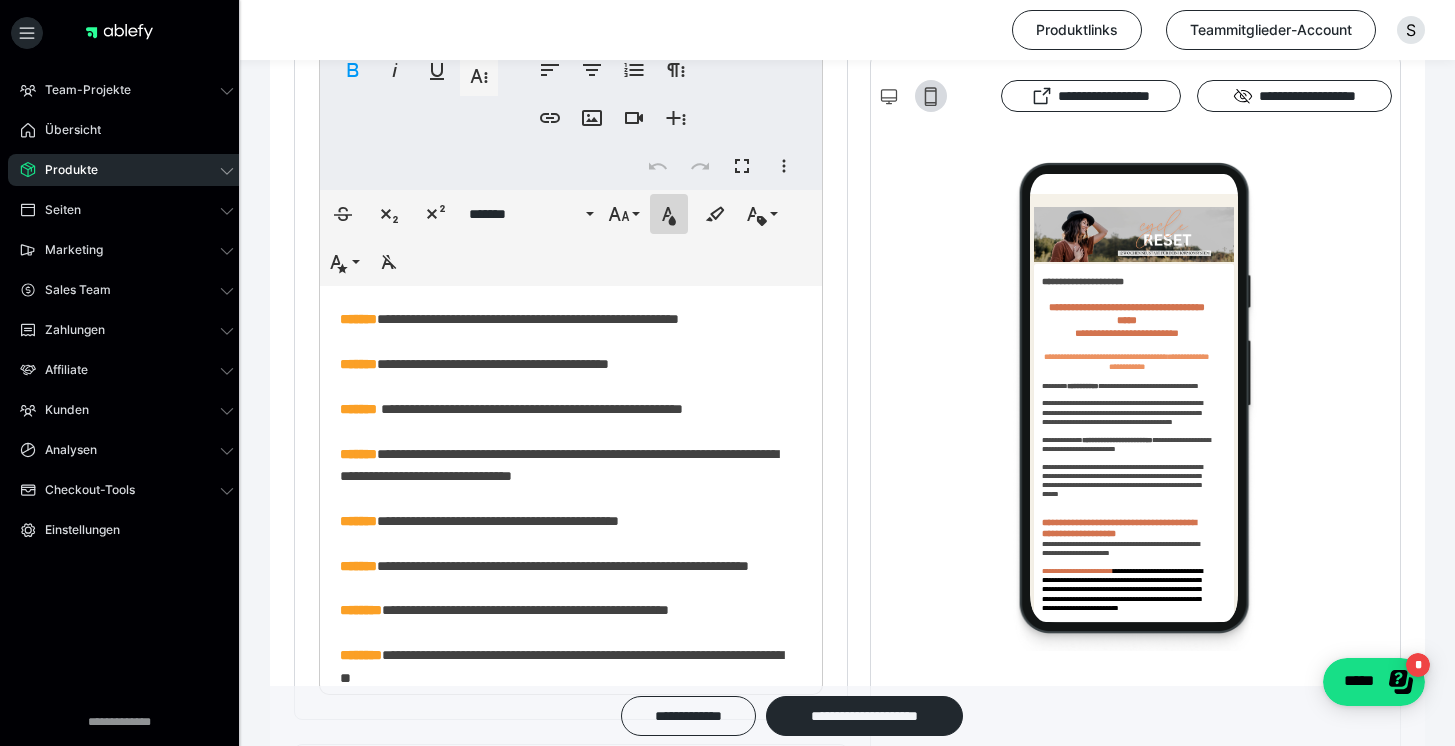 click 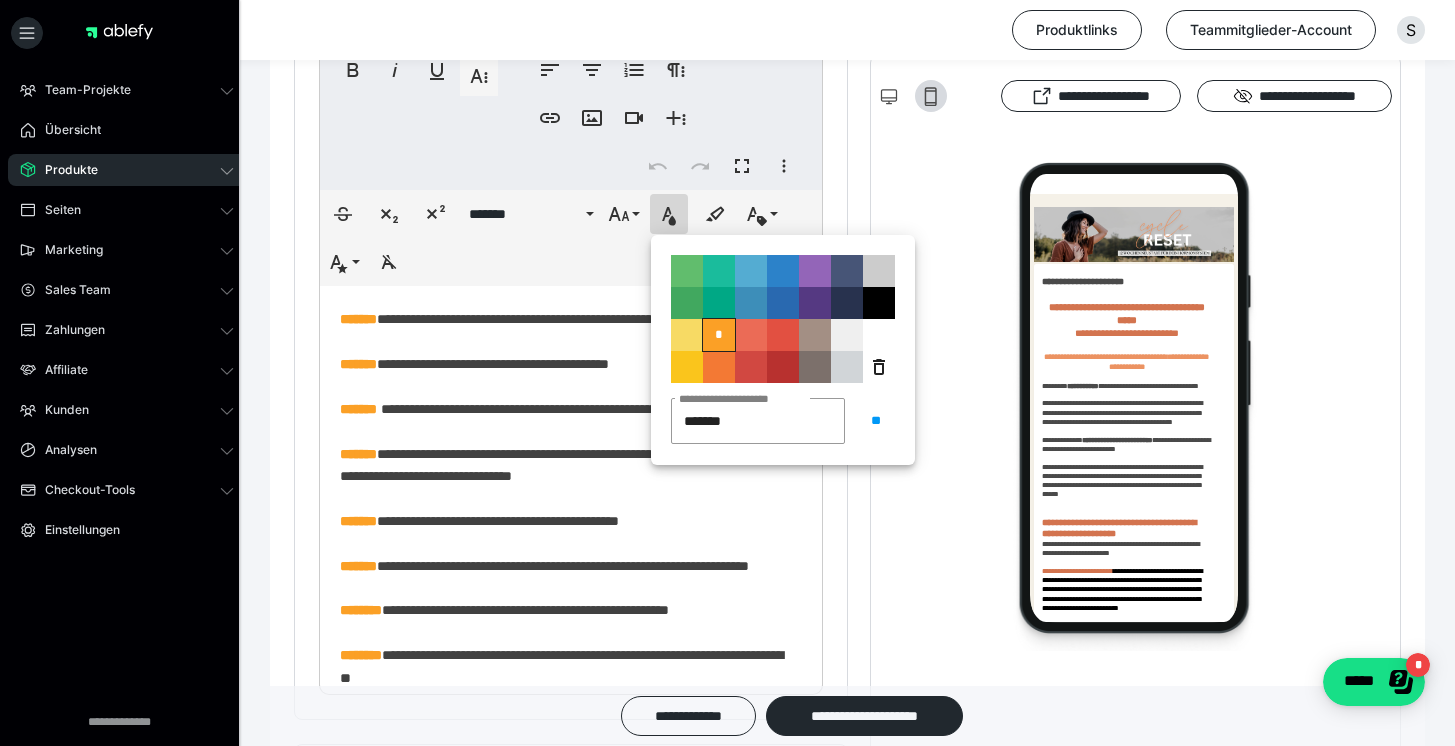 click on "*" at bounding box center (719, 335) 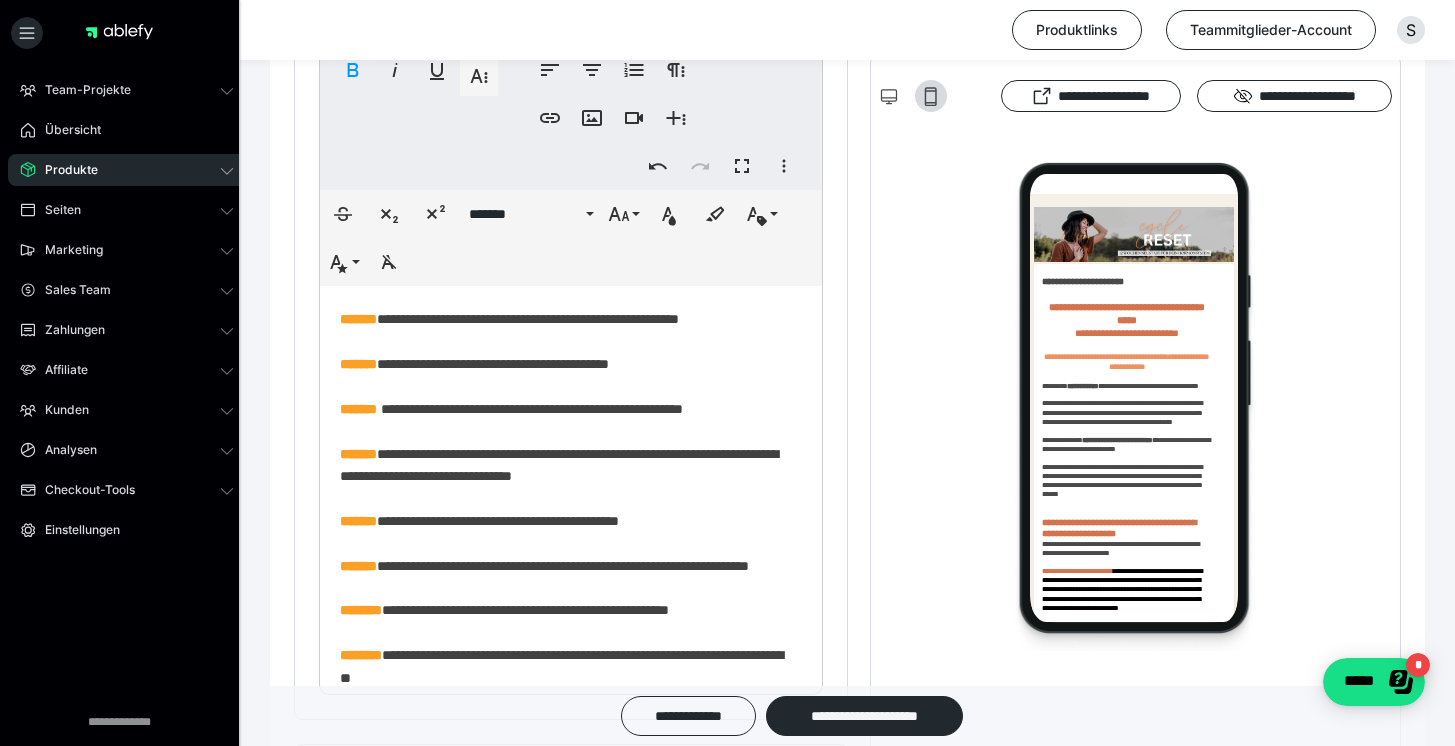 click on "**********" at bounding box center (559, 196) 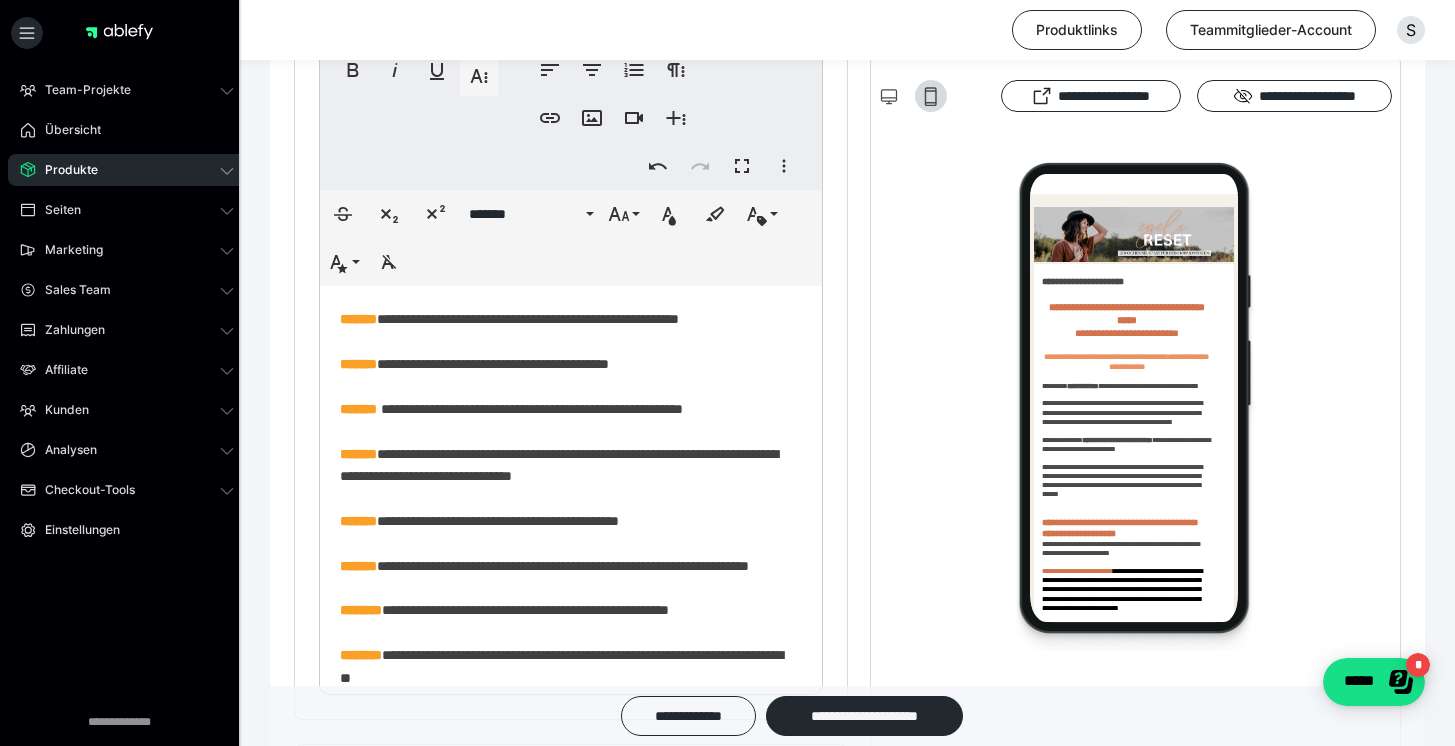 drag, startPoint x: 364, startPoint y: 447, endPoint x: 397, endPoint y: 447, distance: 33 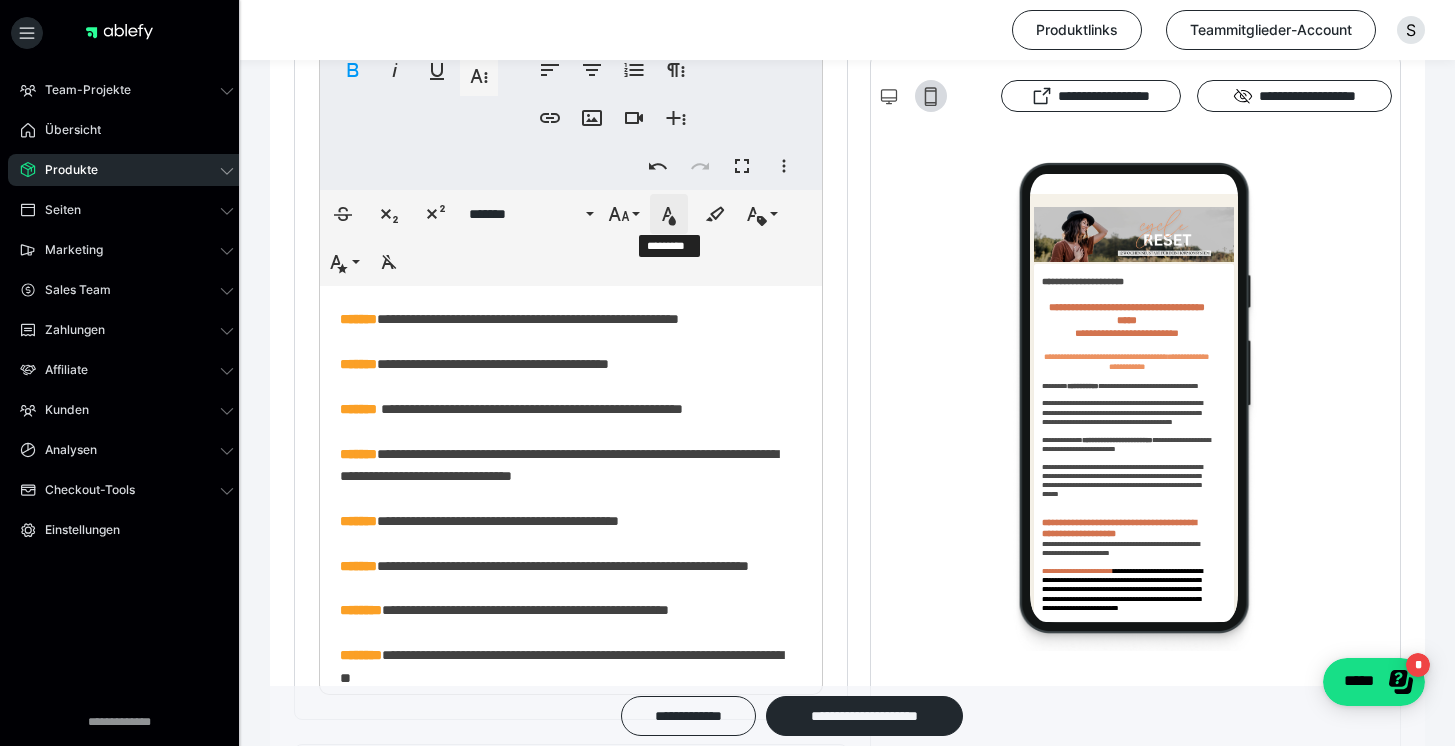 click 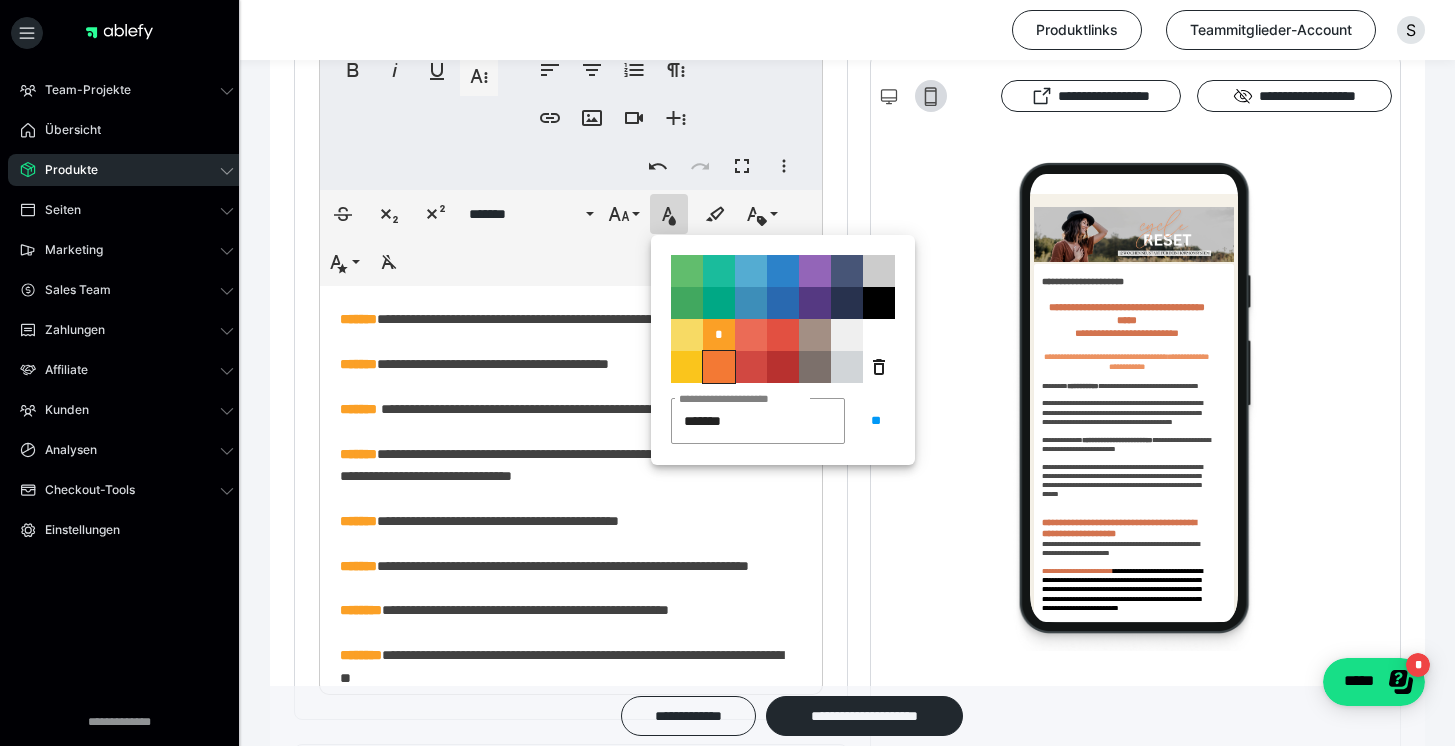 click on "**********" at bounding box center (719, 367) 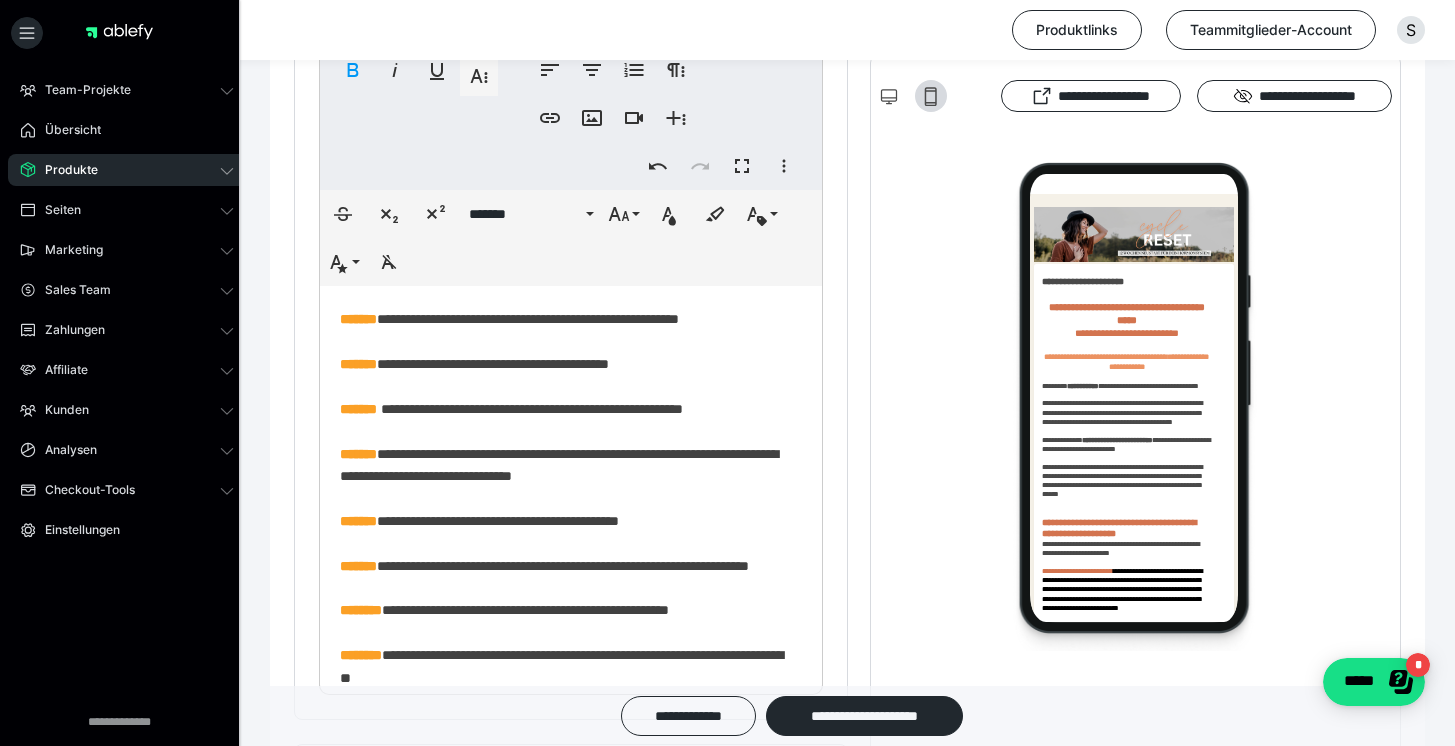 click on "**********" at bounding box center [563, 873] 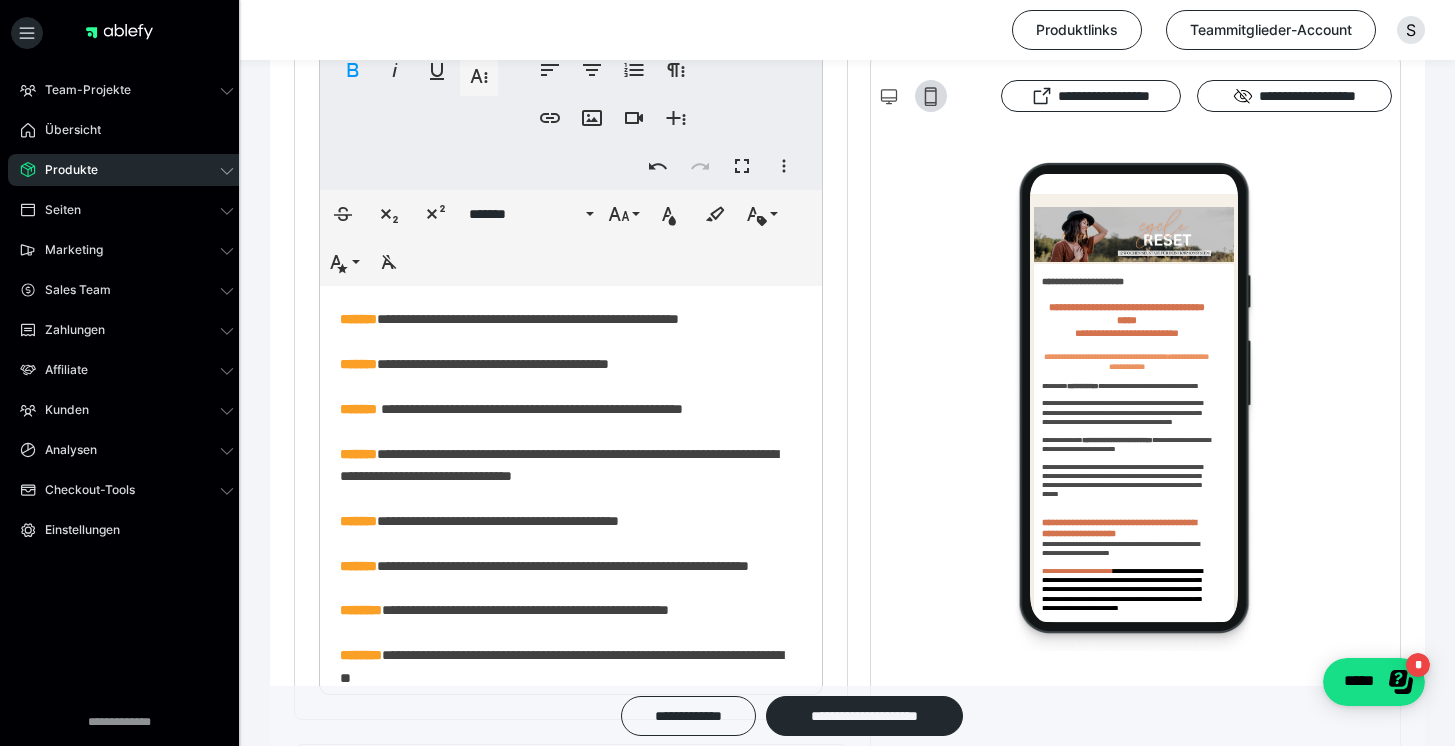 drag, startPoint x: 345, startPoint y: 511, endPoint x: 400, endPoint y: 517, distance: 55.326305 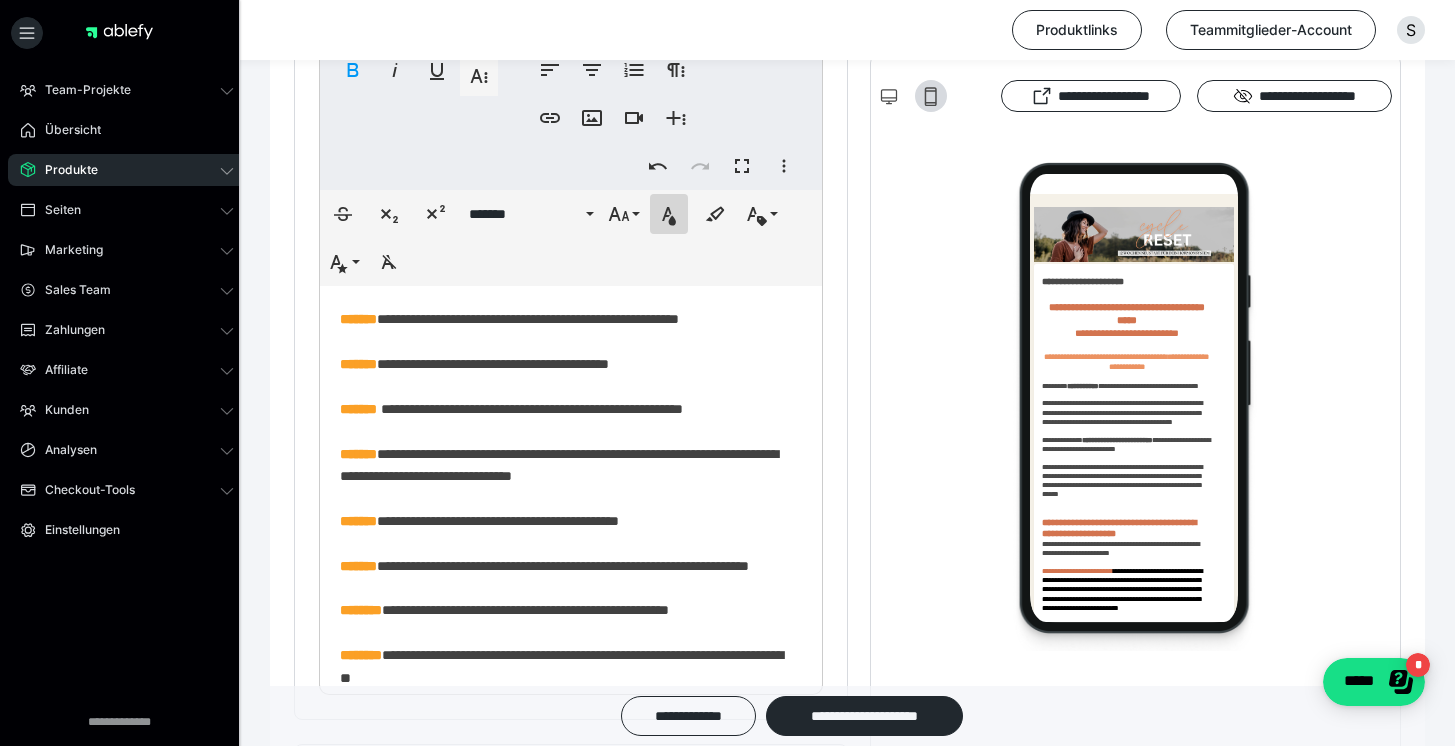 click 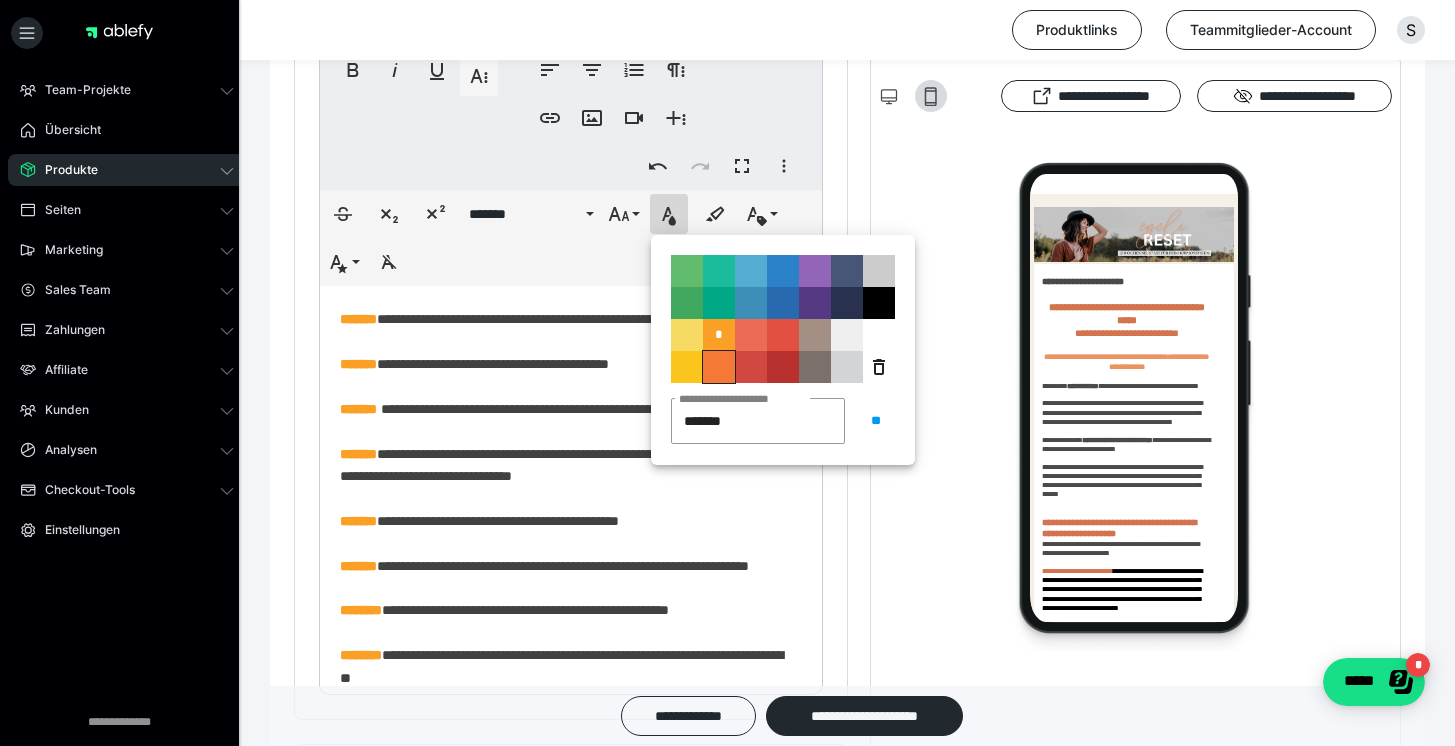 click on "**********" at bounding box center [719, 367] 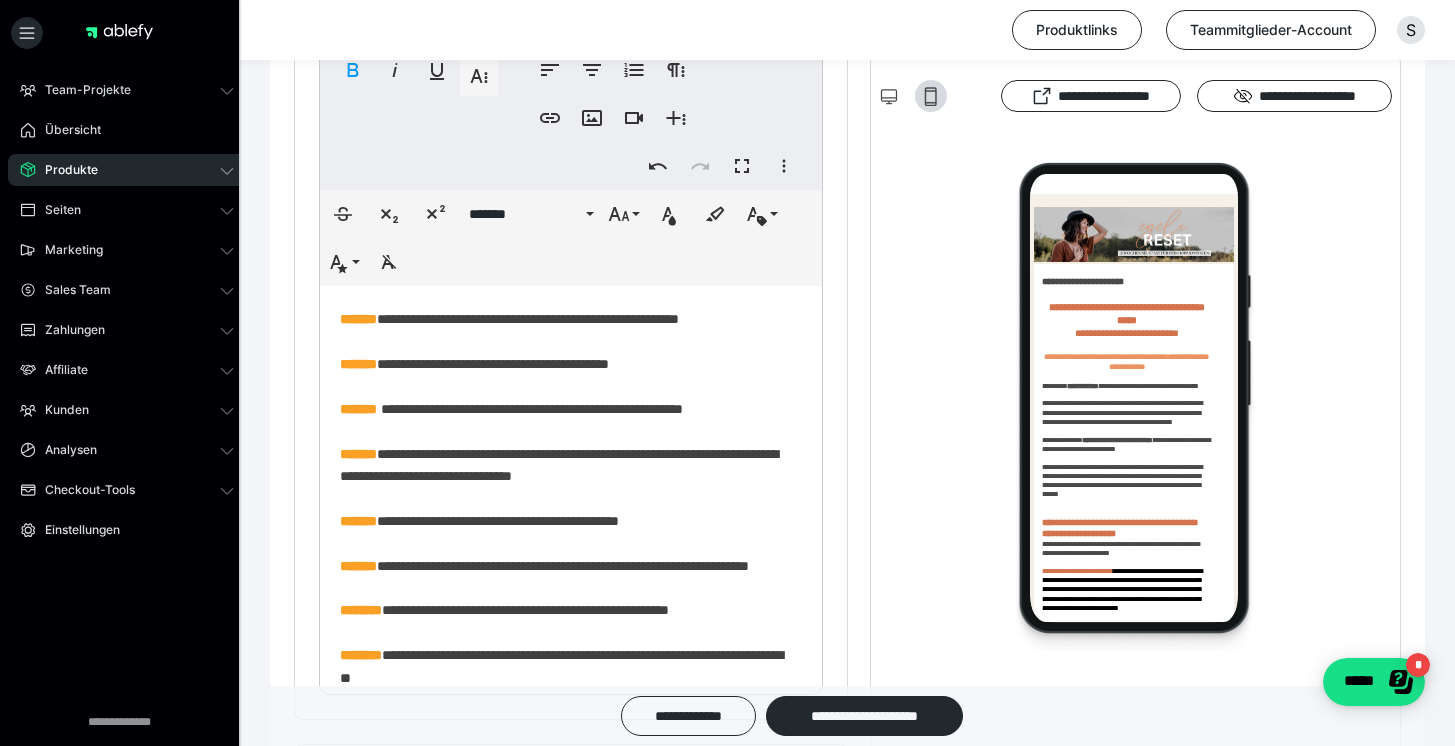 drag, startPoint x: 340, startPoint y: 583, endPoint x: 400, endPoint y: 591, distance: 60.530983 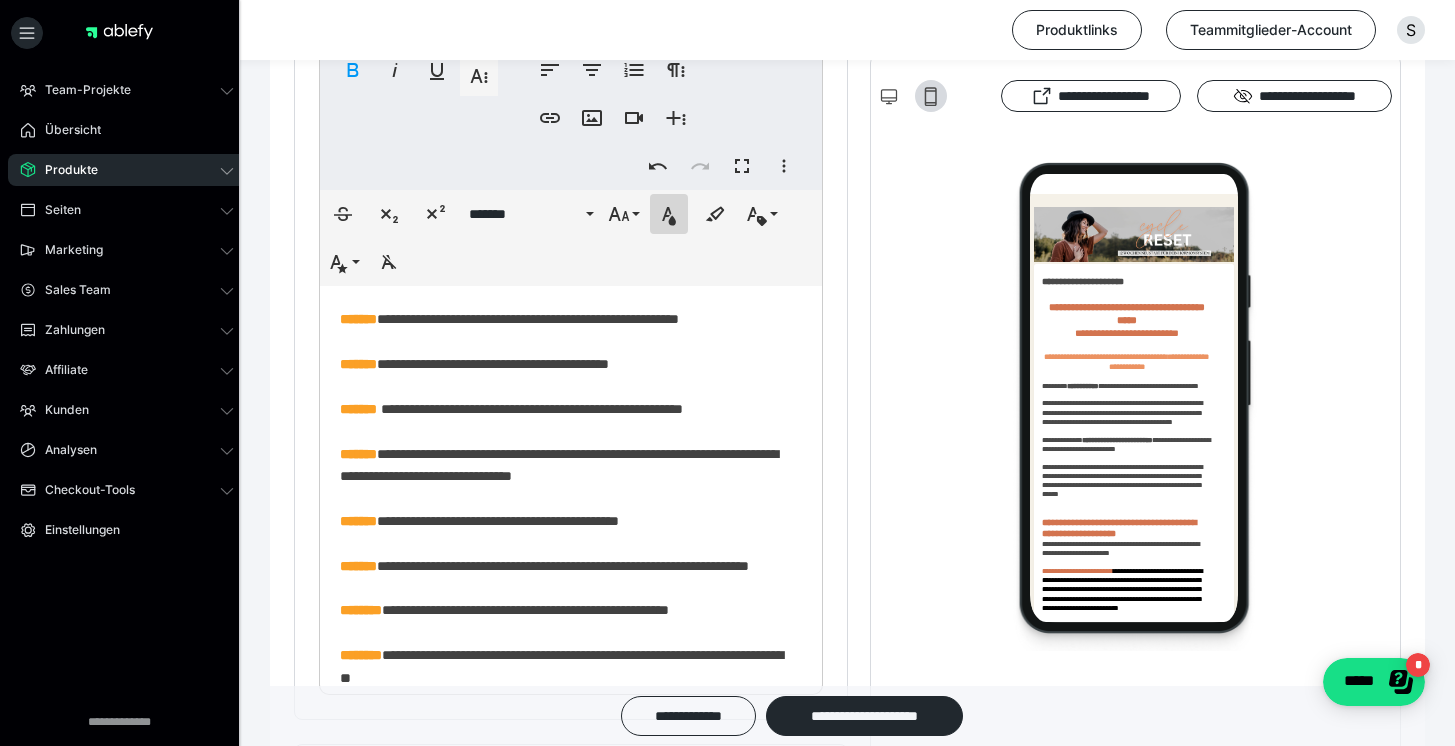 click 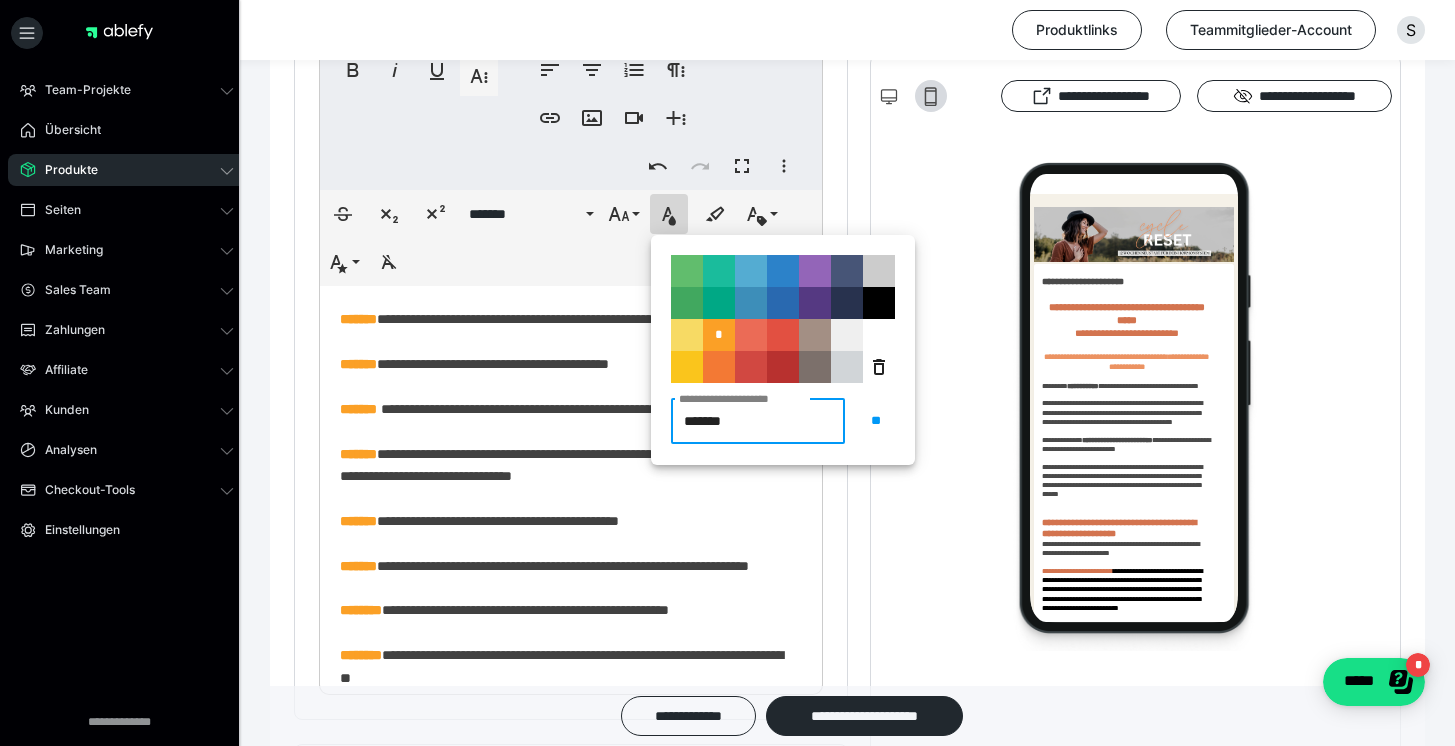 drag, startPoint x: 730, startPoint y: 373, endPoint x: 702, endPoint y: 390, distance: 32.75668 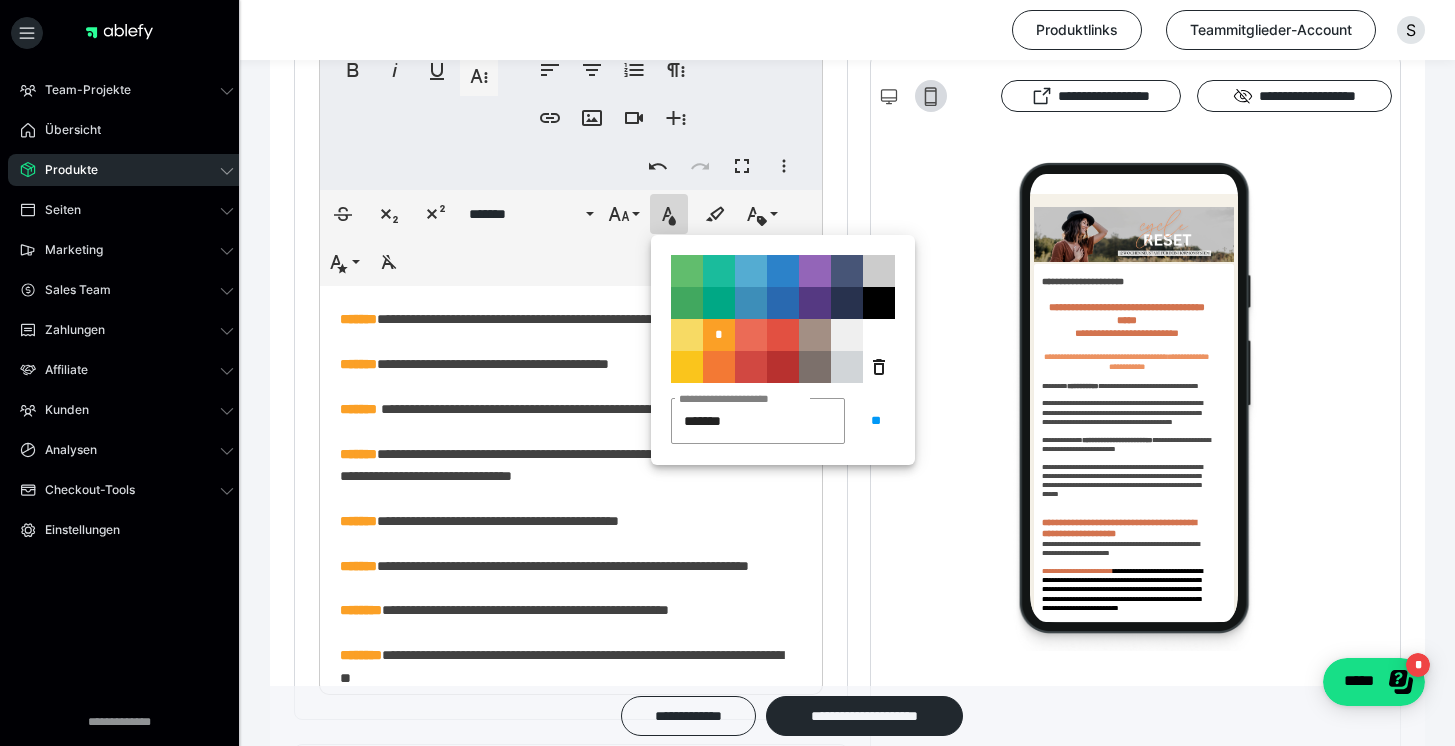 click on "**********" at bounding box center (719, 367) 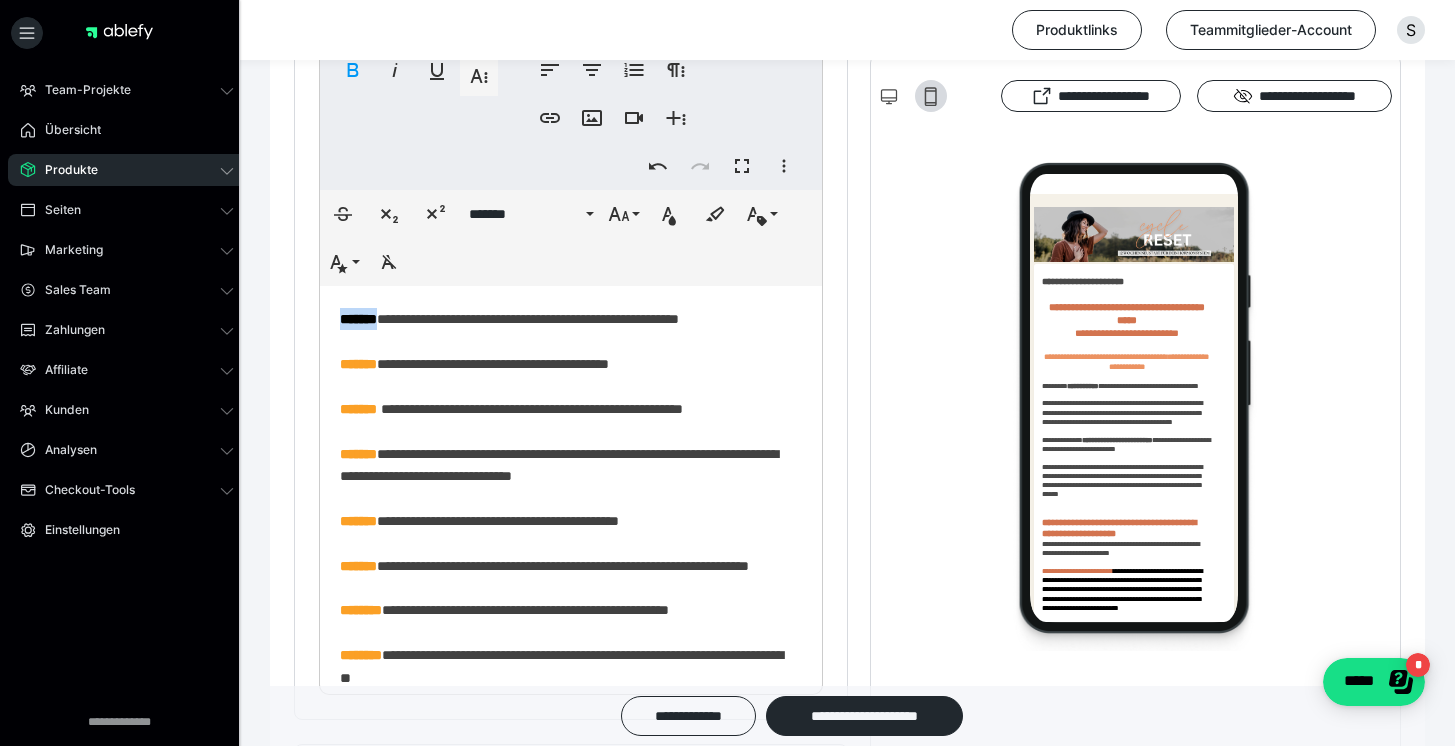 drag, startPoint x: 340, startPoint y: 649, endPoint x: 402, endPoint y: 655, distance: 62.289646 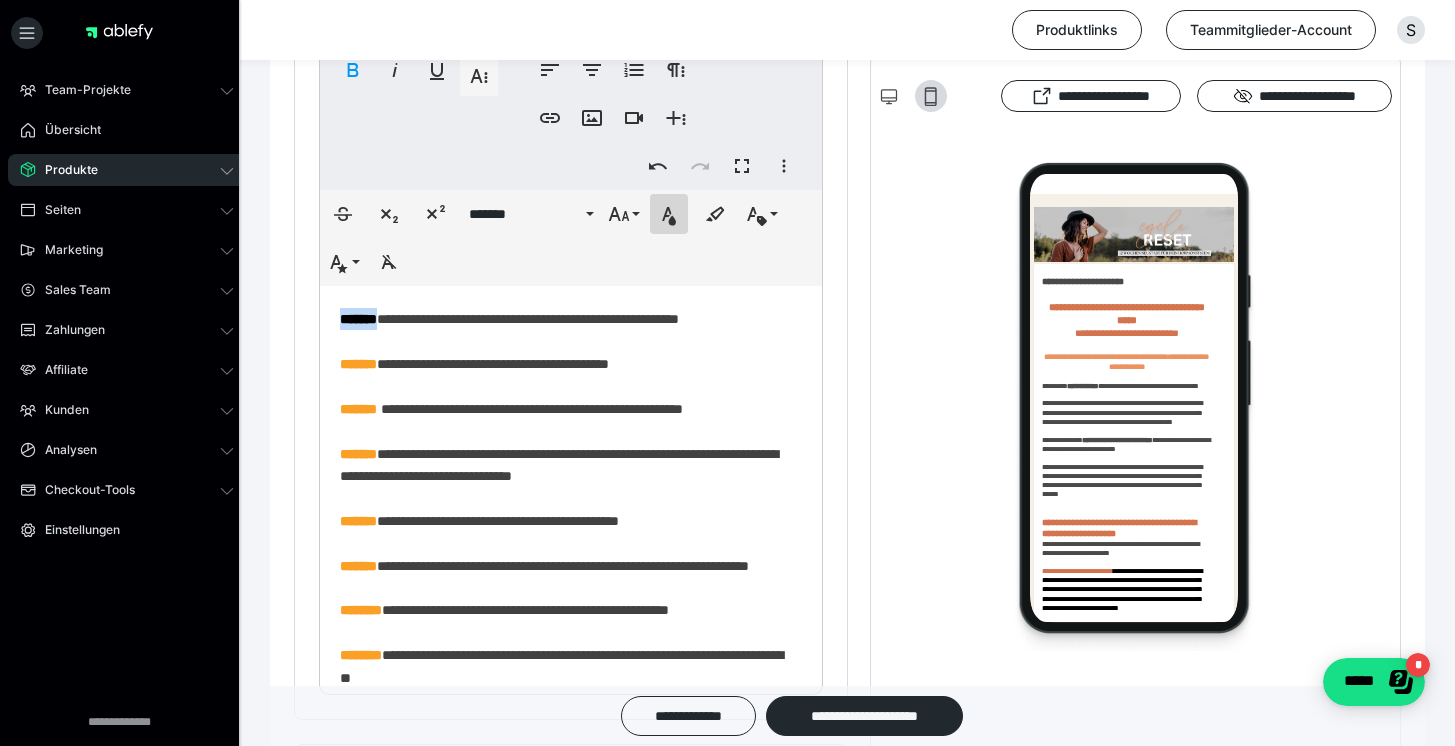 click 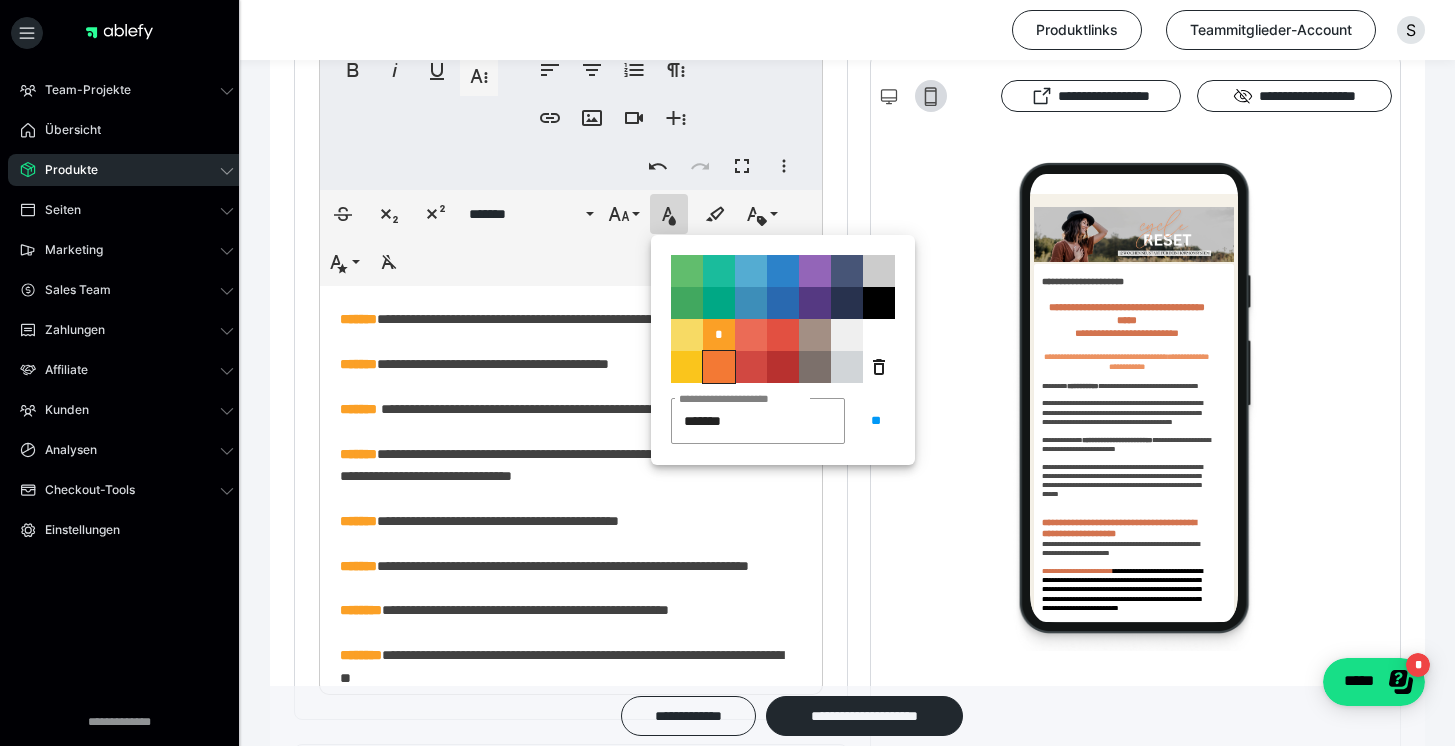 click on "**********" at bounding box center [719, 367] 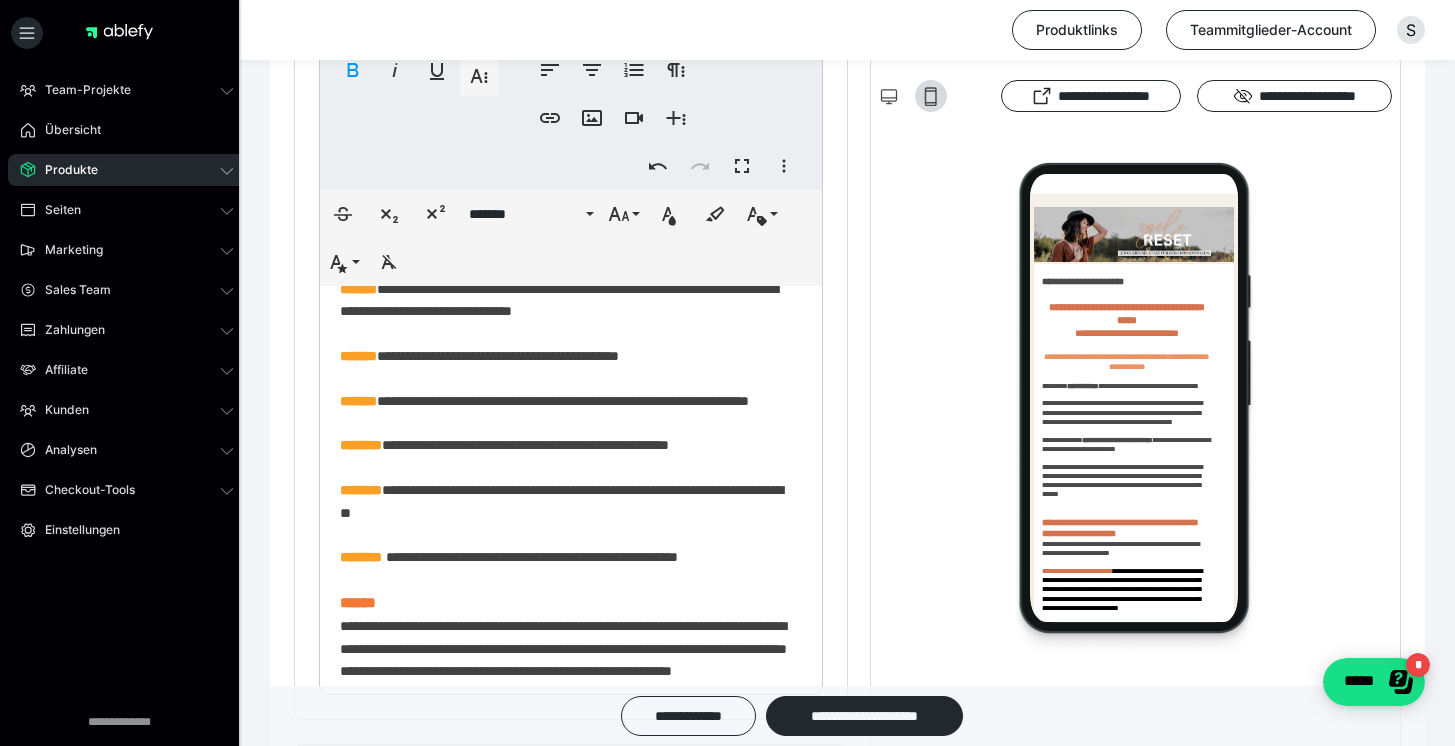 scroll, scrollTop: 1556, scrollLeft: 0, axis: vertical 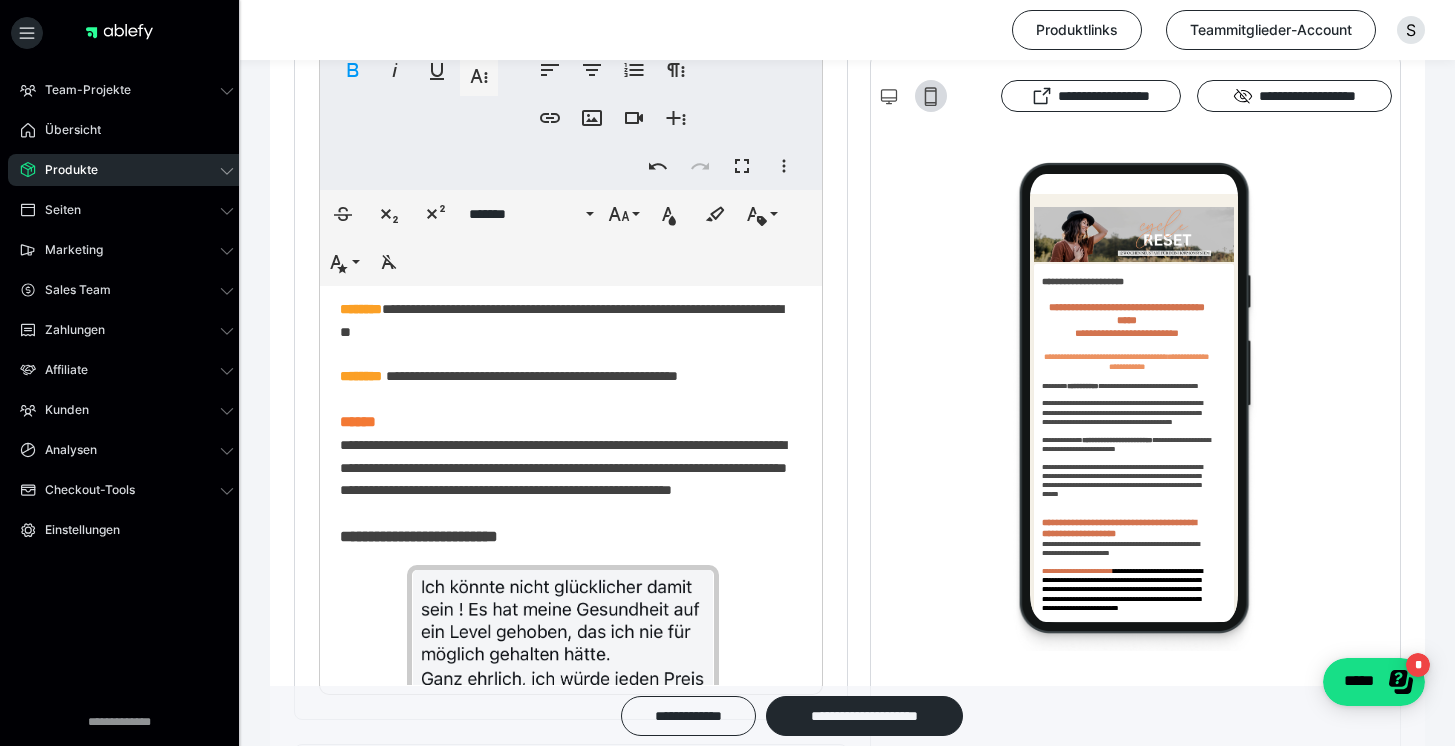 drag, startPoint x: 340, startPoint y: 373, endPoint x: 405, endPoint y: 372, distance: 65.00769 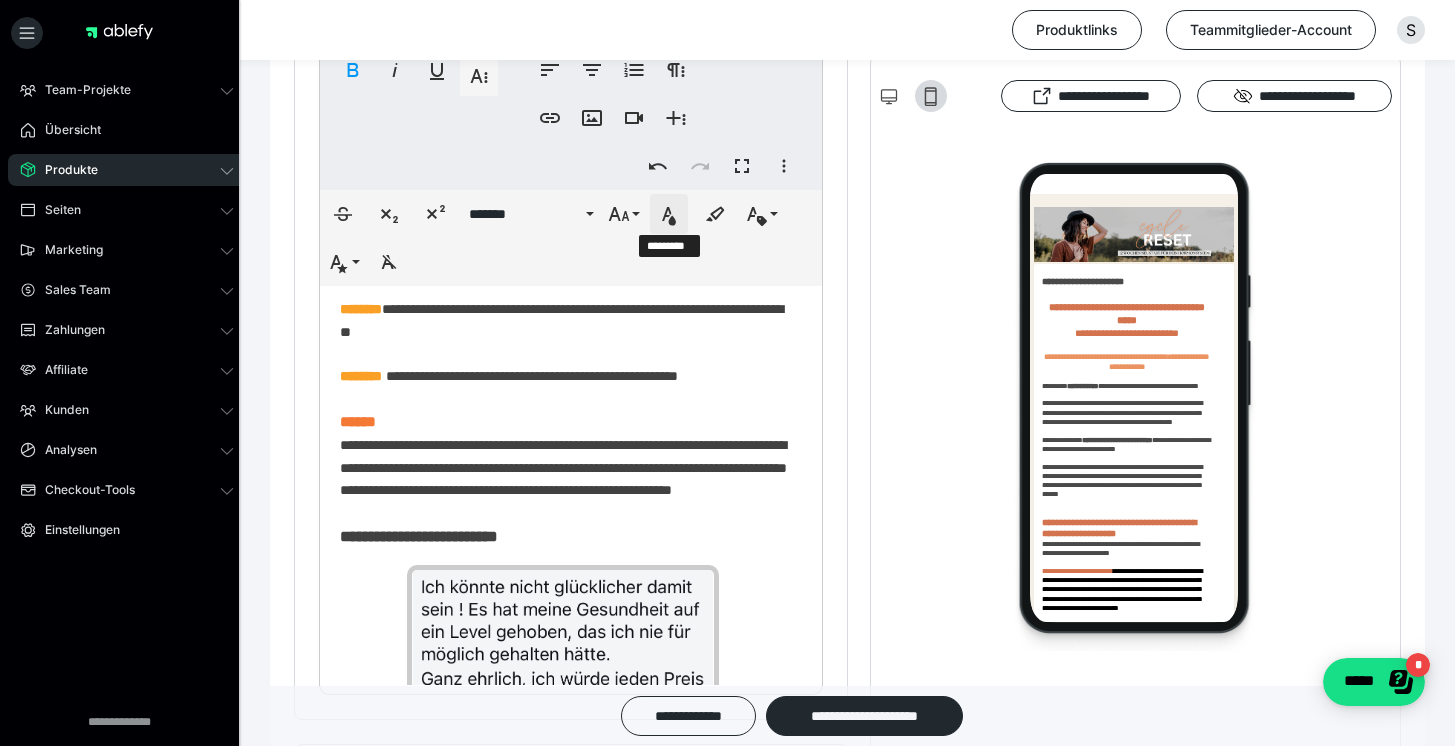 click 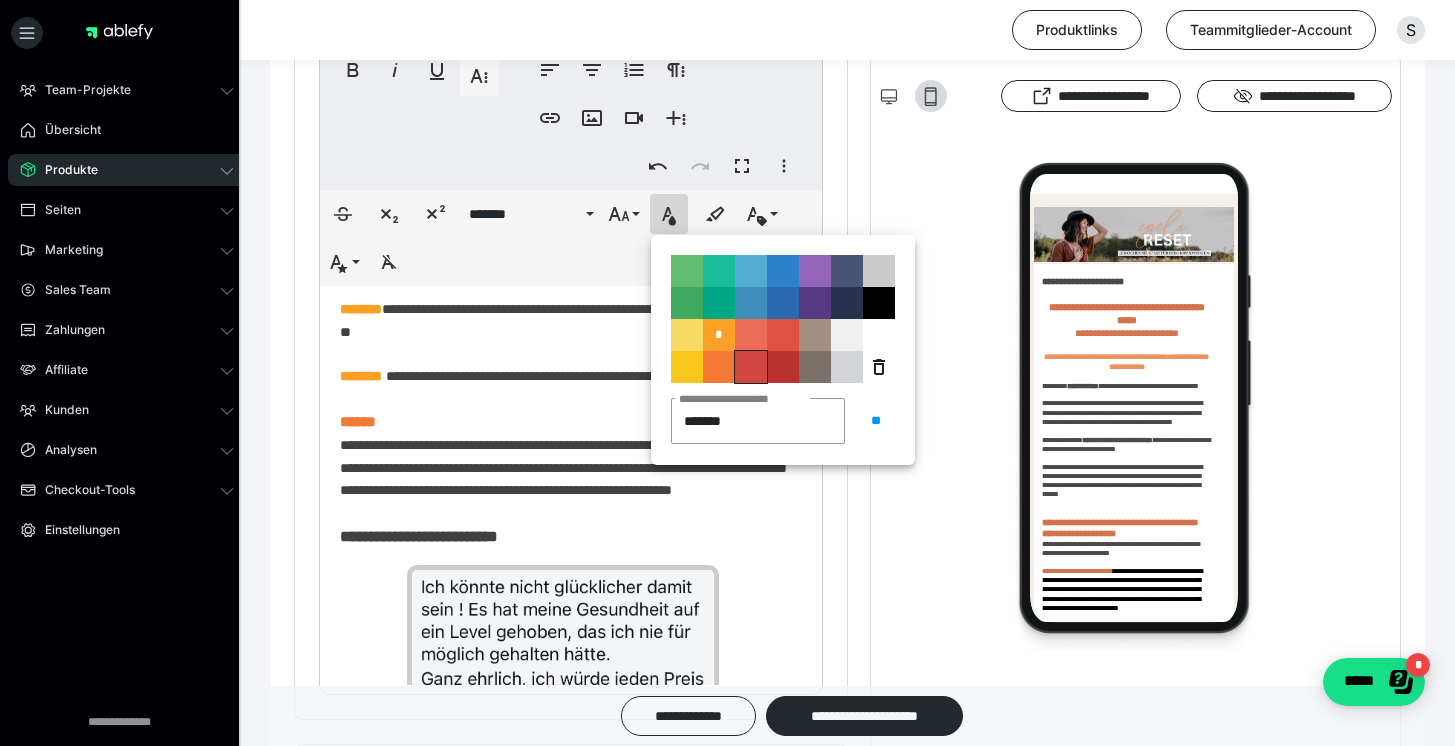click on "**********" at bounding box center (751, 367) 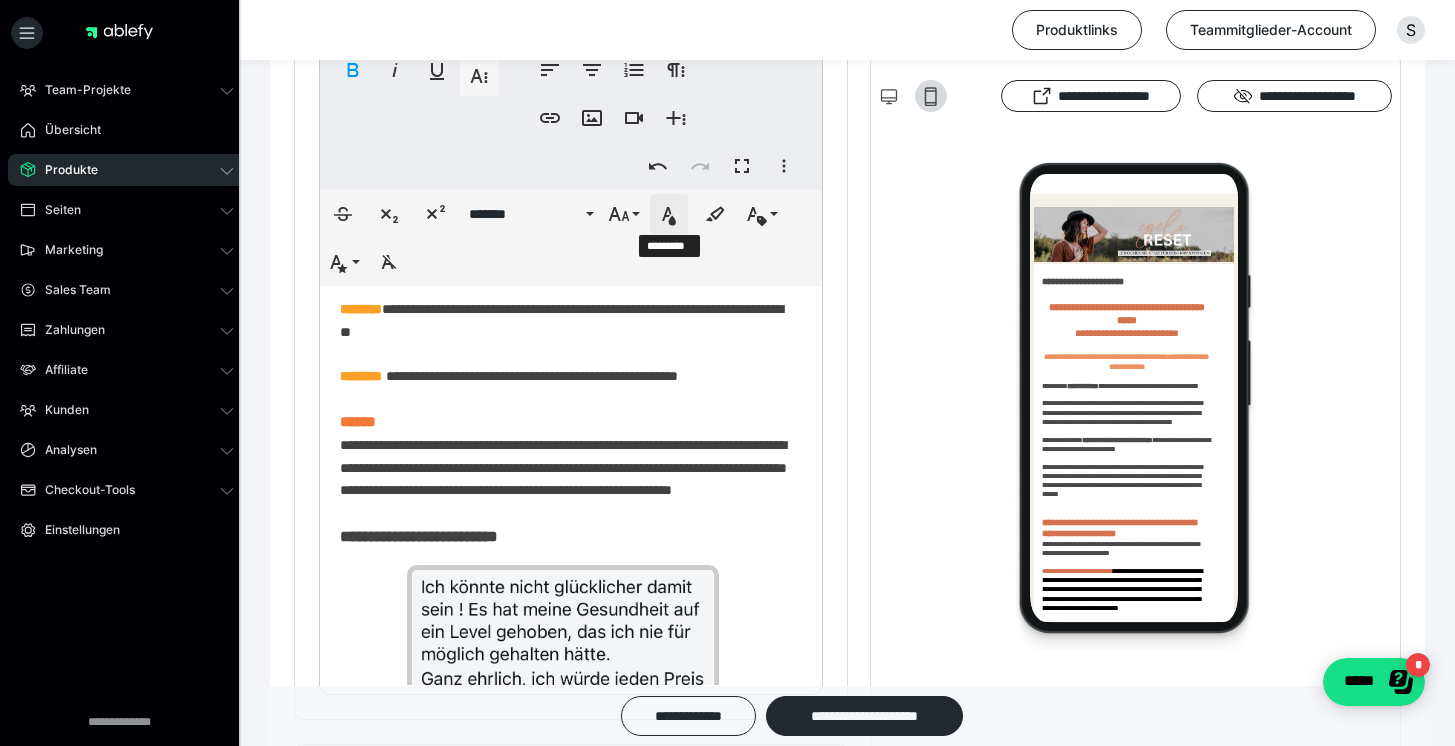 click 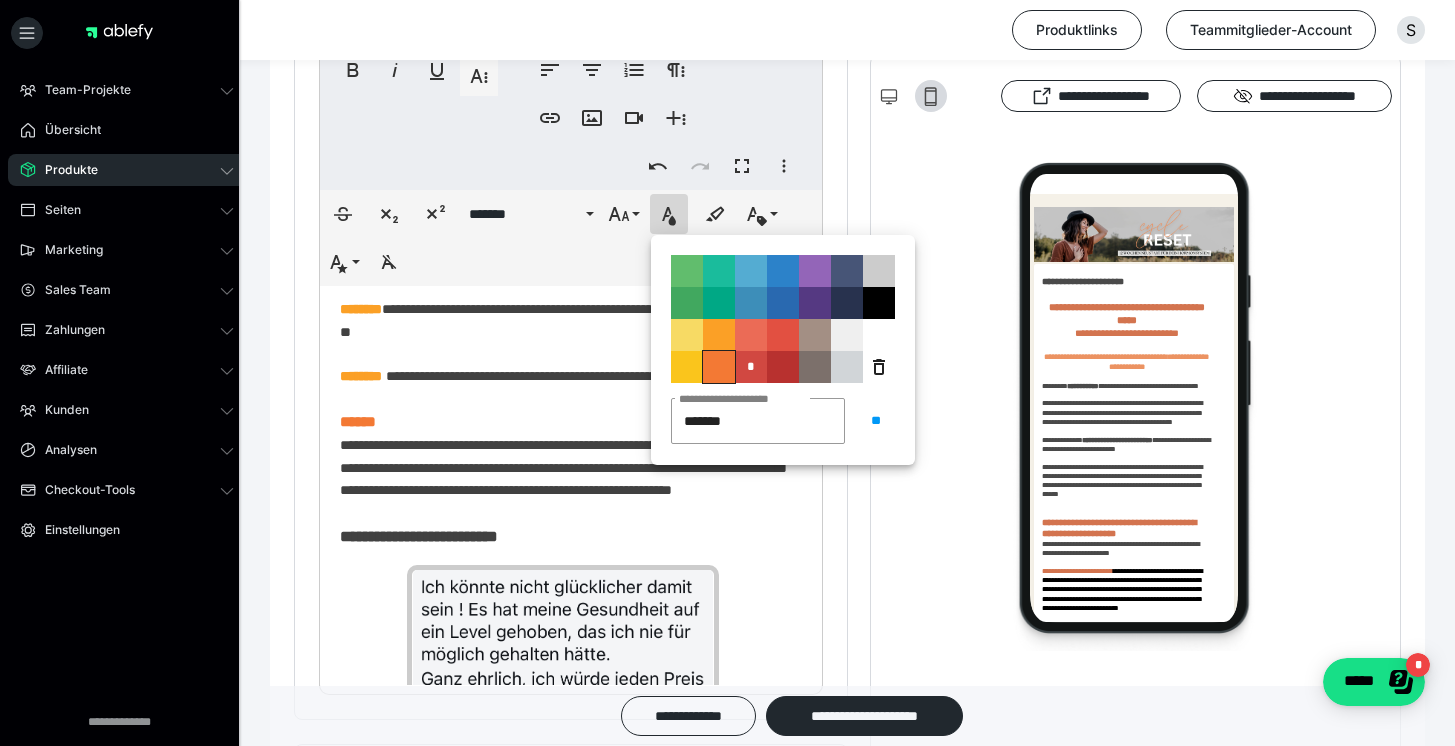 click on "**********" at bounding box center [719, 367] 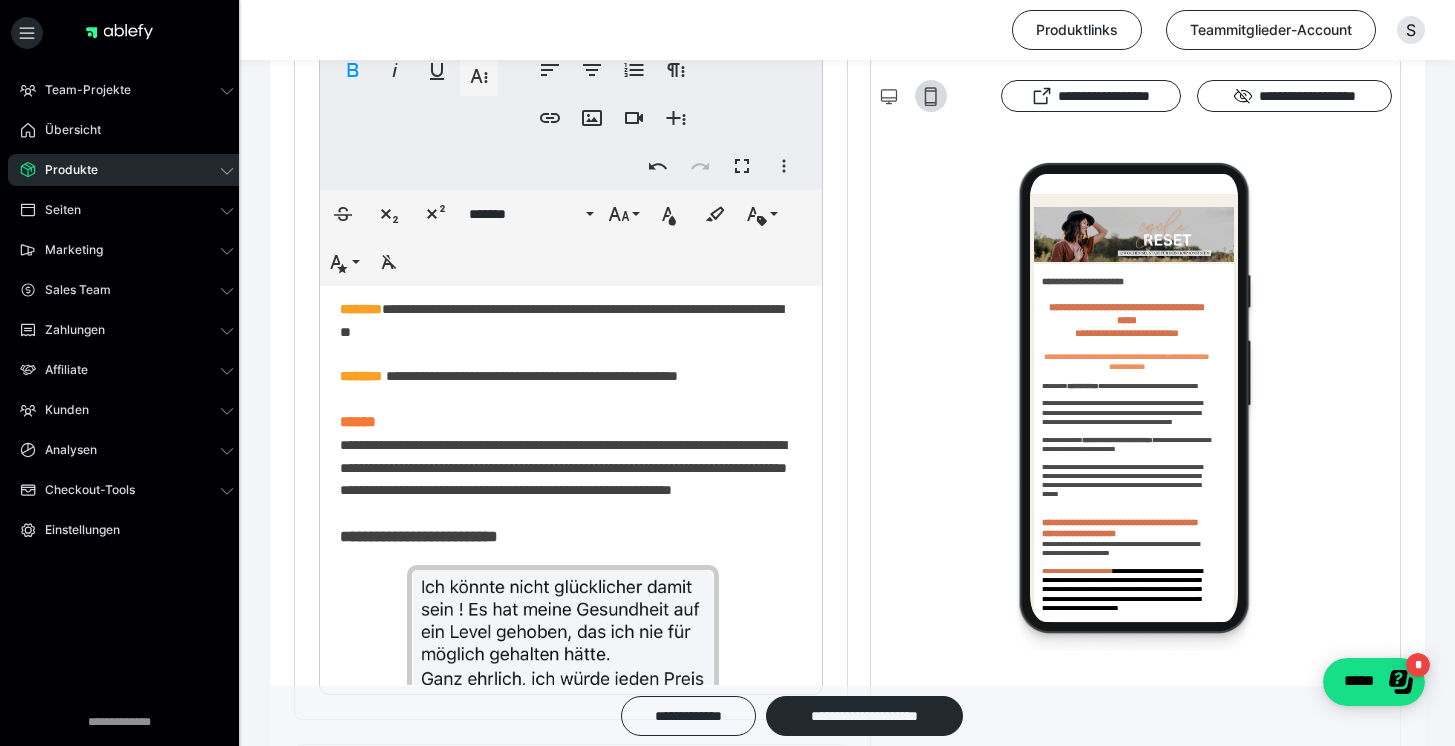 click on "**********" at bounding box center (563, 527) 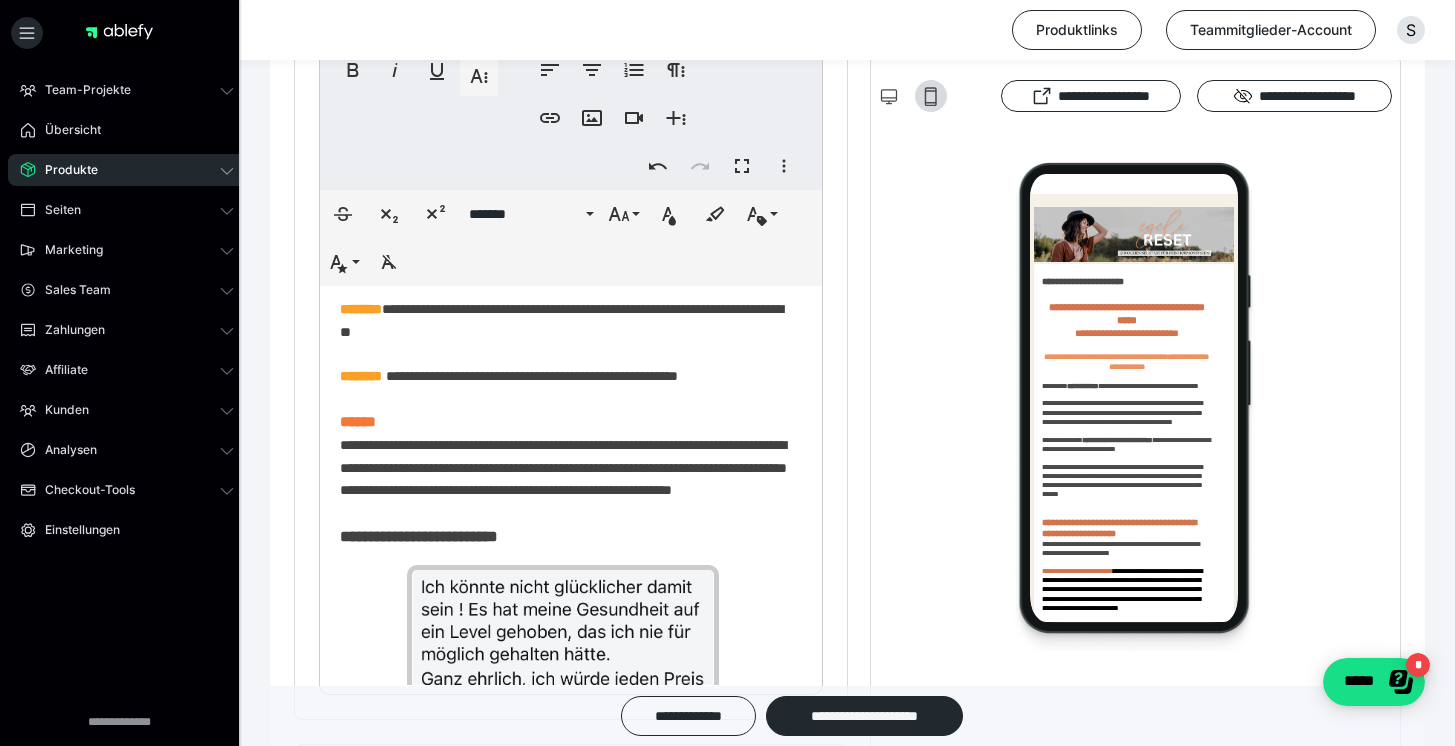 drag, startPoint x: 330, startPoint y: 409, endPoint x: 402, endPoint y: 418, distance: 72.56032 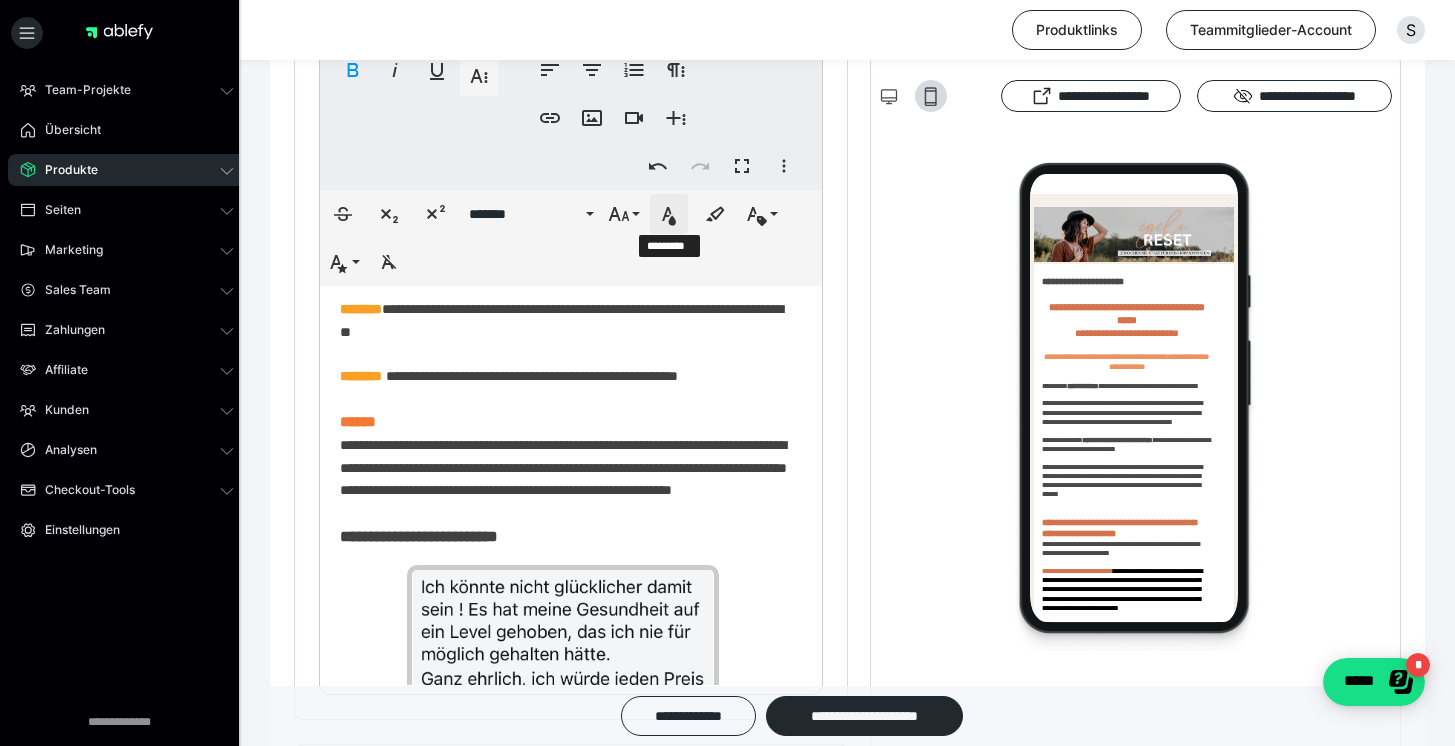 click 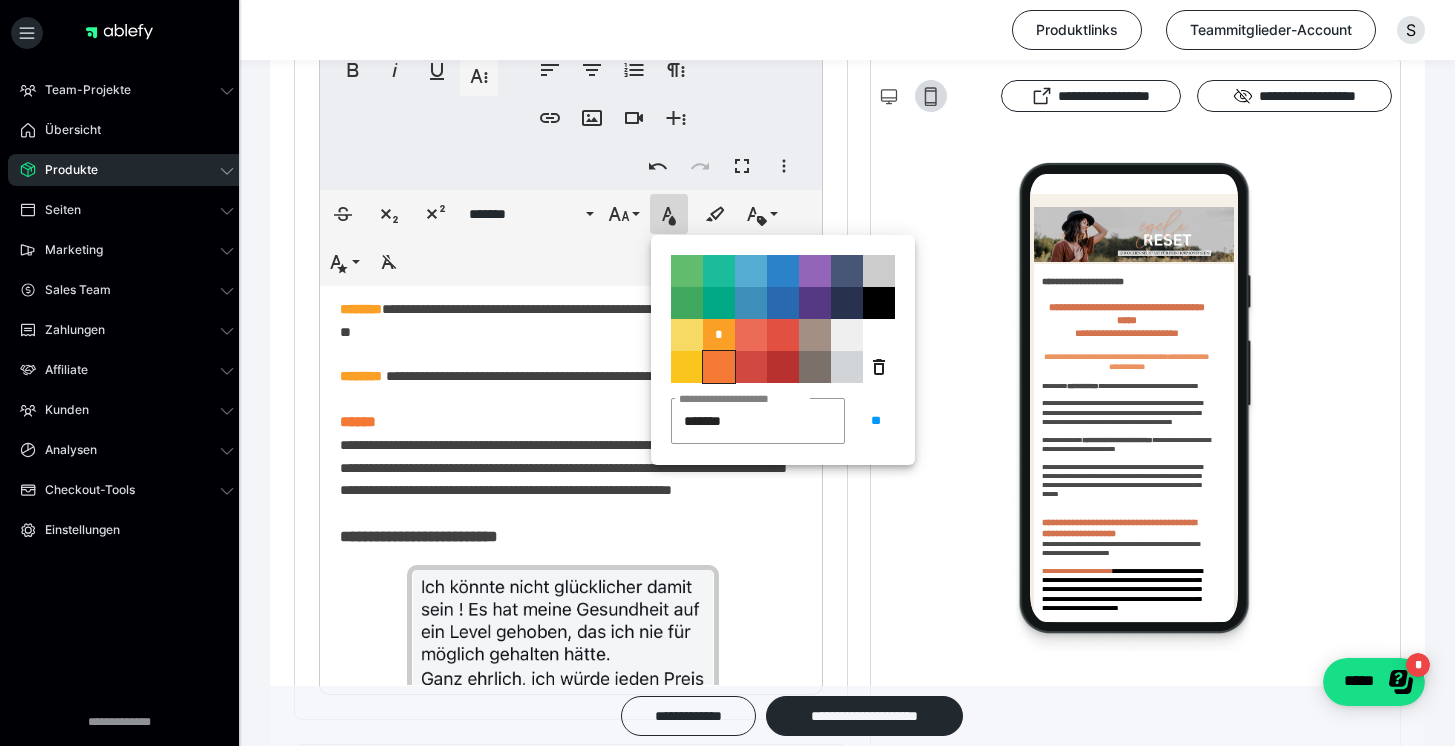 click on "**********" at bounding box center [719, 367] 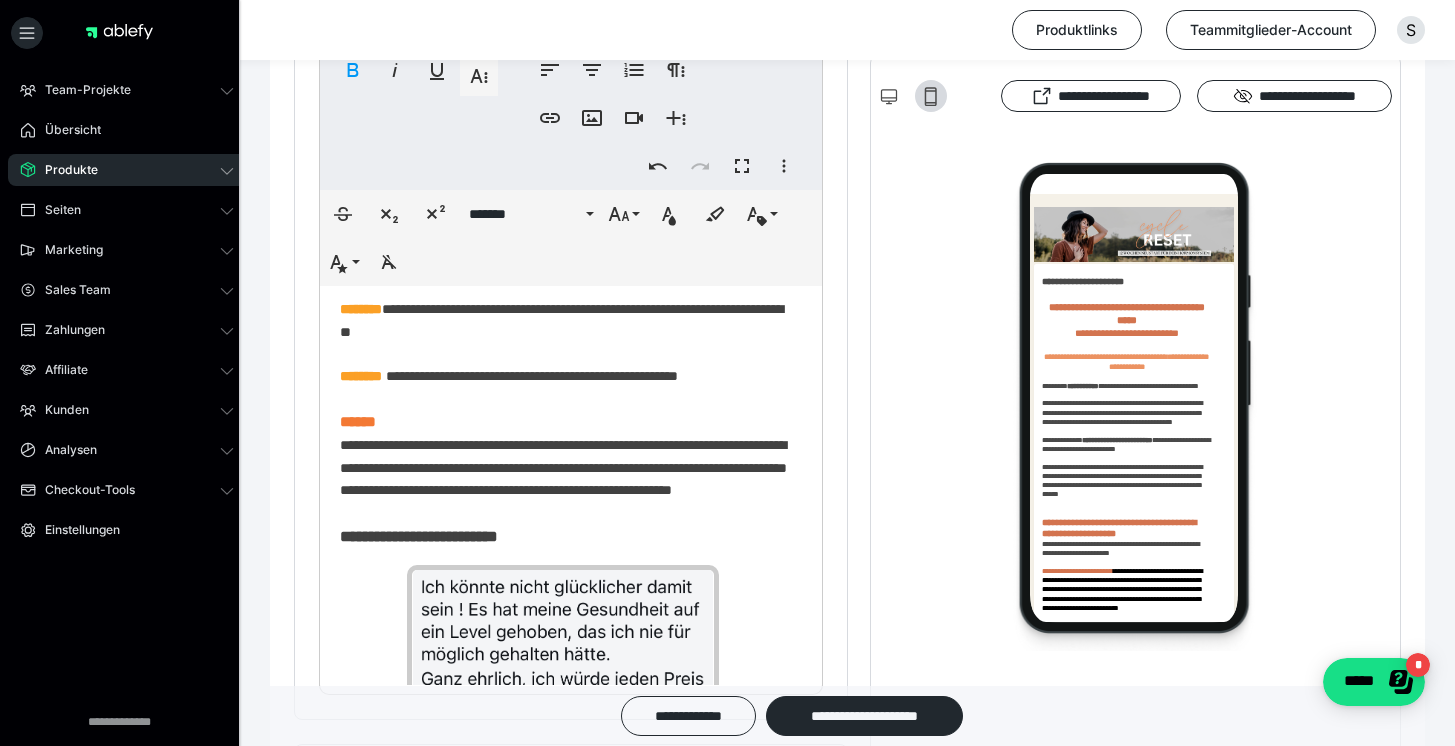 click on "*******" at bounding box center (358, 108) 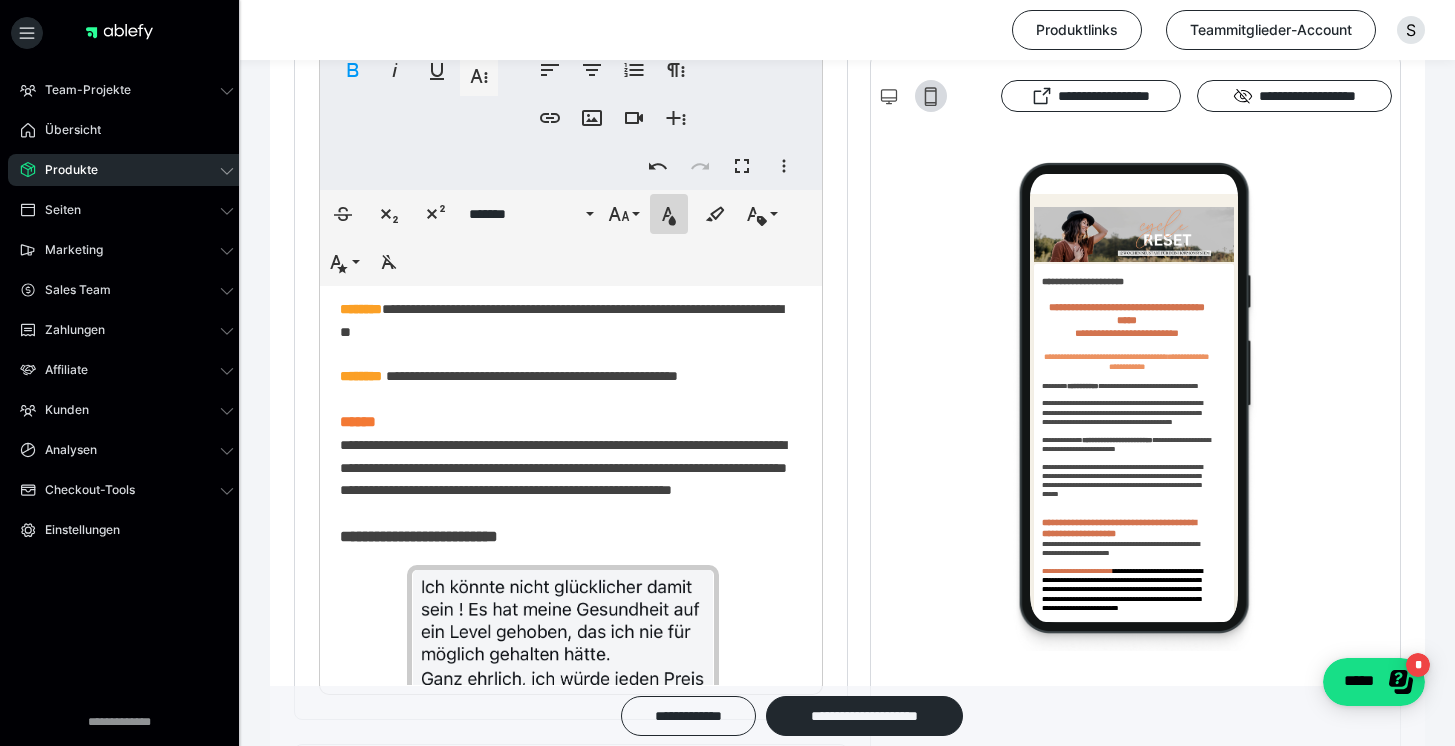 click 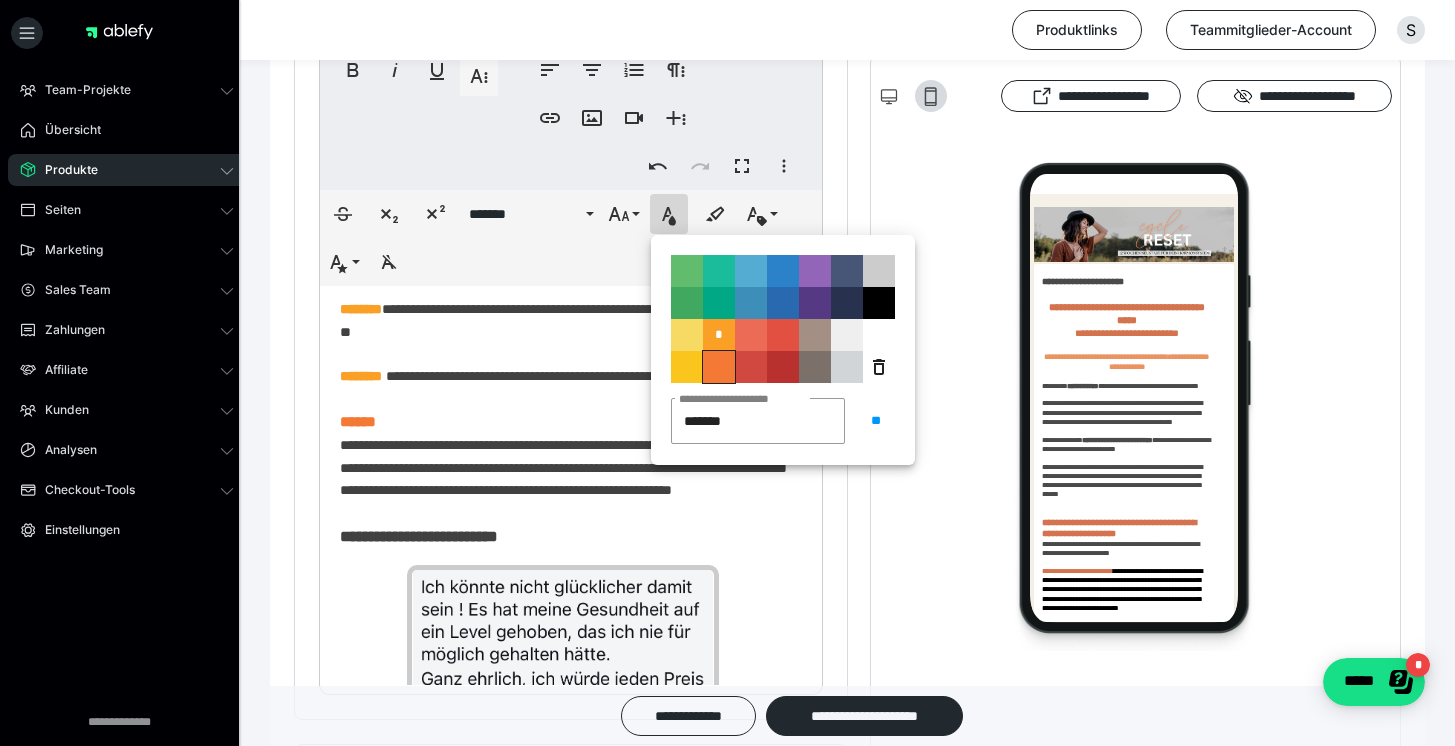 click on "**********" at bounding box center [719, 367] 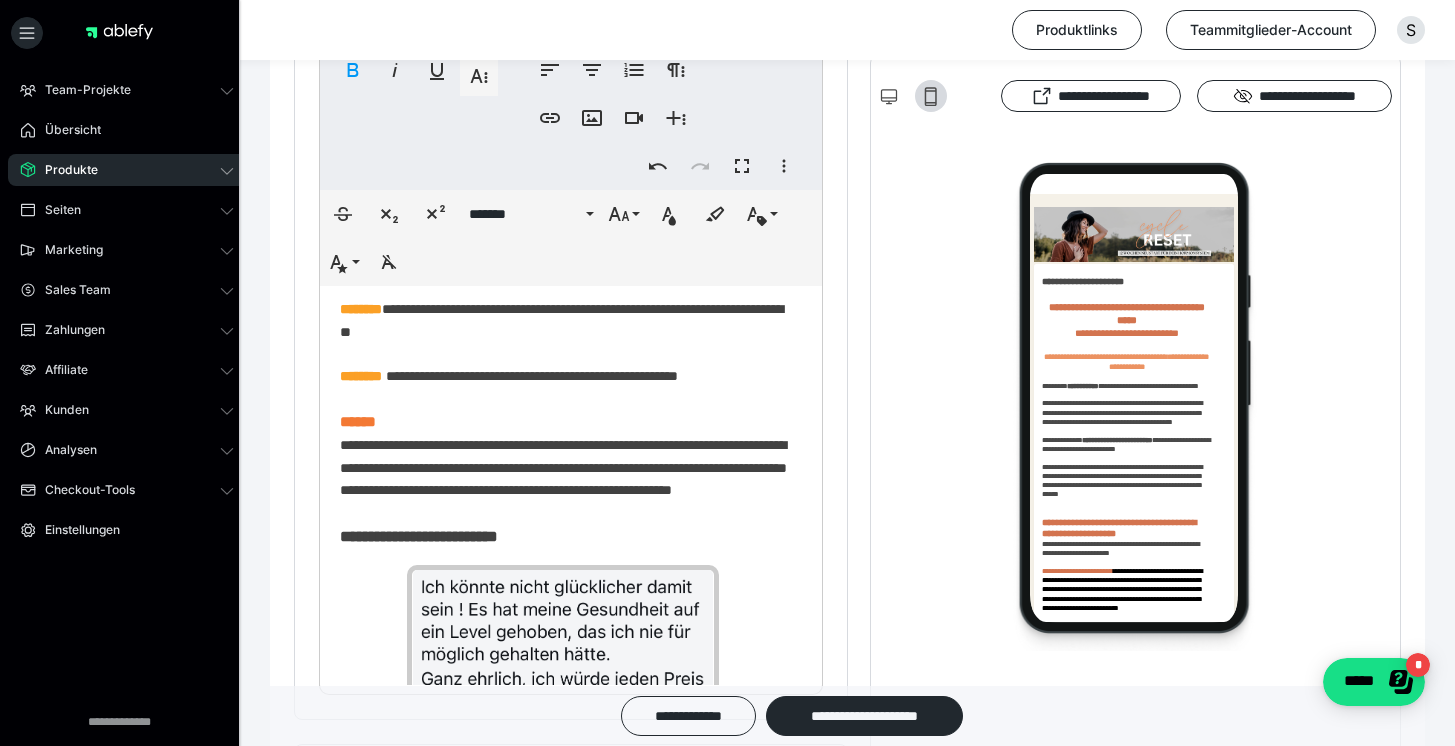 drag, startPoint x: 340, startPoint y: 555, endPoint x: 399, endPoint y: 562, distance: 59.413803 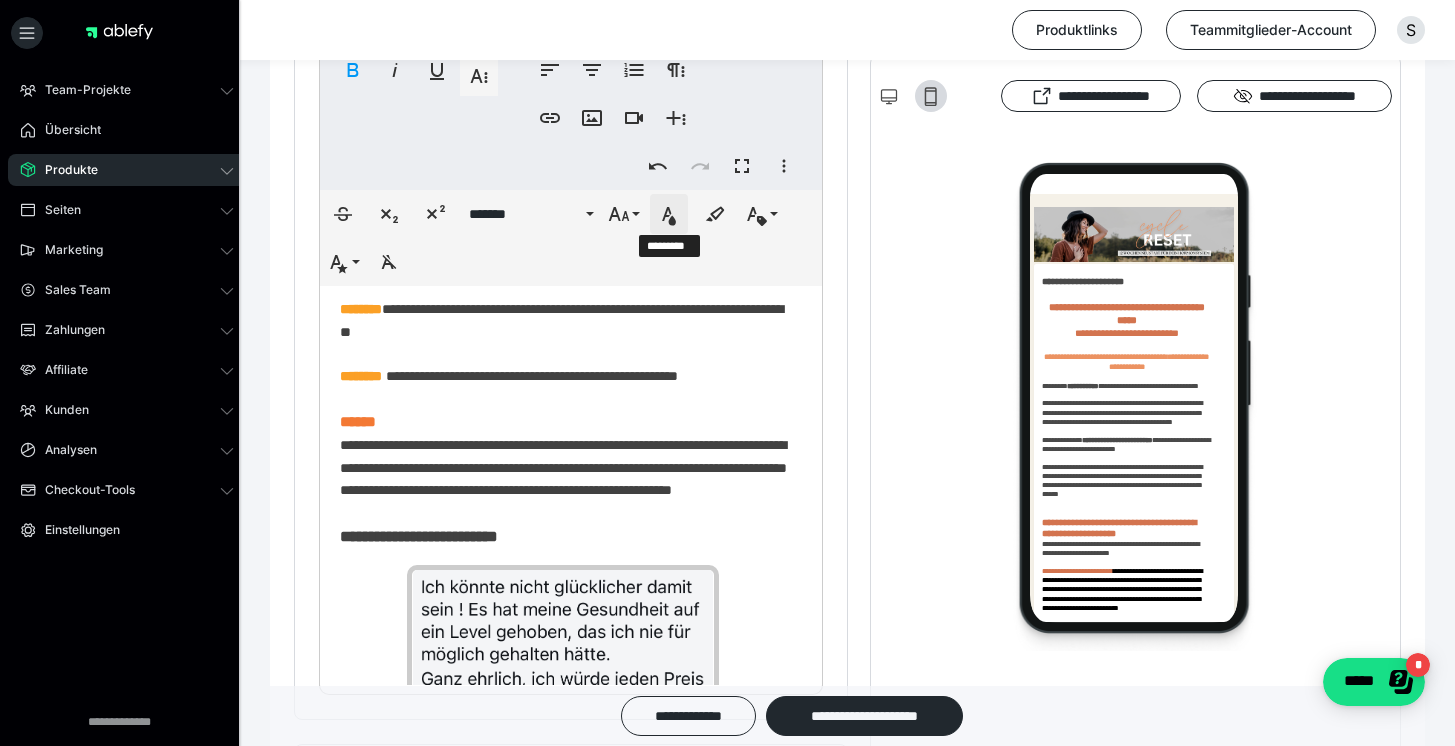 click 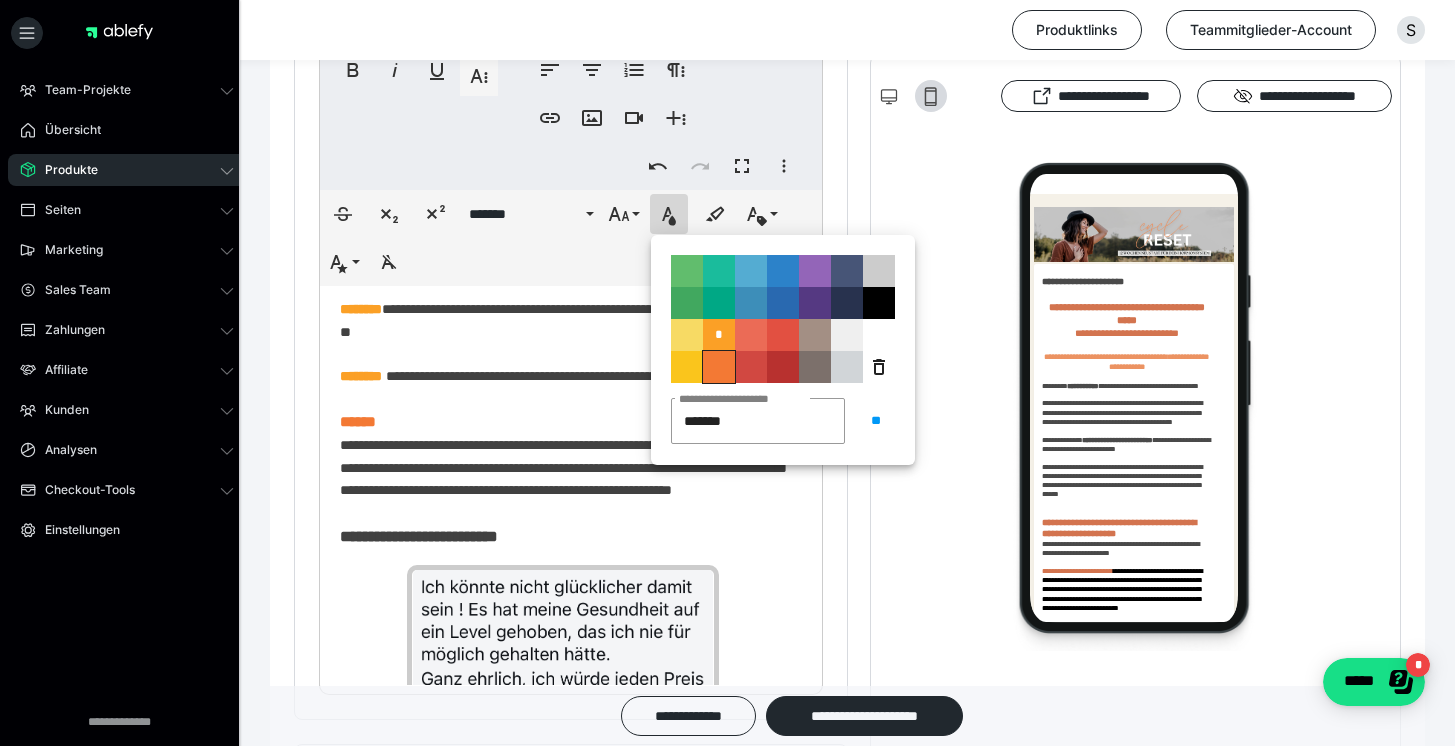 click on "**********" at bounding box center [719, 367] 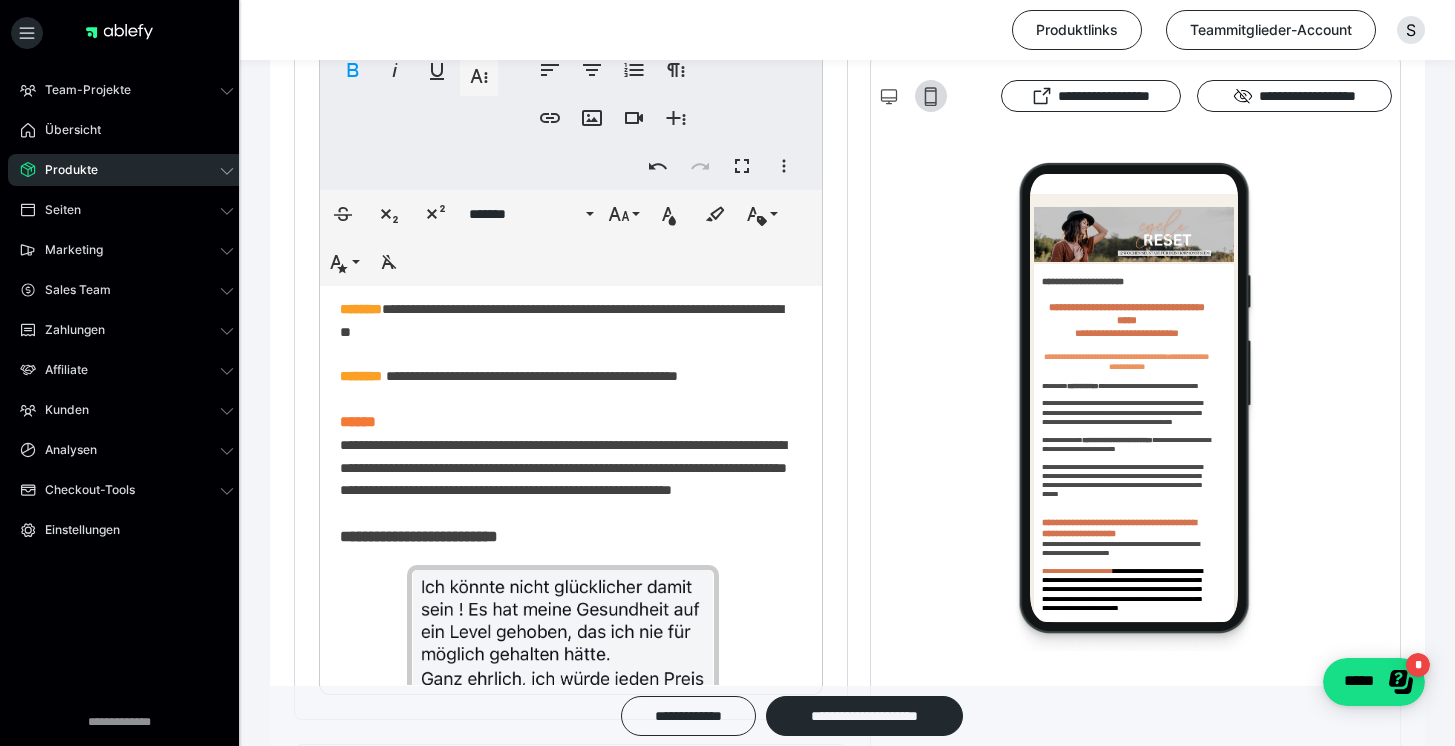 drag, startPoint x: 337, startPoint y: 598, endPoint x: 402, endPoint y: 606, distance: 65.490456 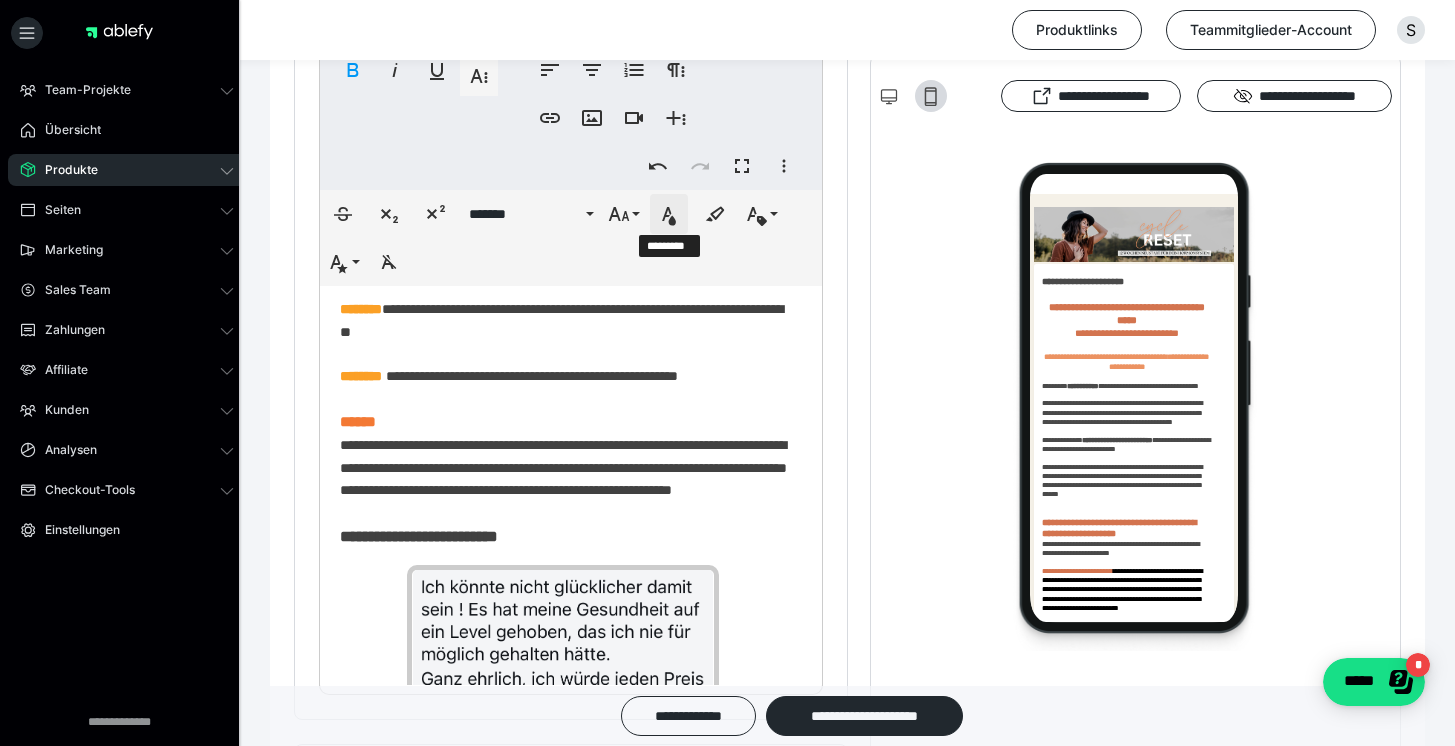 click 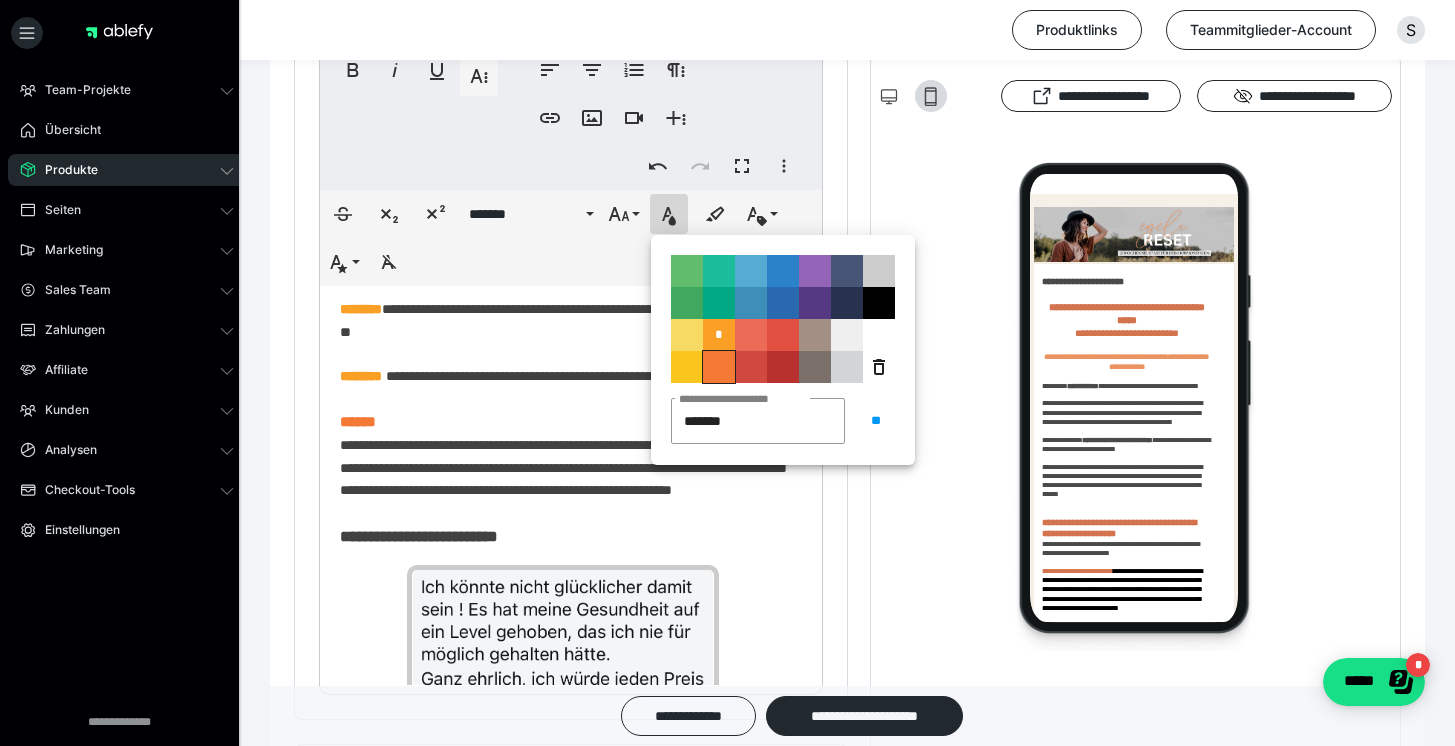 click on "**********" at bounding box center [719, 367] 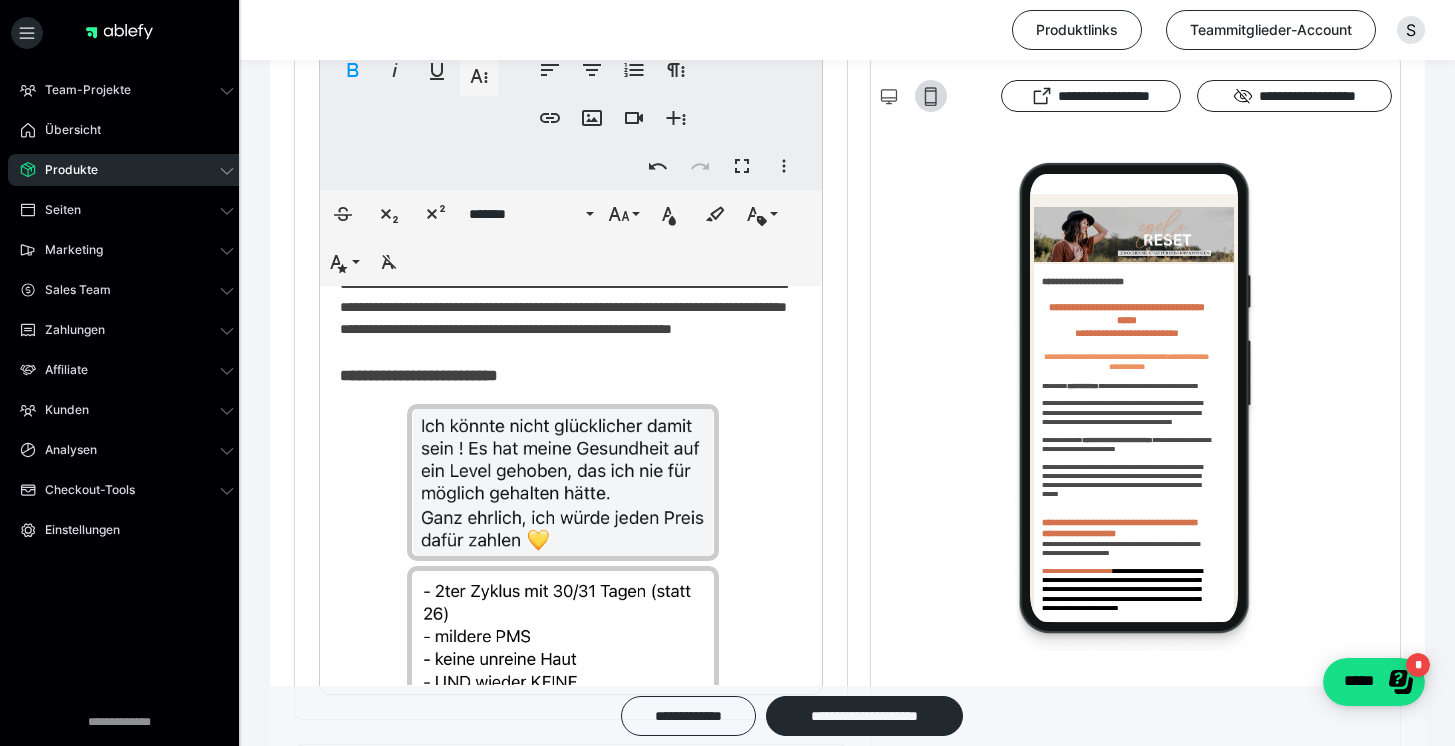 scroll, scrollTop: 1735, scrollLeft: 0, axis: vertical 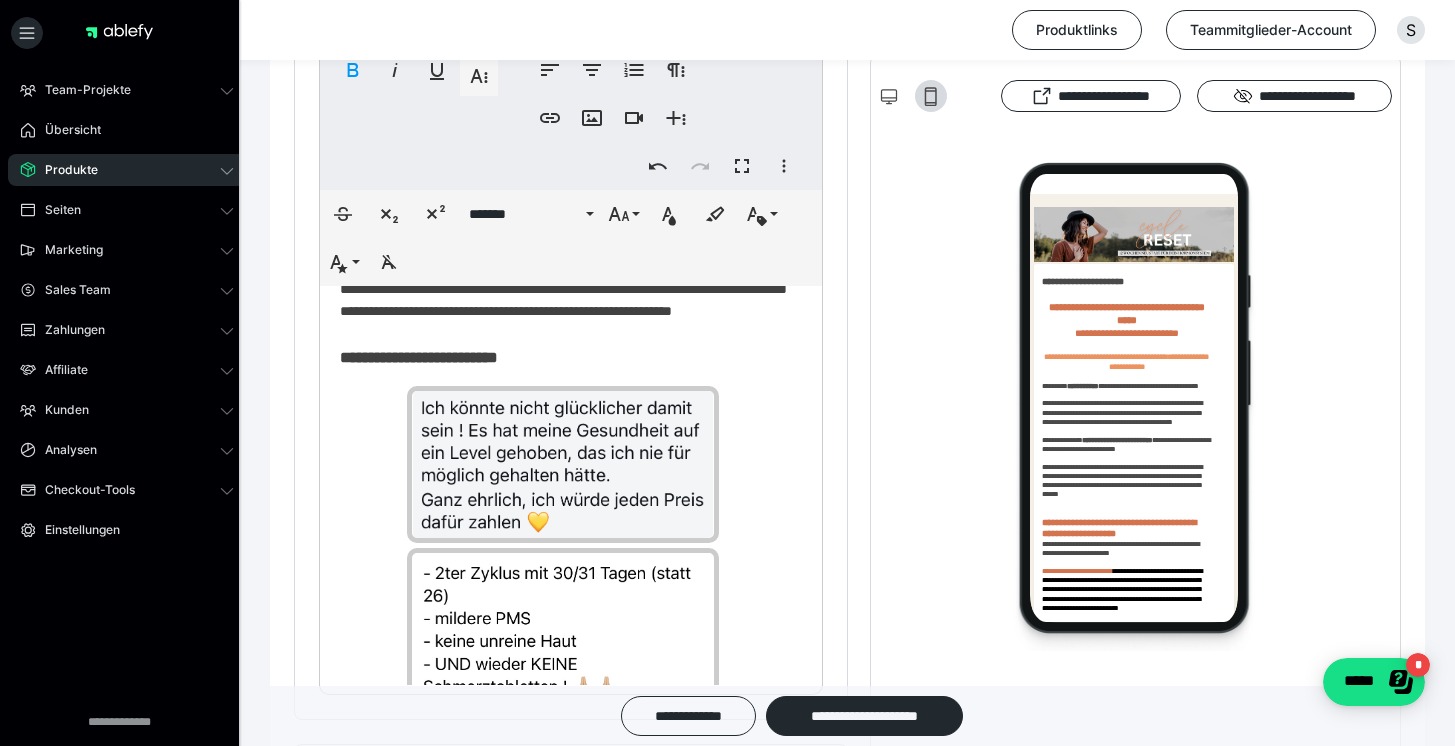 click on "********" at bounding box center [361, 85] 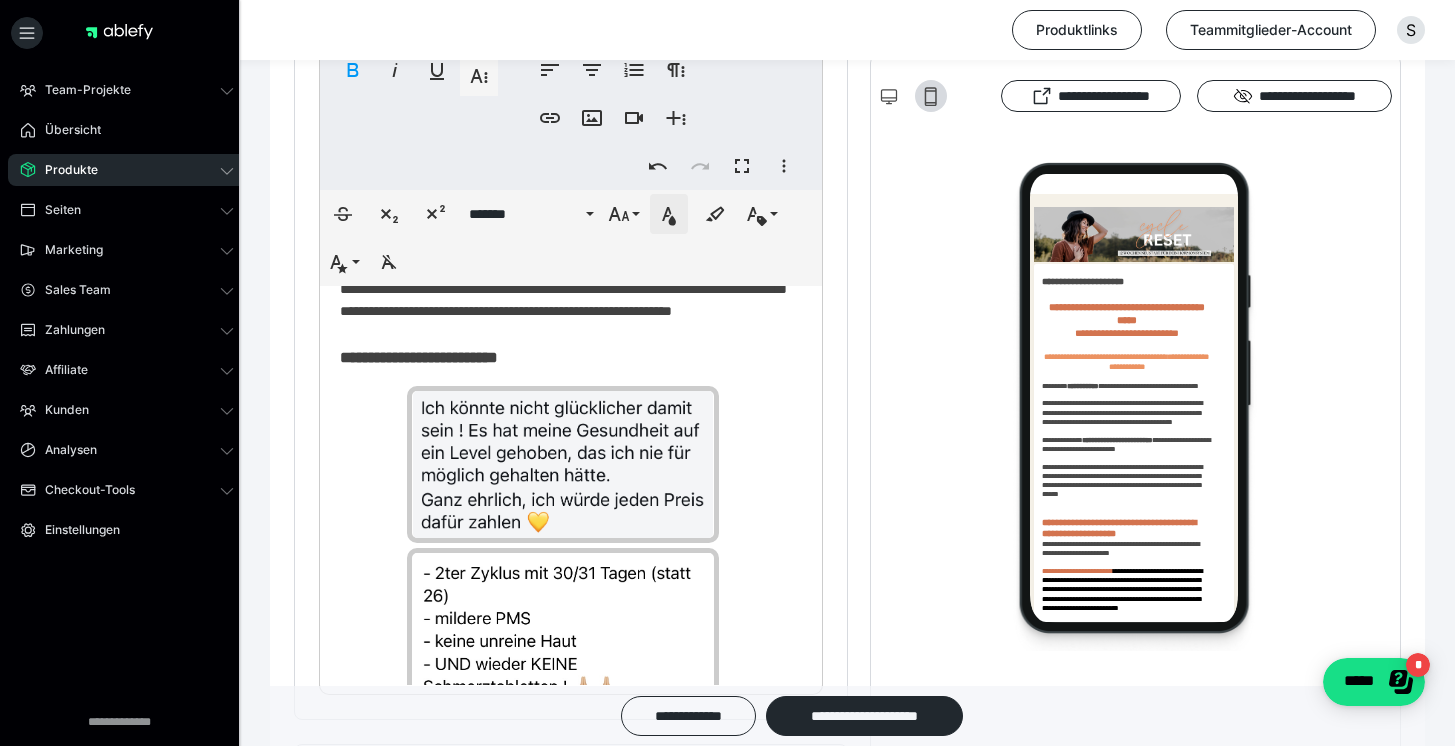 click on "*********" at bounding box center [669, 214] 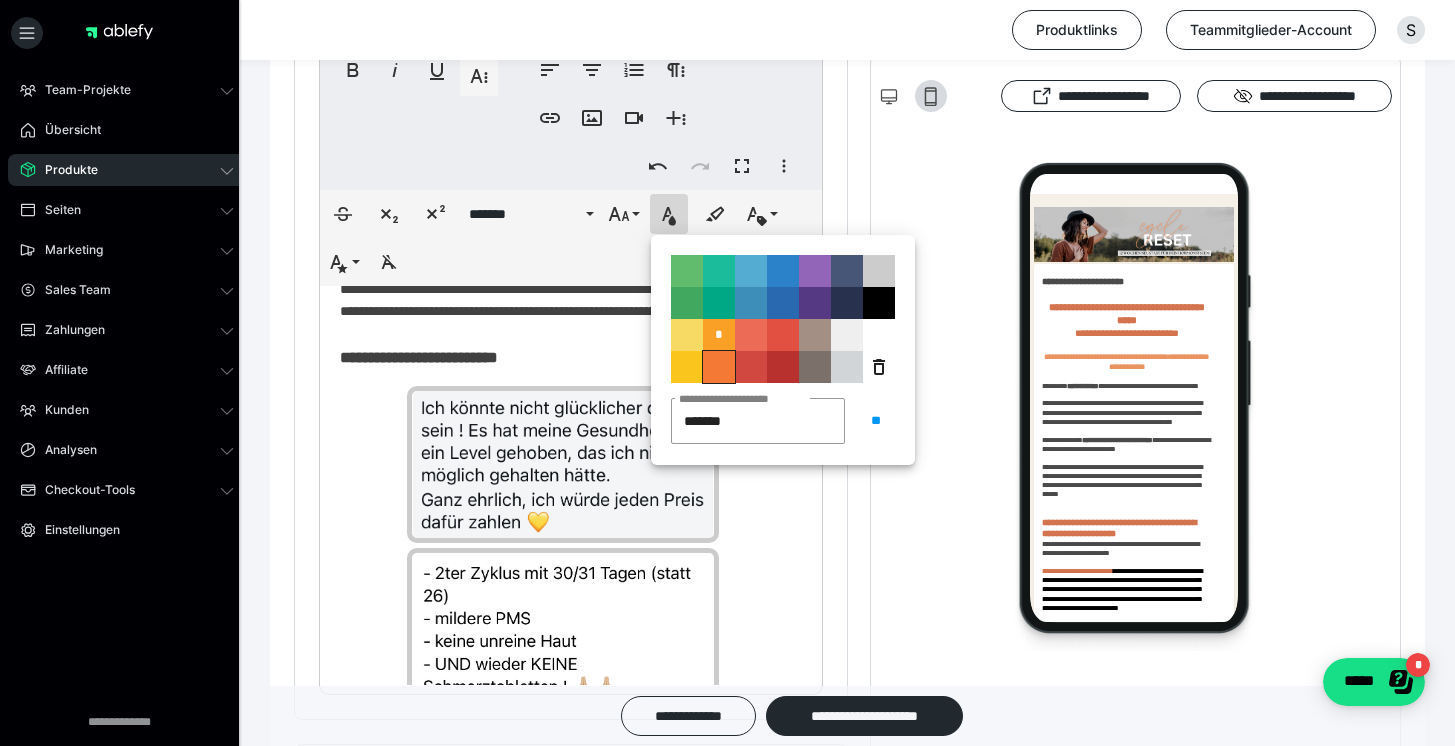 click on "**********" at bounding box center (719, 367) 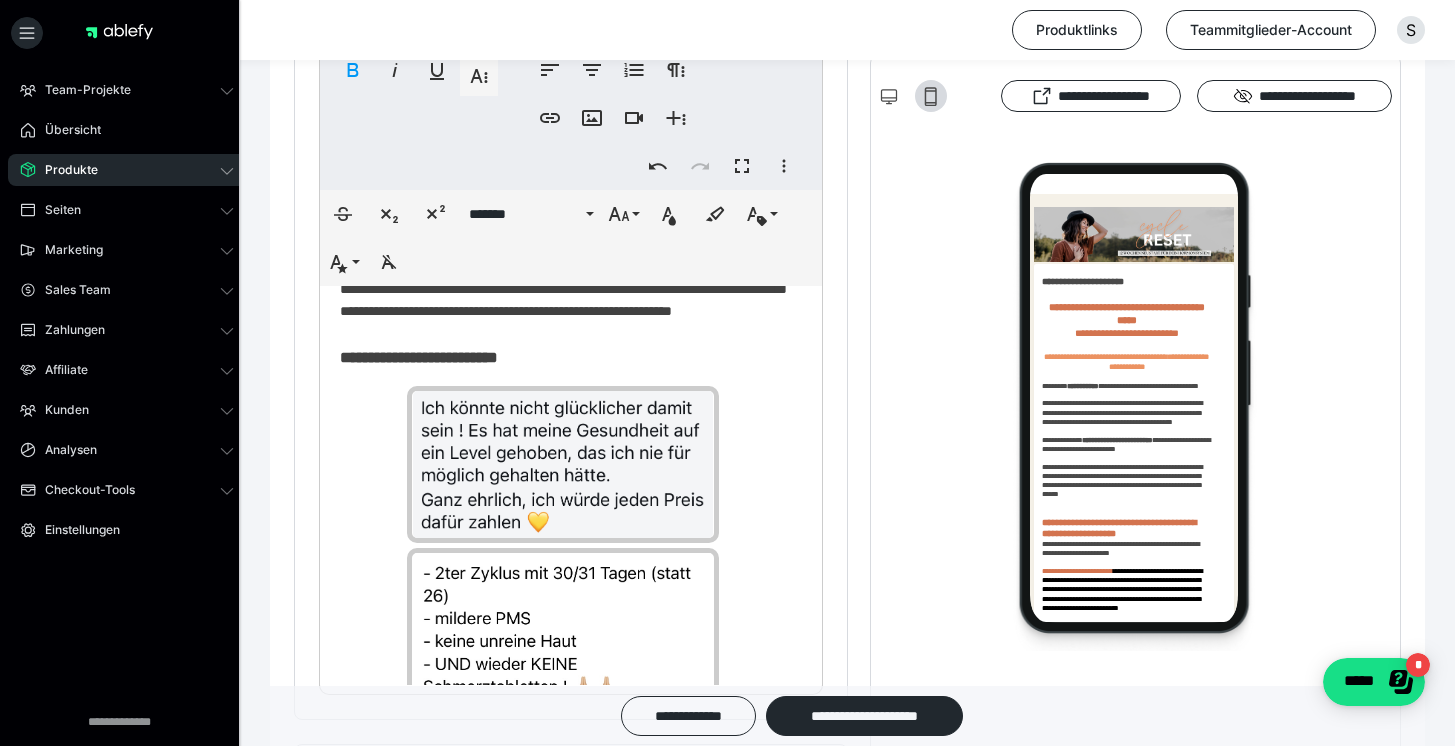 drag, startPoint x: 331, startPoint y: 562, endPoint x: 402, endPoint y: 564, distance: 71.02816 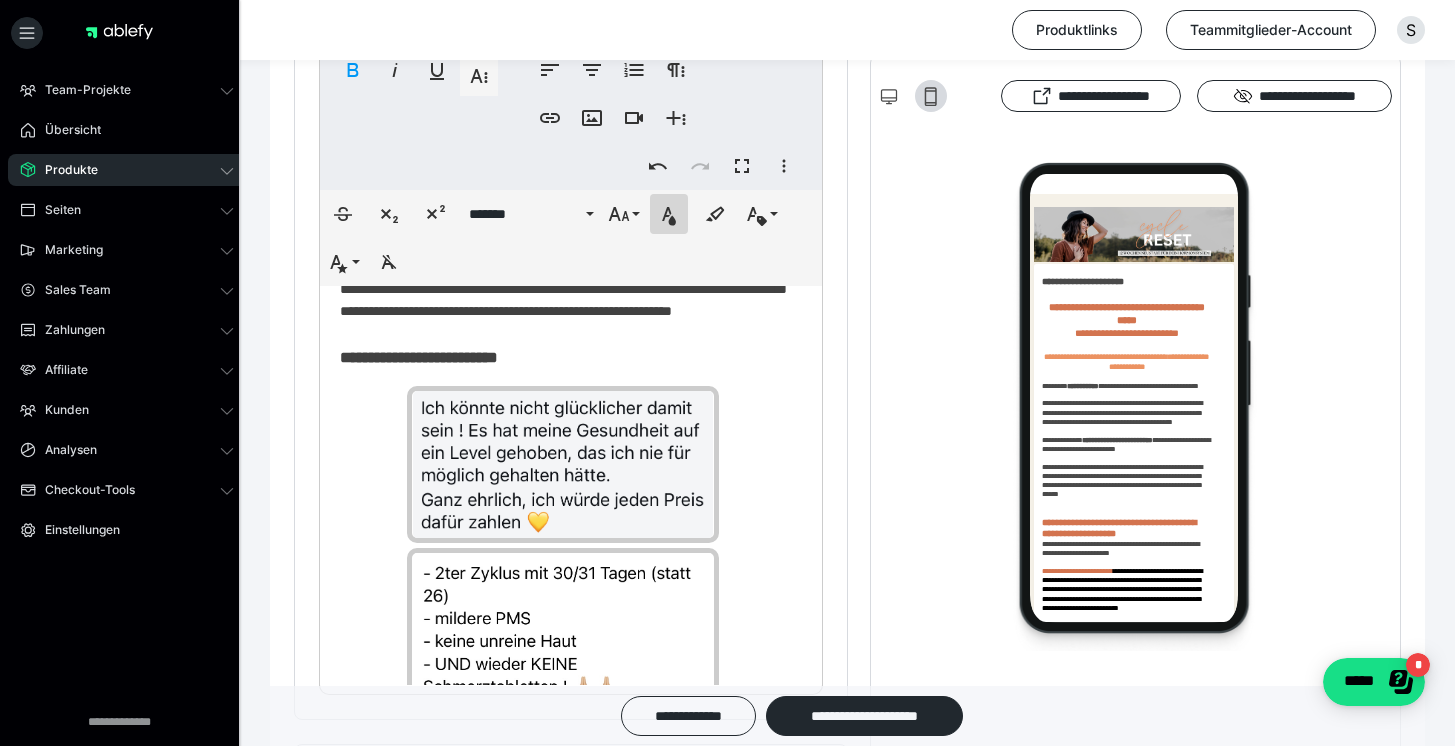 click 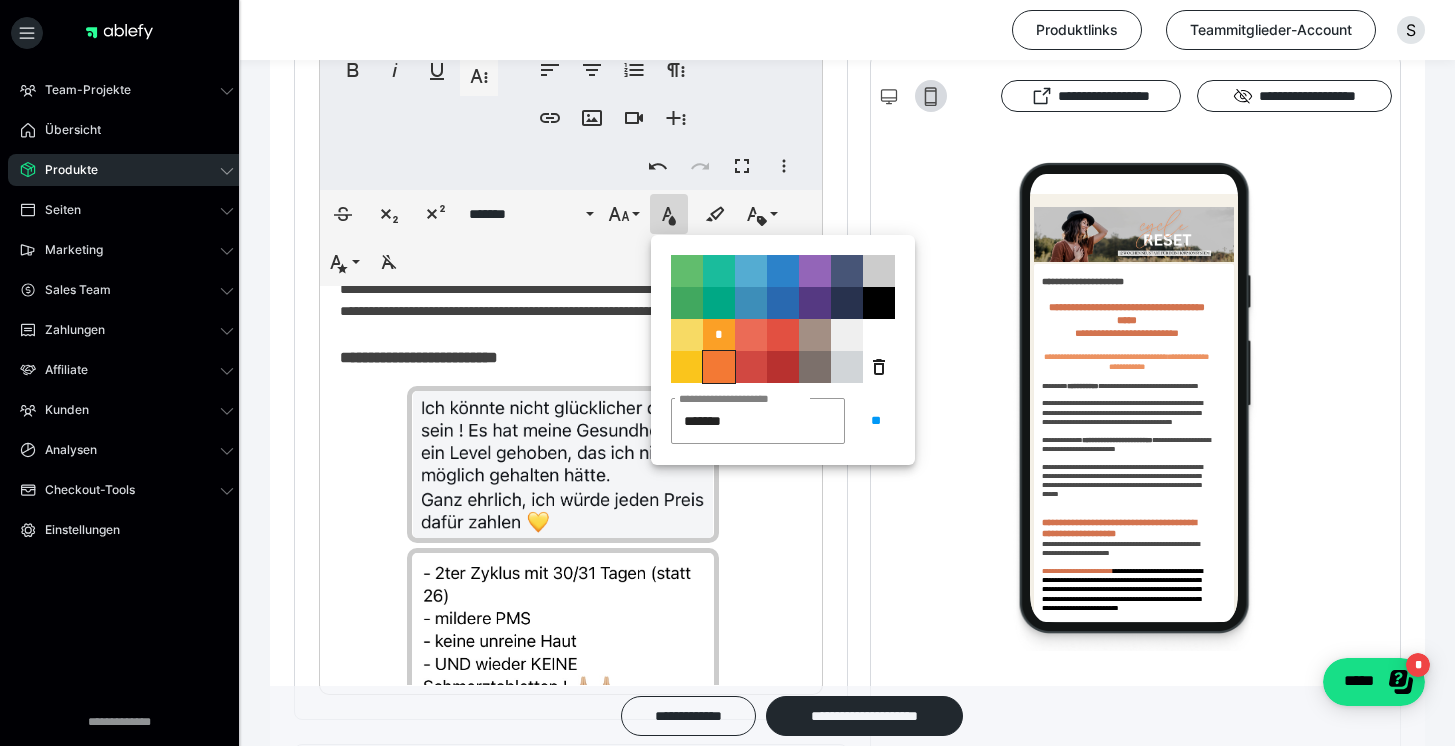 click on "**********" at bounding box center (719, 367) 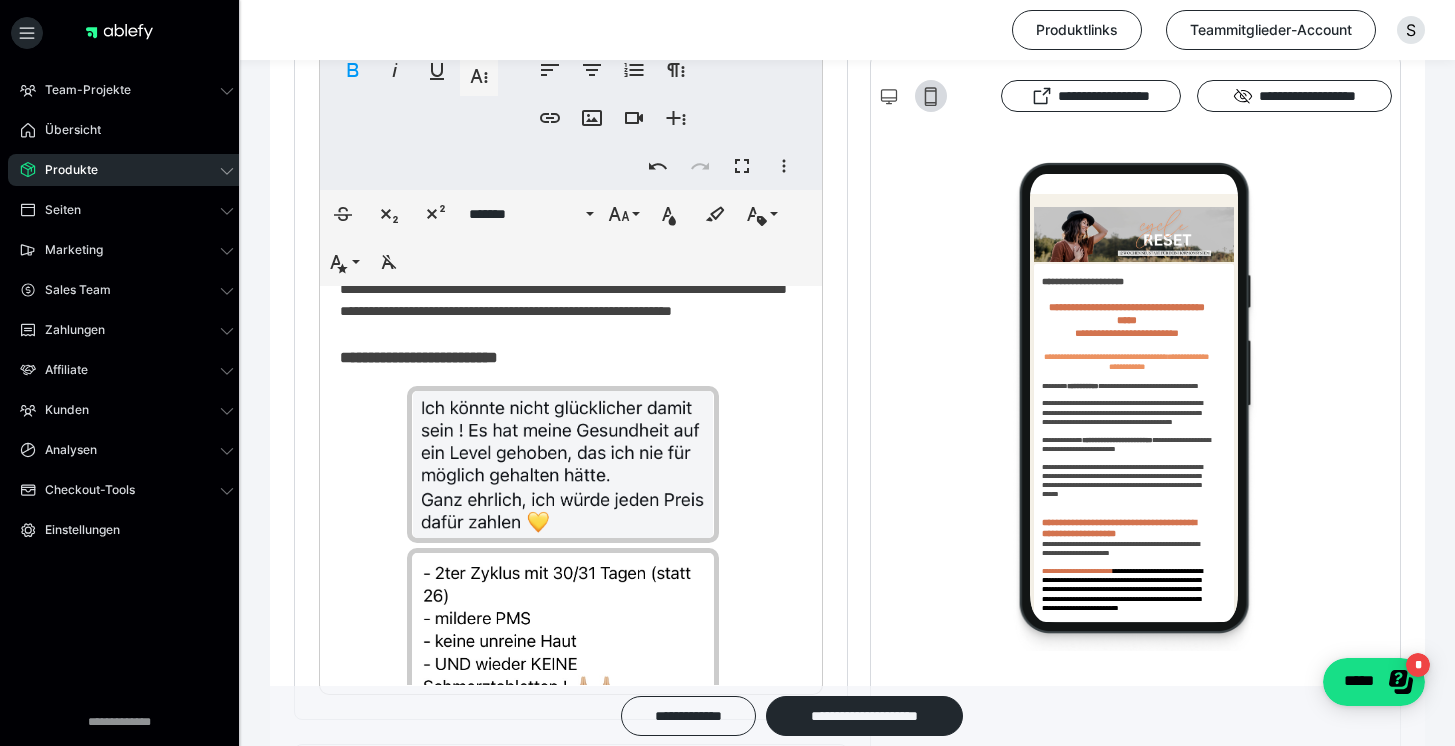 drag, startPoint x: 373, startPoint y: 634, endPoint x: 403, endPoint y: 631, distance: 30.149628 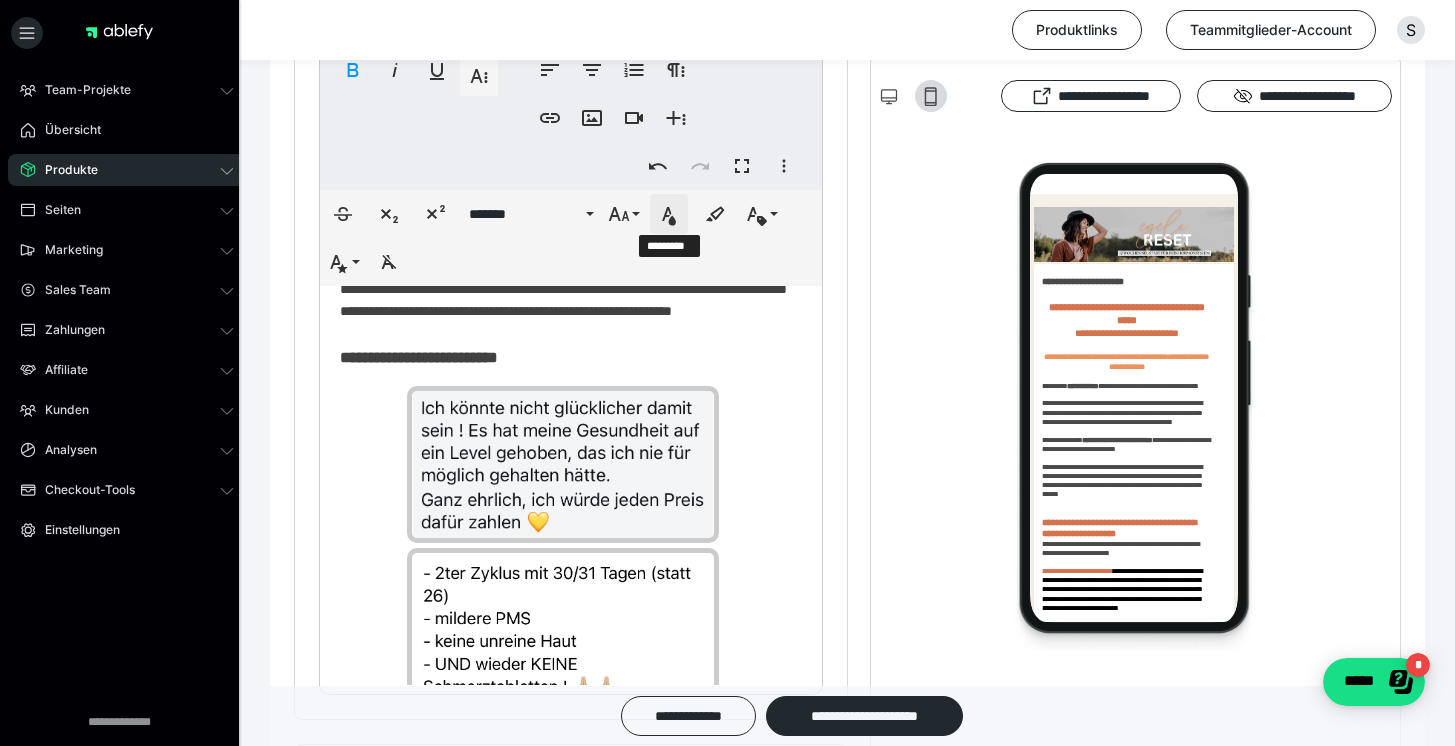 click 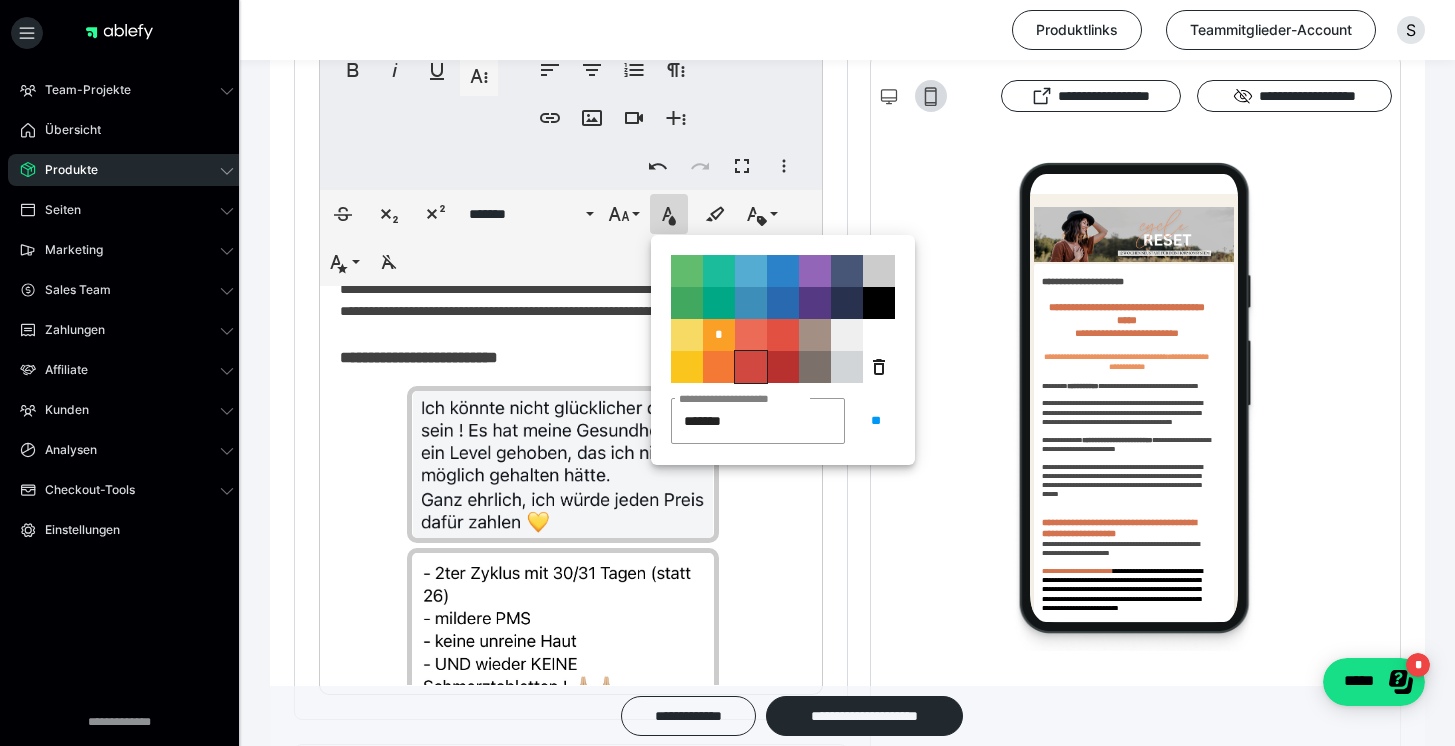click on "**********" at bounding box center (751, 367) 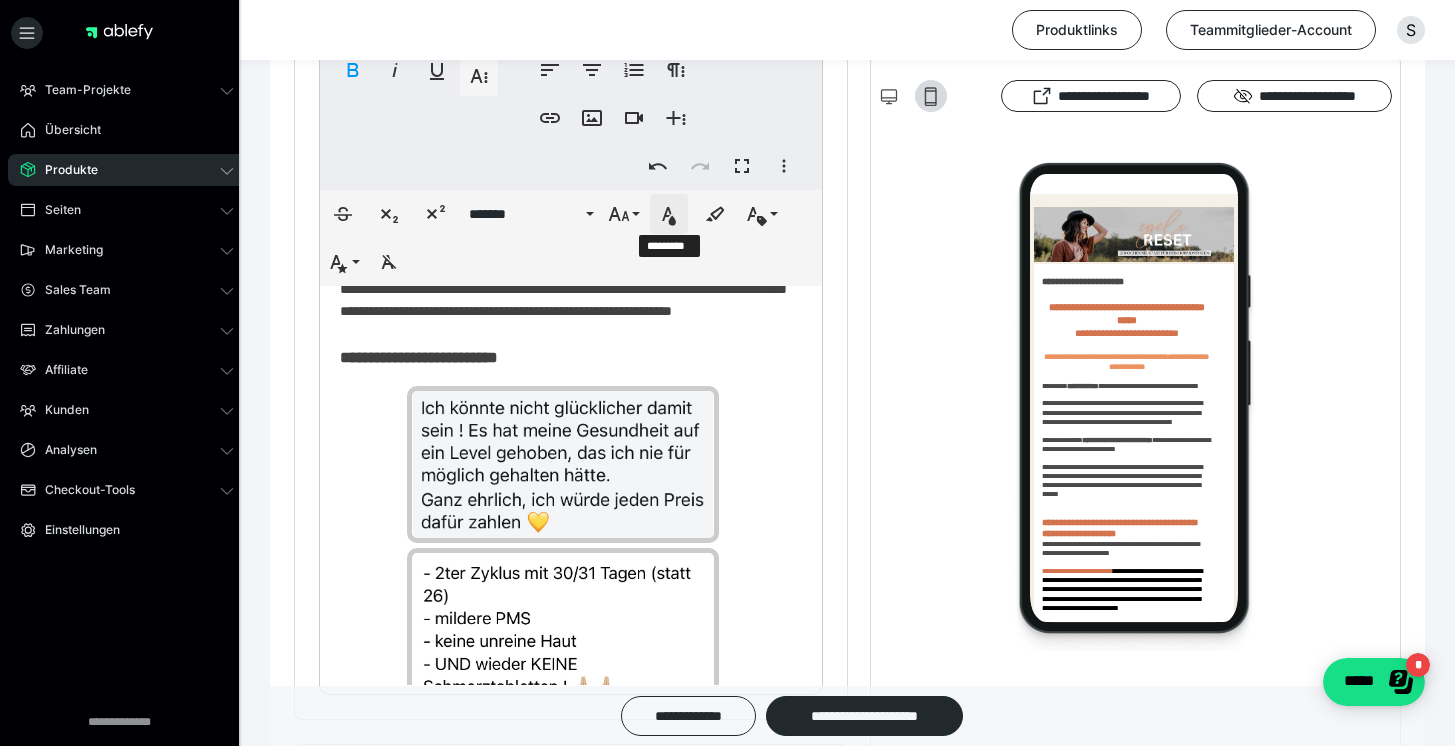 click 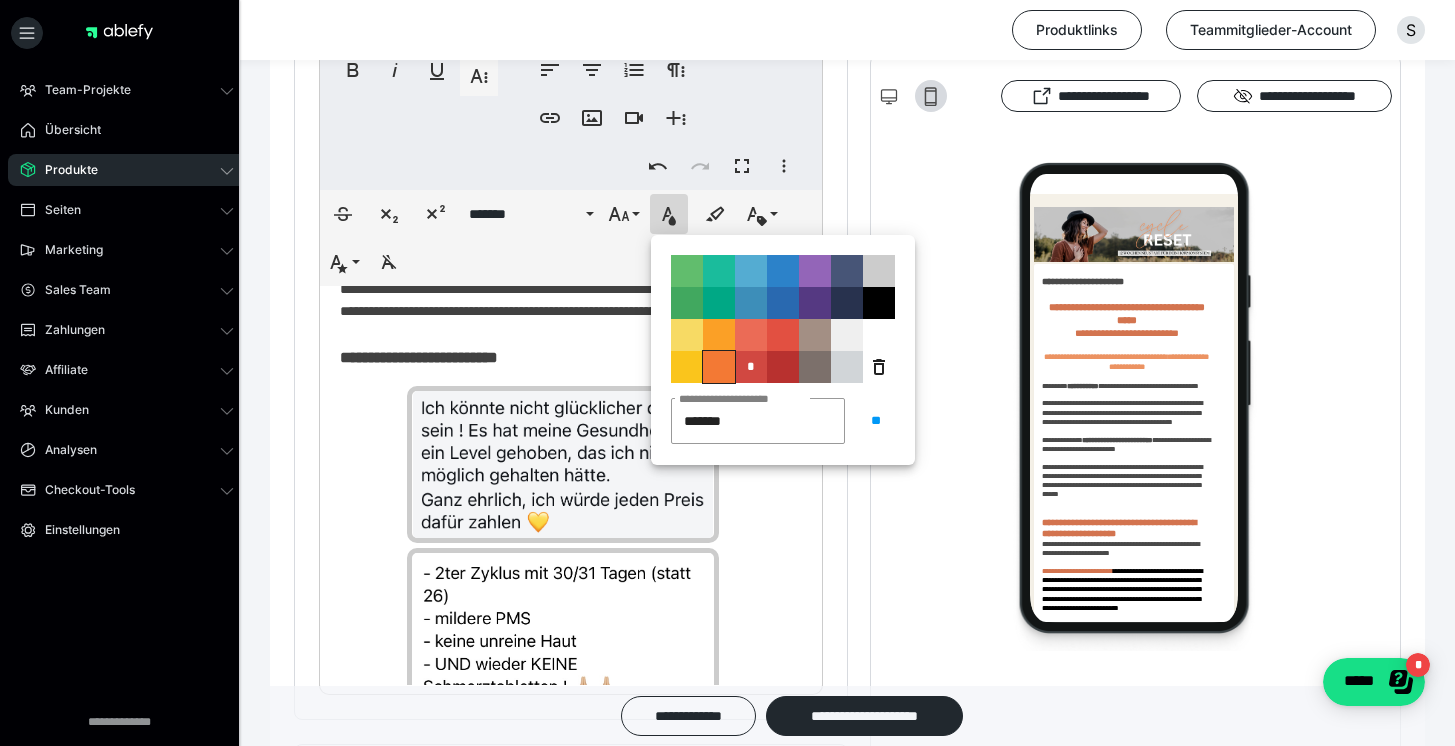click on "**********" at bounding box center (719, 367) 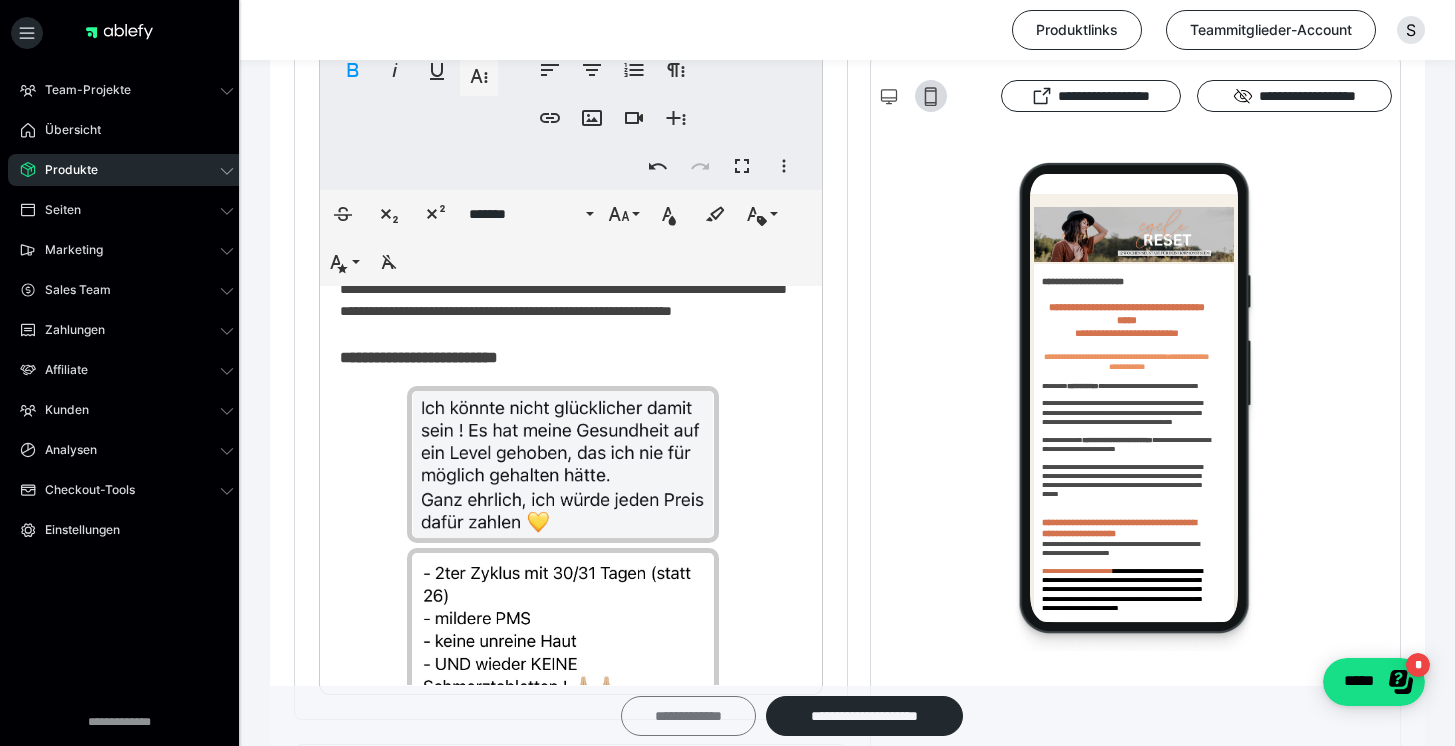click on "**********" at bounding box center (688, 716) 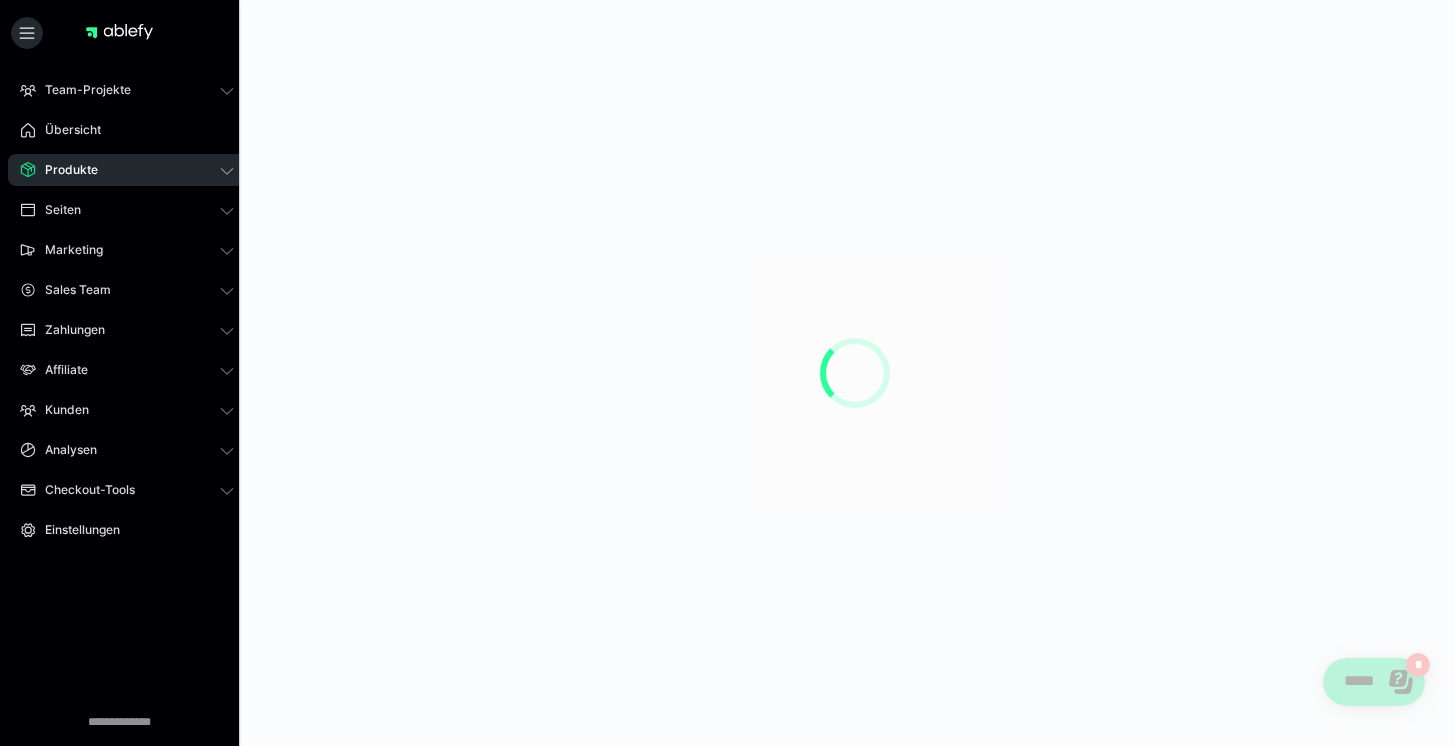 scroll, scrollTop: 0, scrollLeft: 0, axis: both 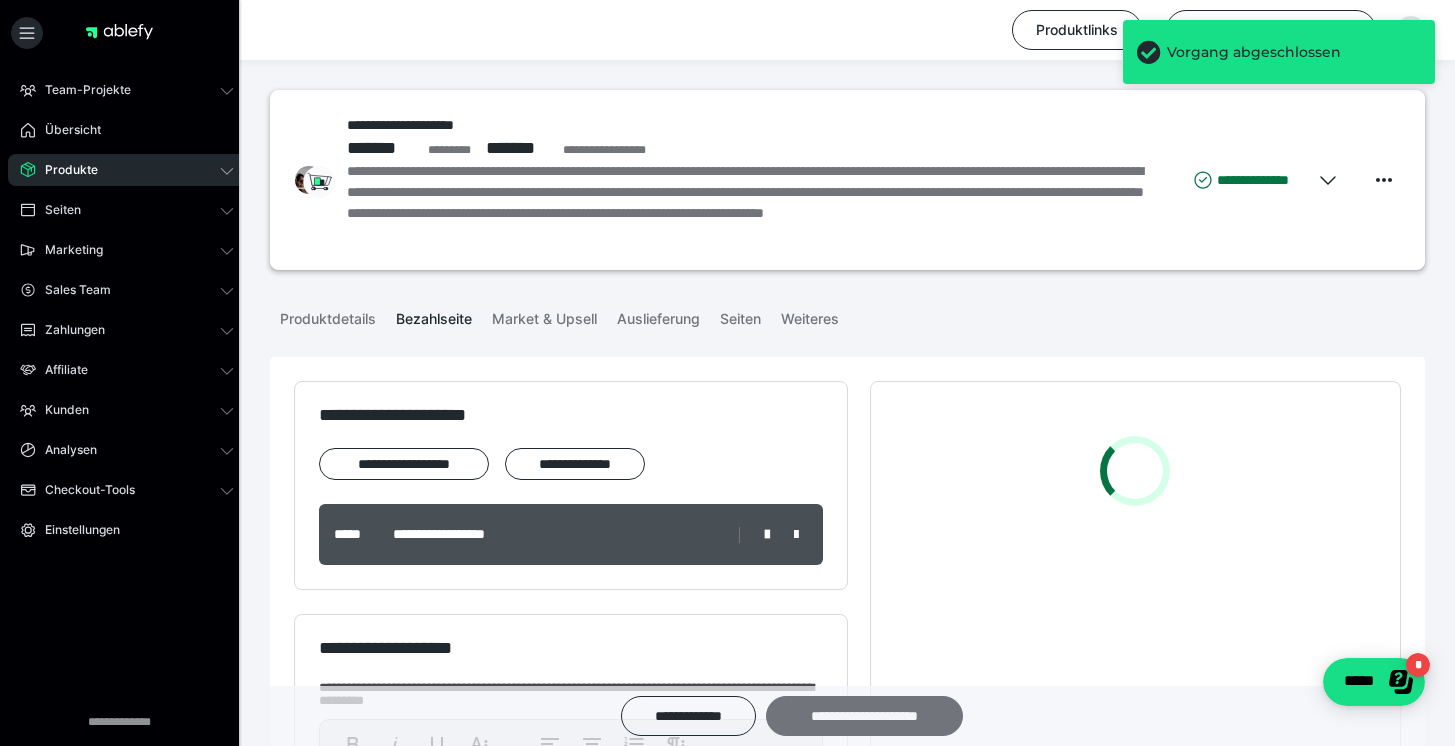 click on "**********" at bounding box center (864, 716) 